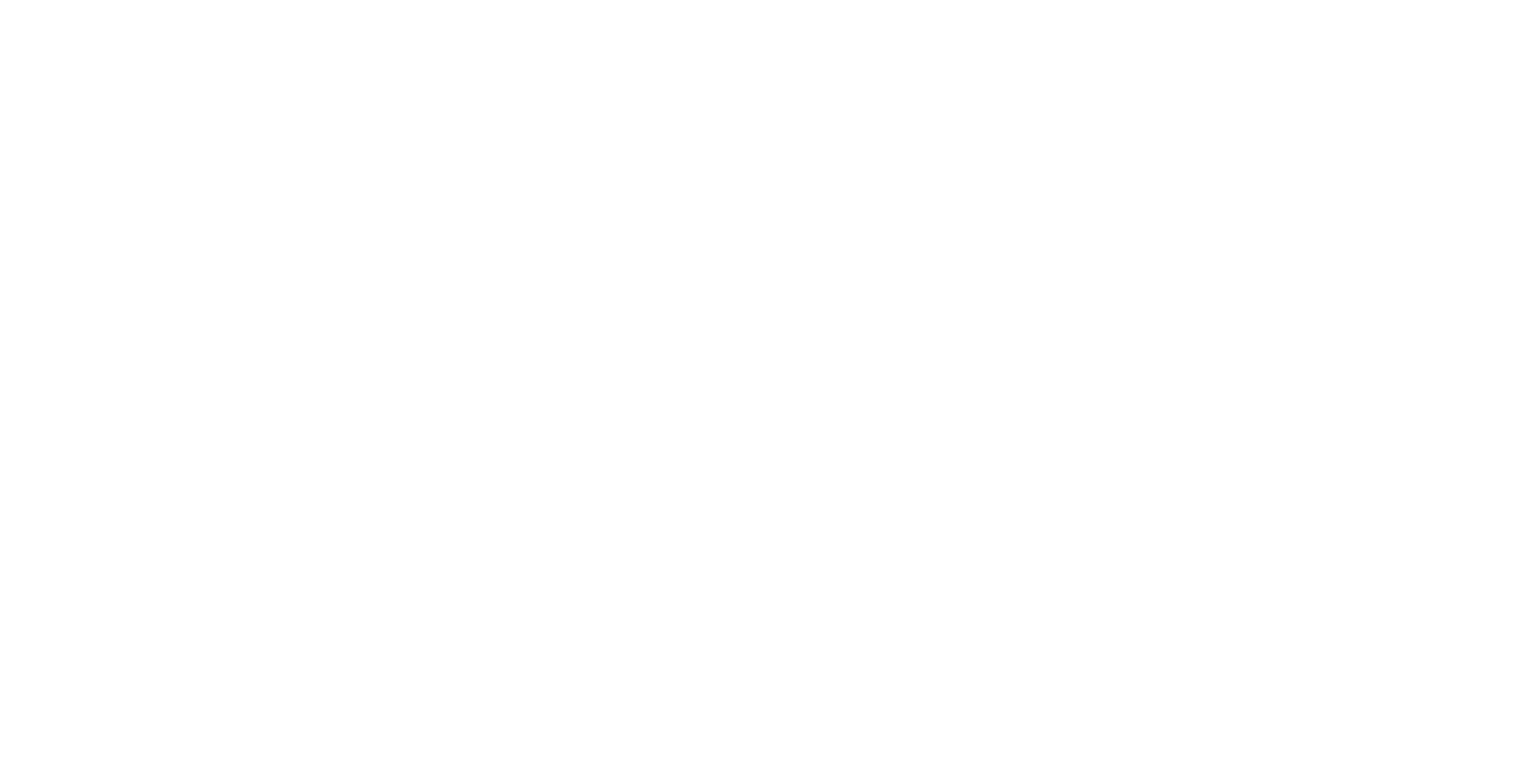 scroll, scrollTop: 0, scrollLeft: 0, axis: both 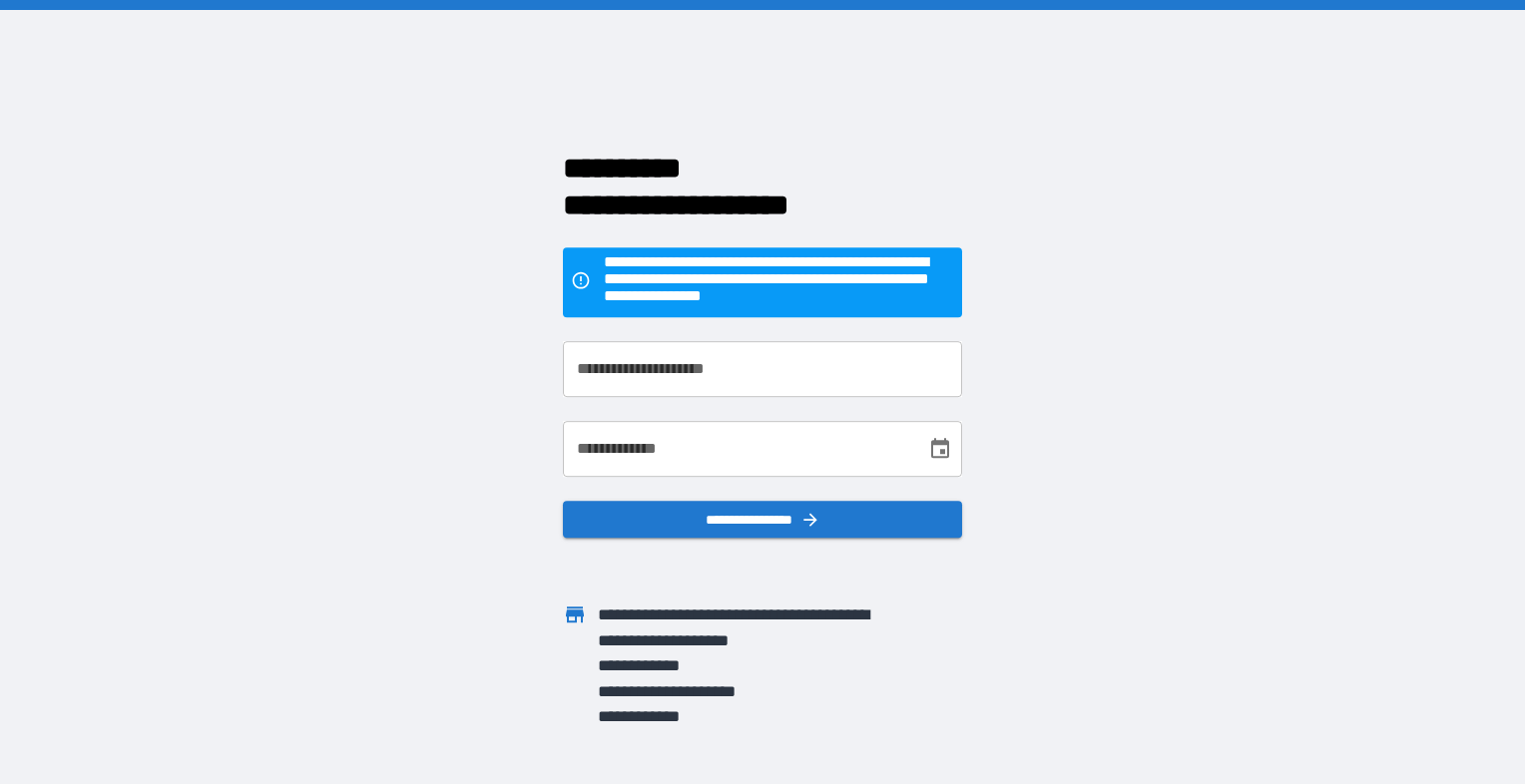 click on "**********" at bounding box center (762, 369) 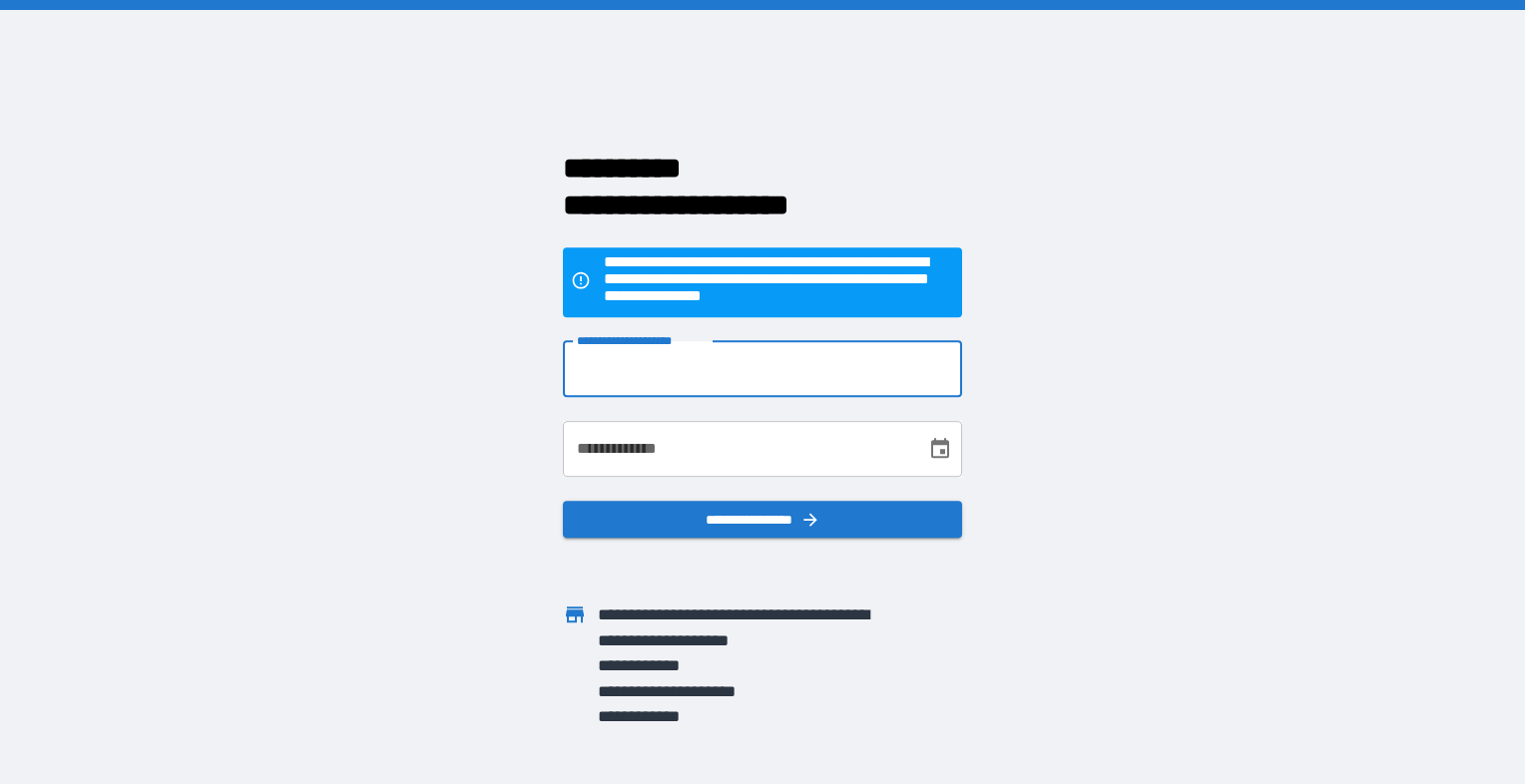 type on "**********" 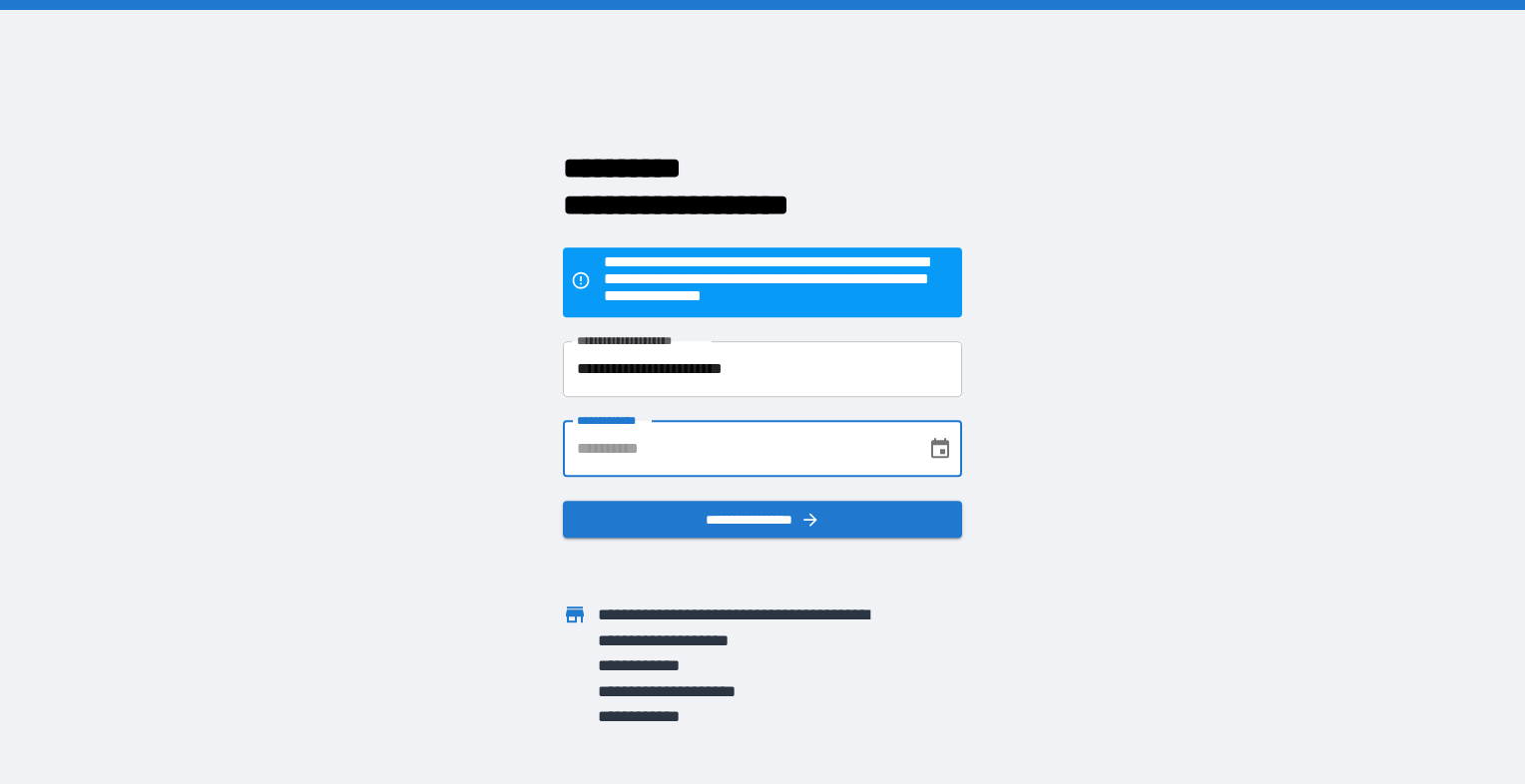 click on "**********" at bounding box center [738, 449] 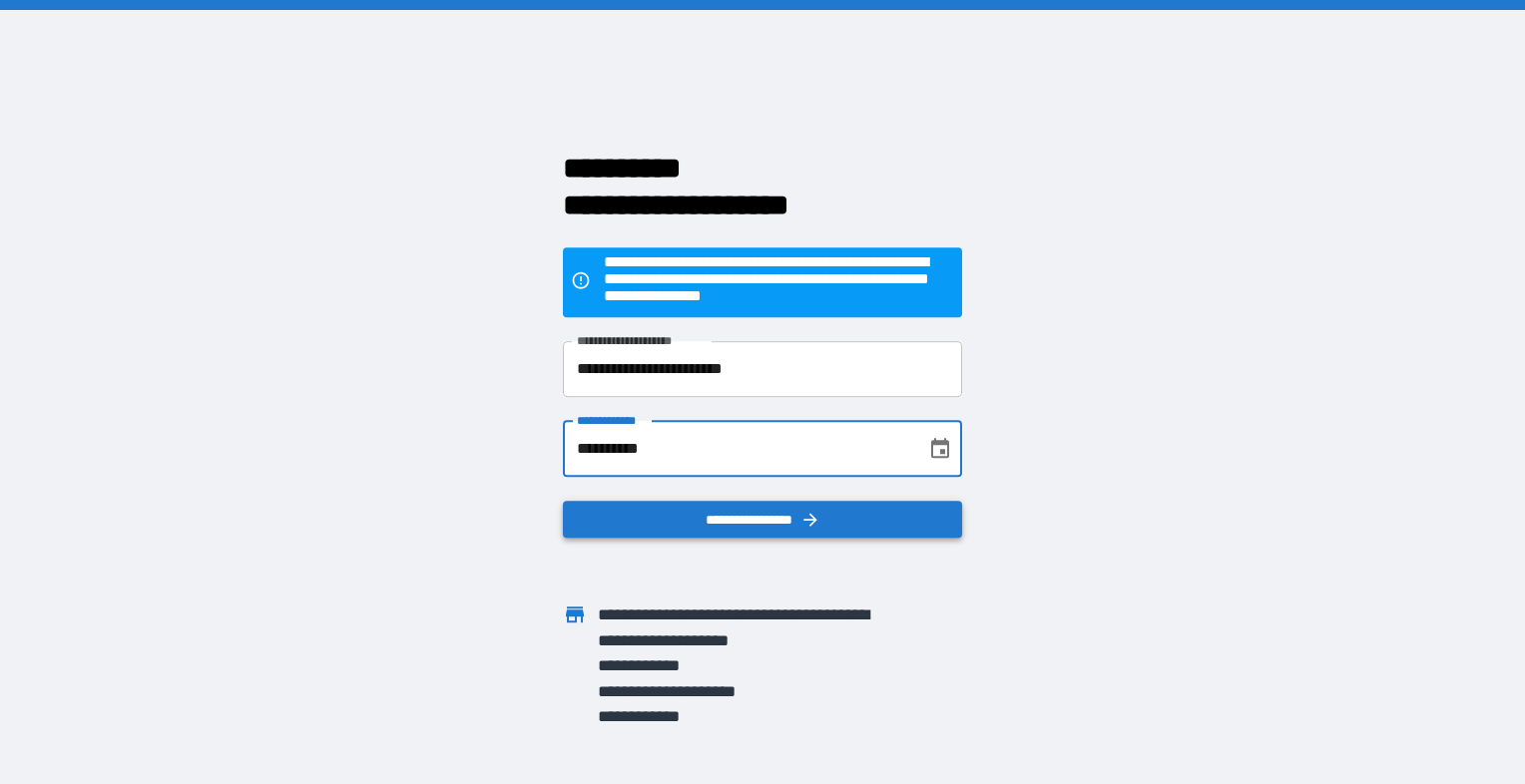 type on "**********" 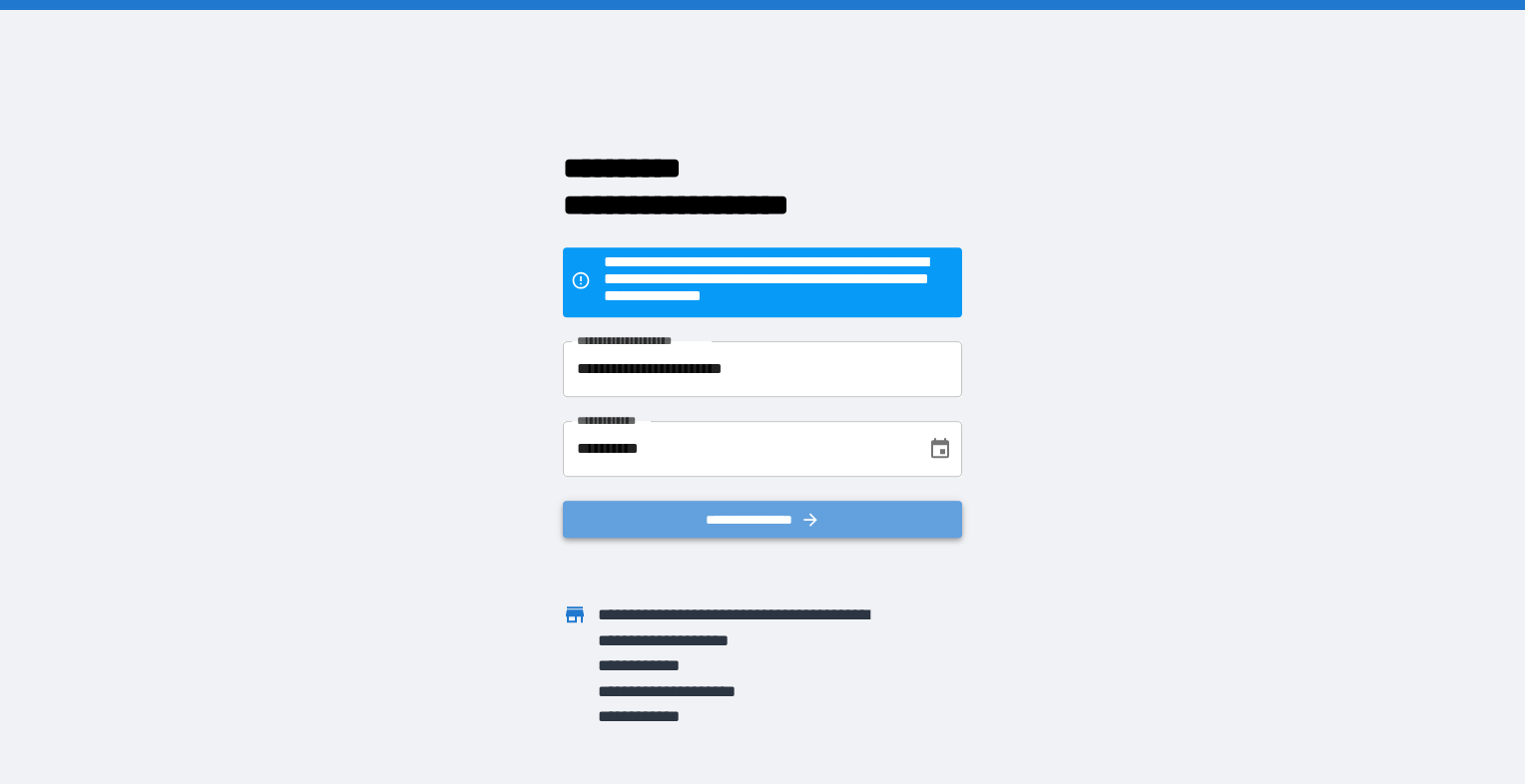 click on "**********" at bounding box center [762, 520] 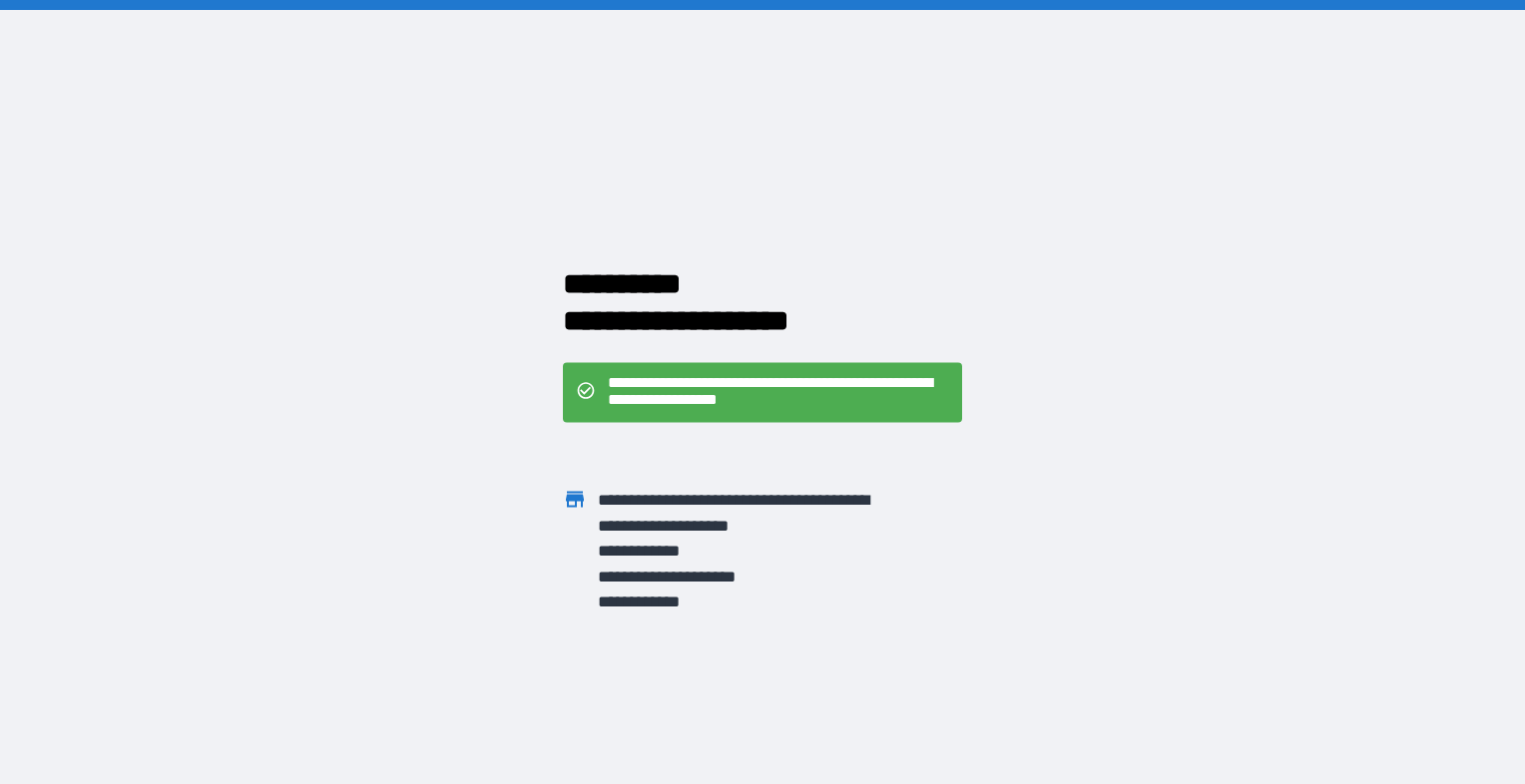 click 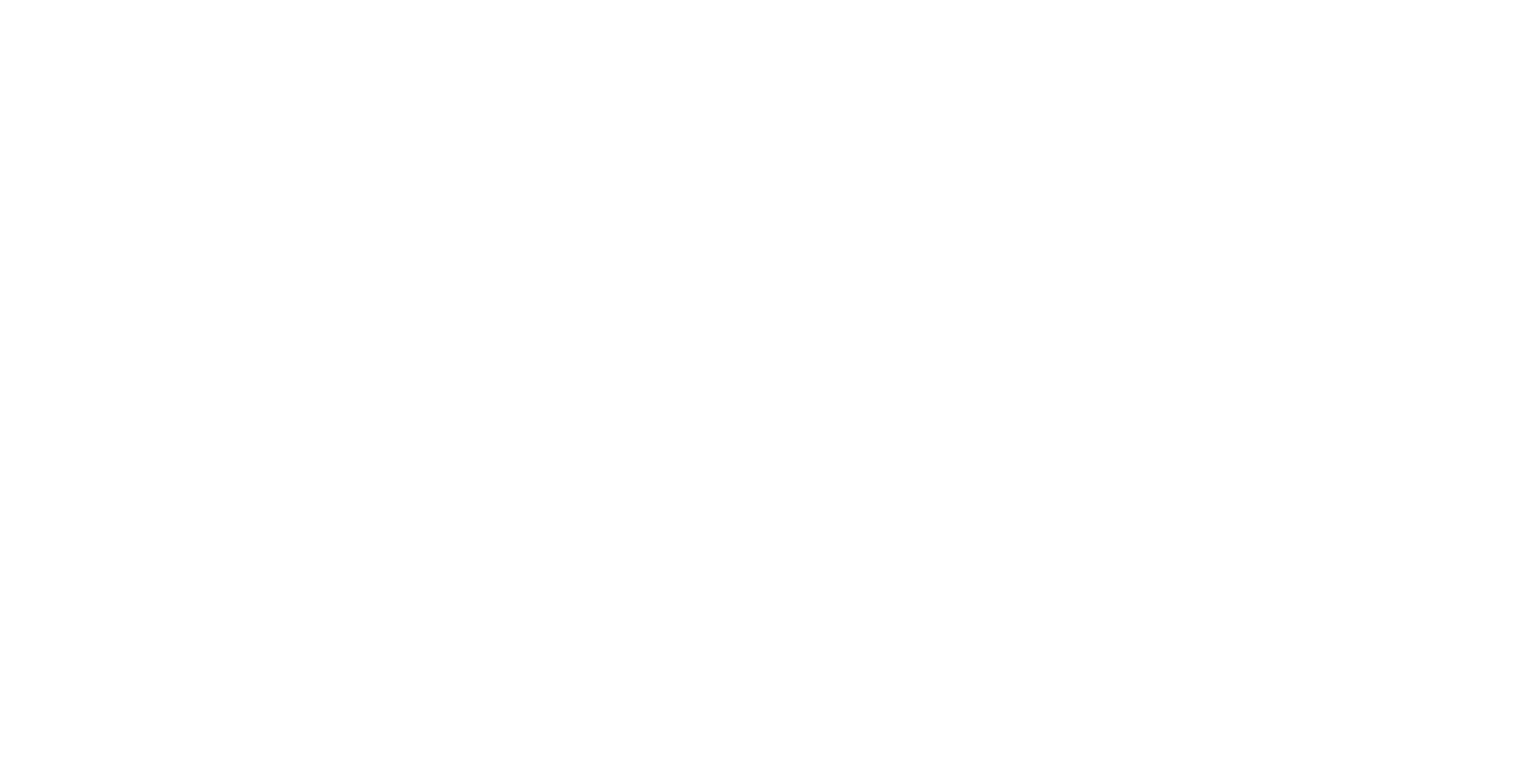 scroll, scrollTop: 0, scrollLeft: 0, axis: both 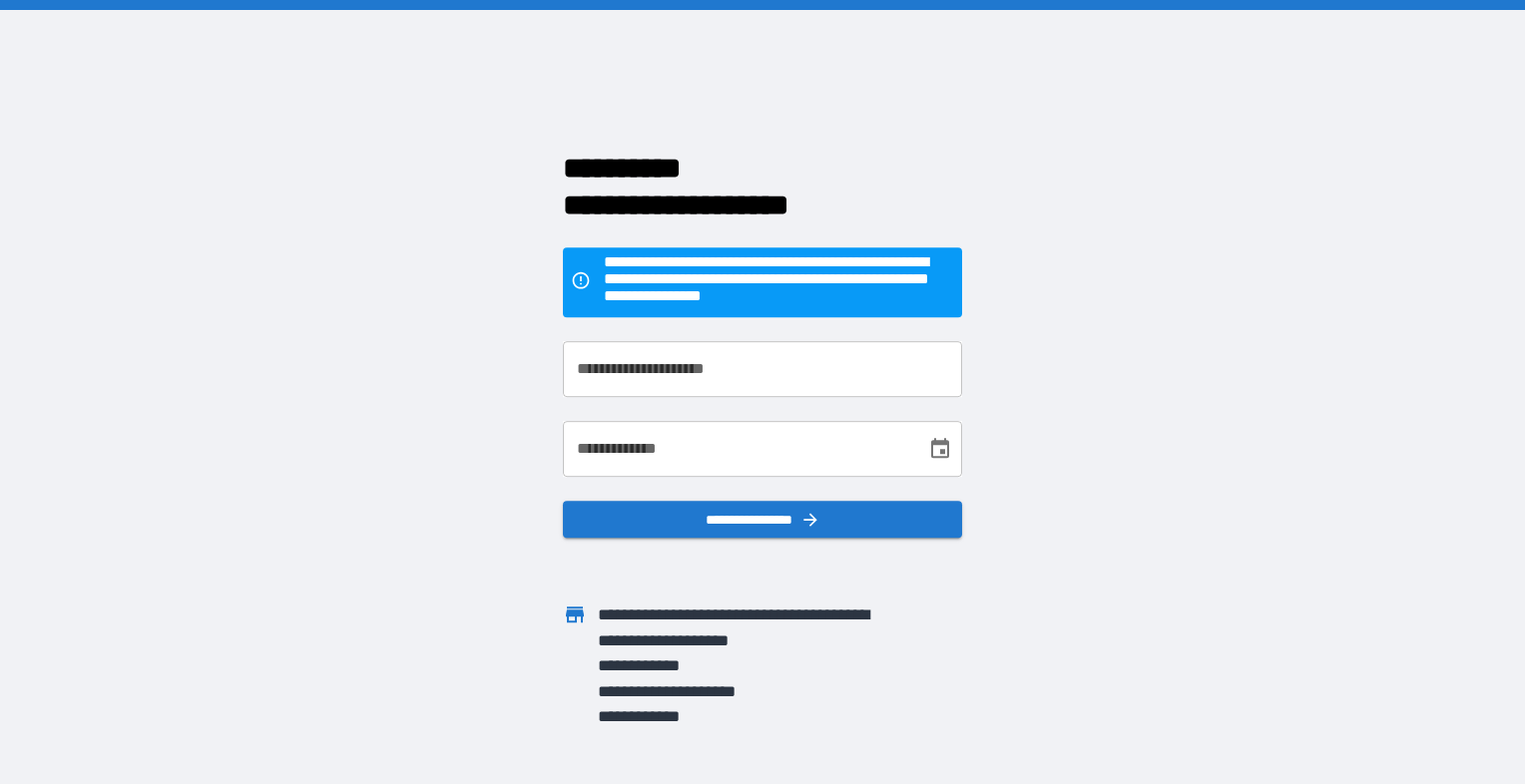 click on "**********" at bounding box center [762, 369] 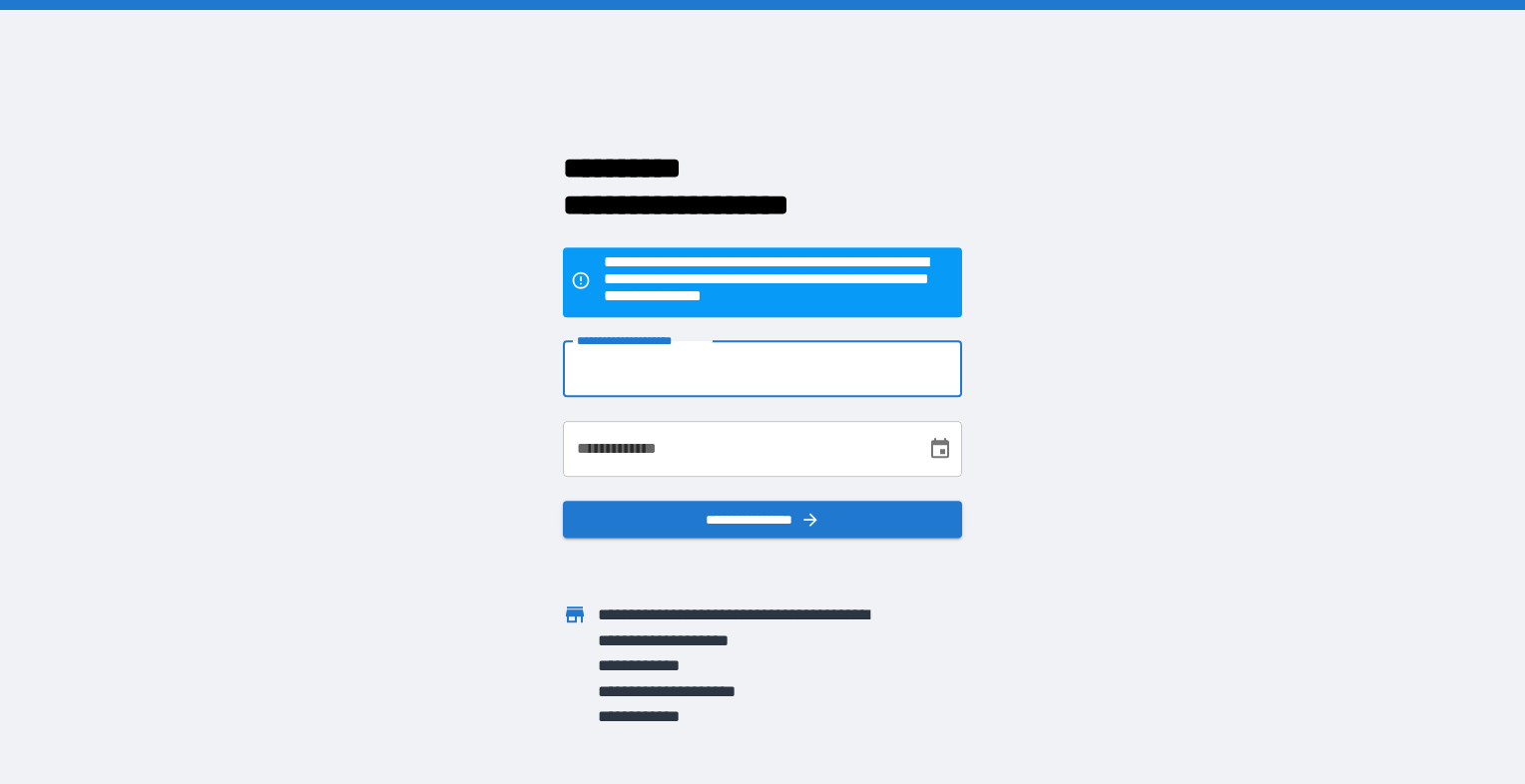 type on "**********" 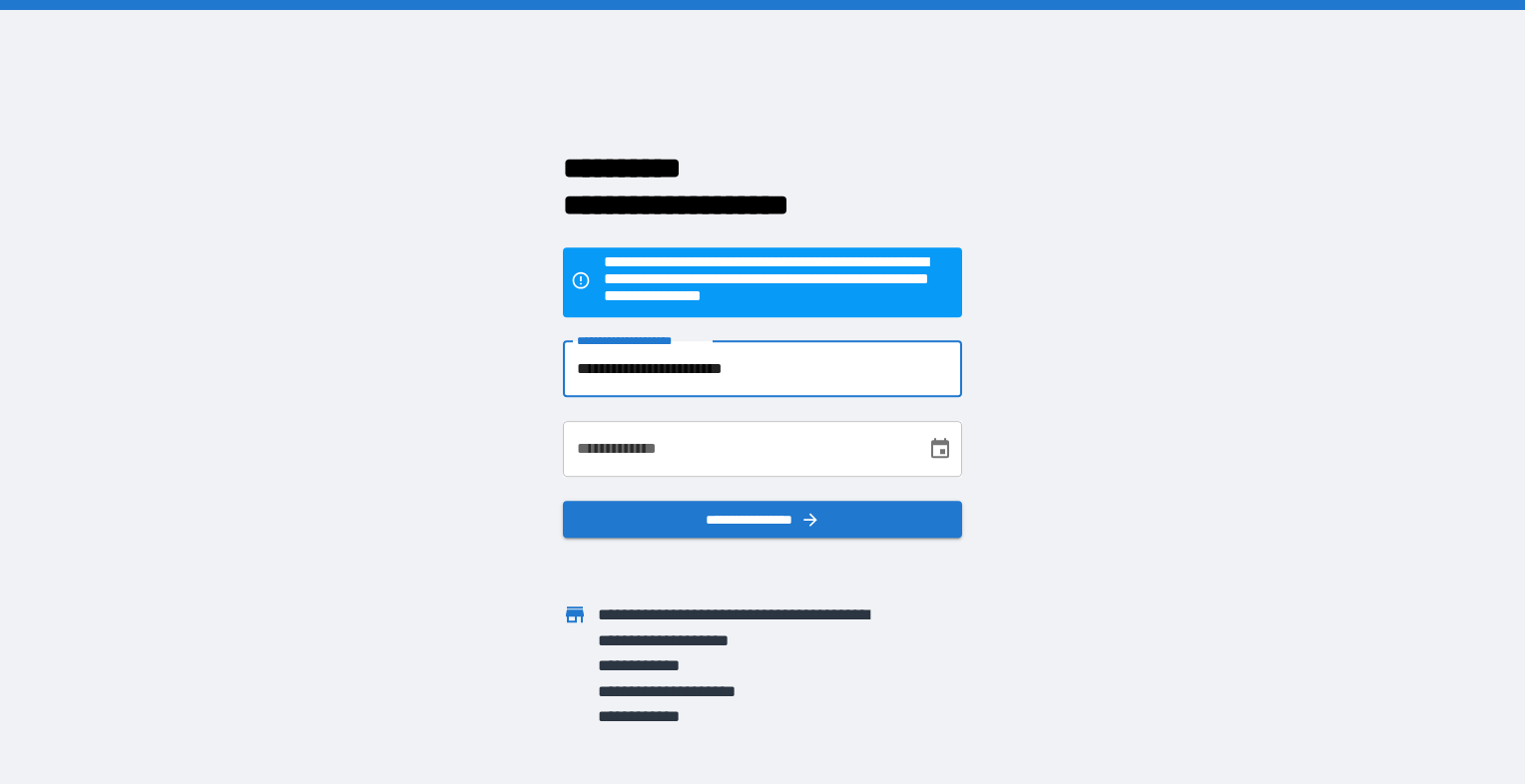 type on "**********" 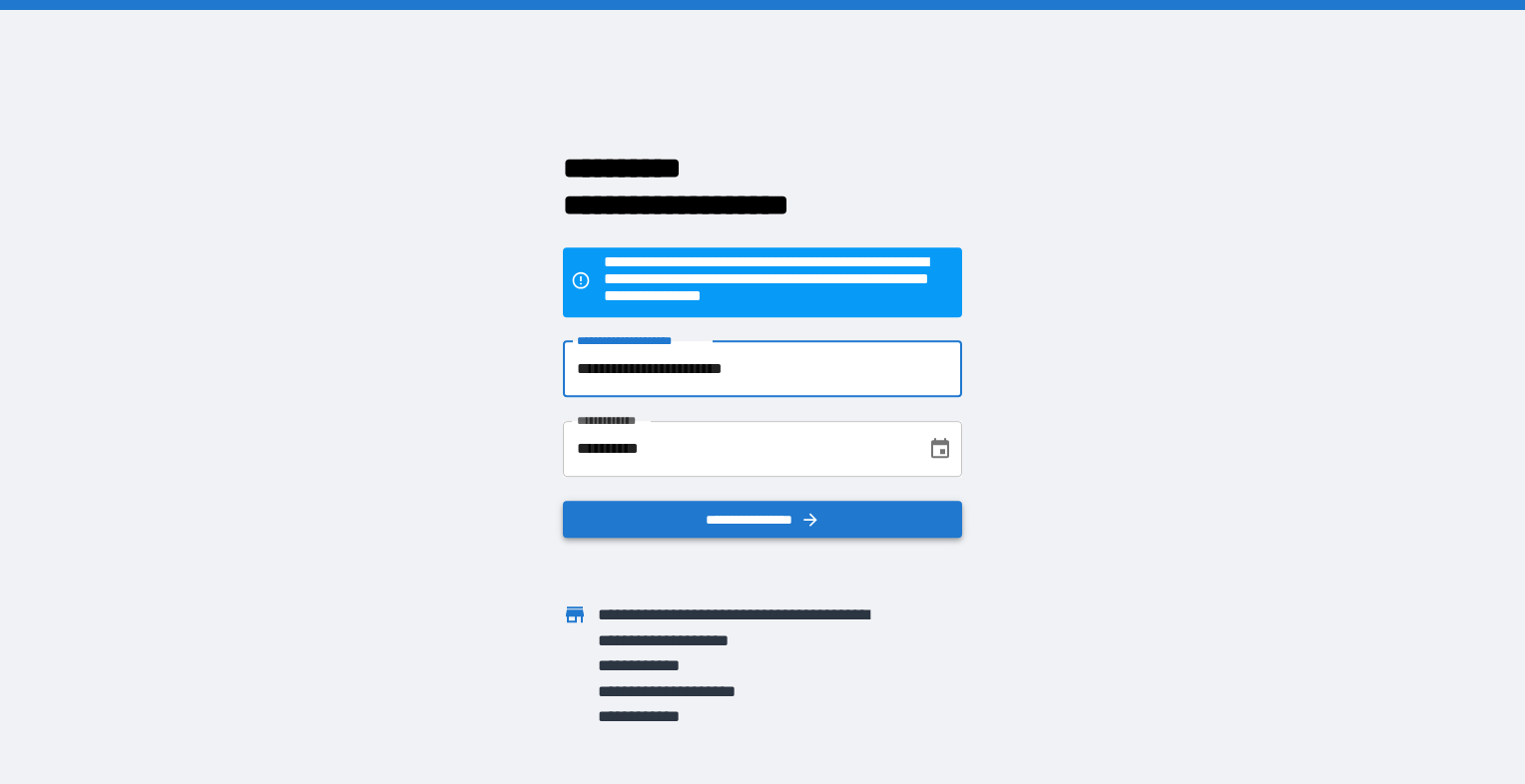 click on "**********" at bounding box center (762, 520) 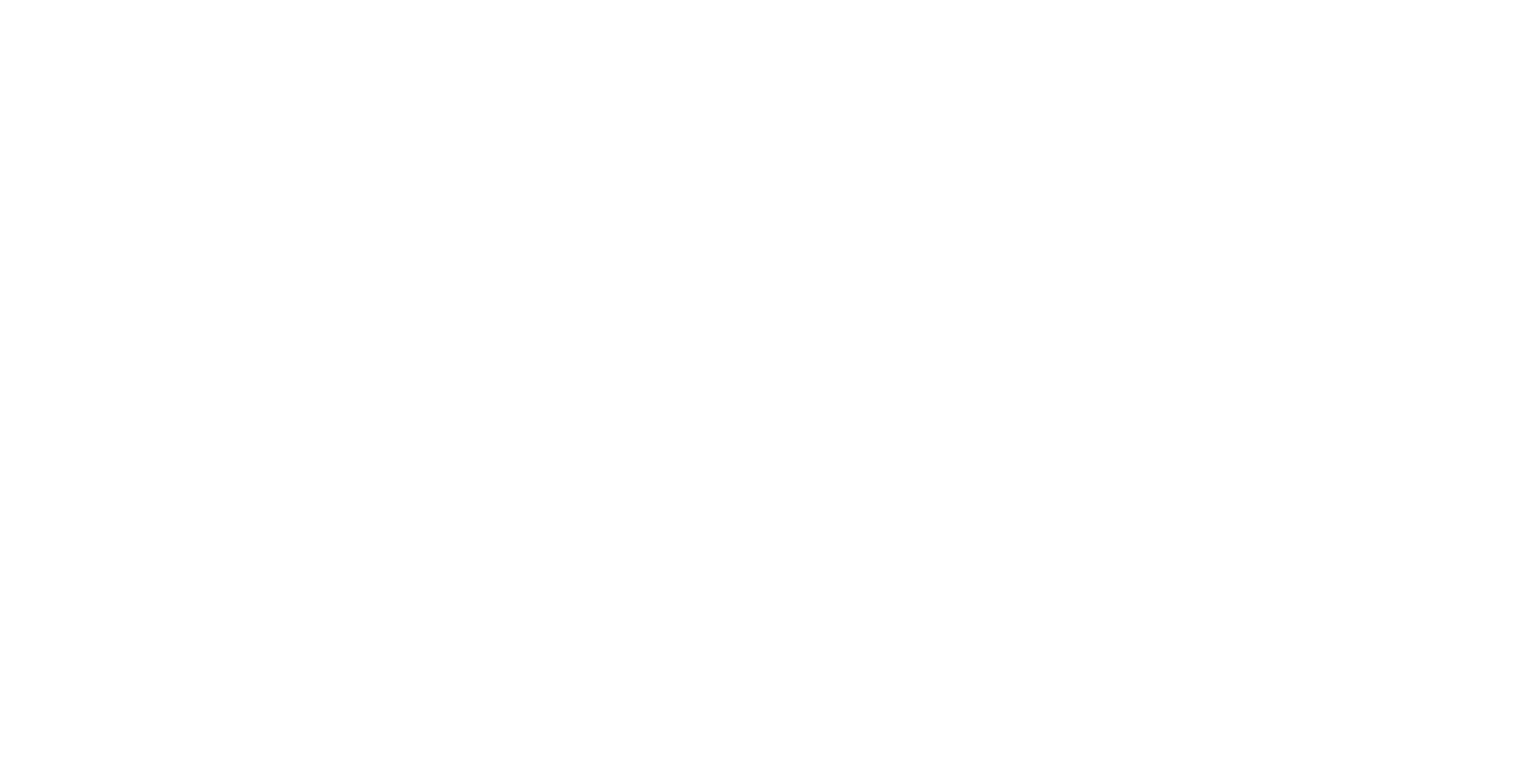 scroll, scrollTop: 0, scrollLeft: 0, axis: both 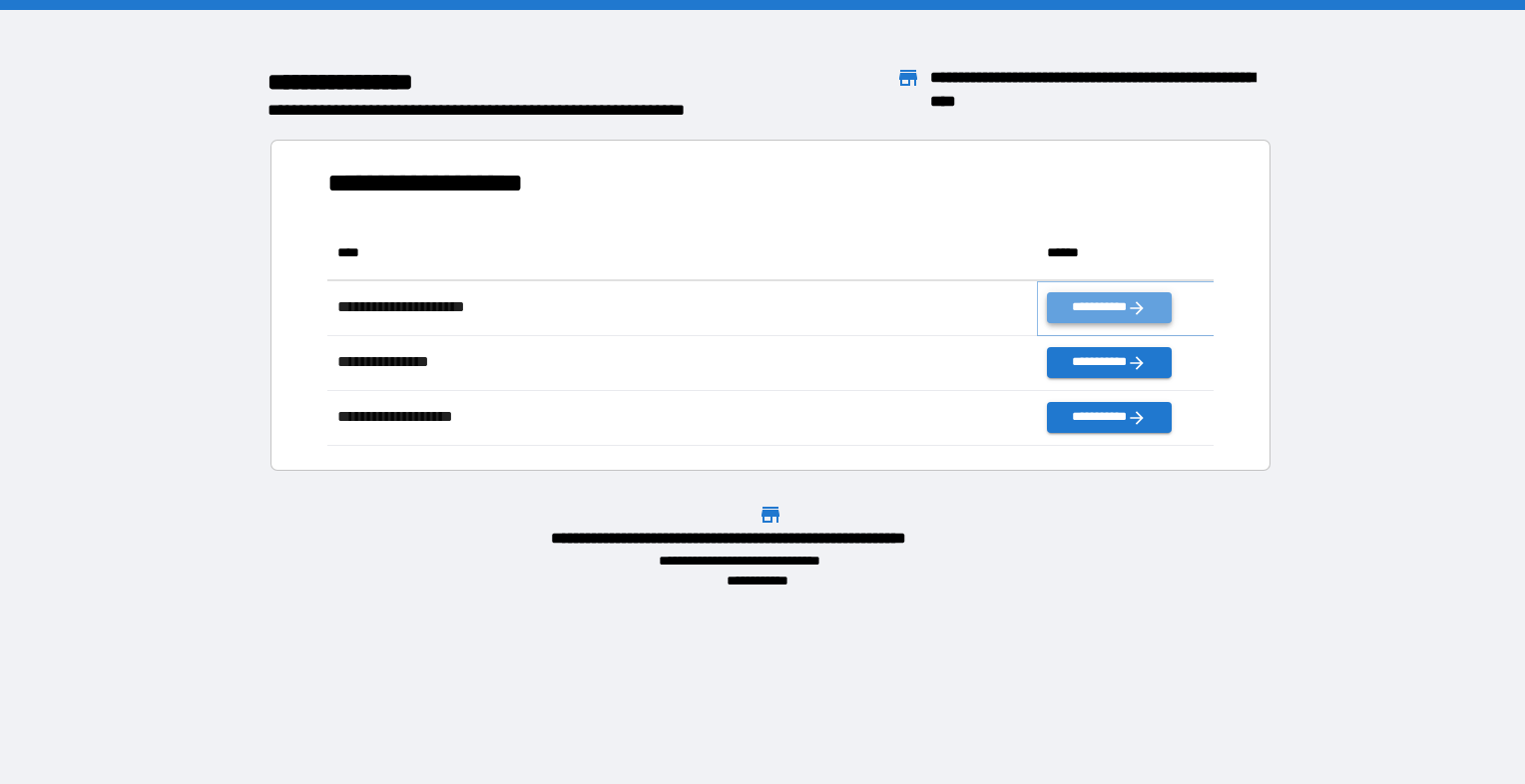 click on "**********" at bounding box center (1109, 307) 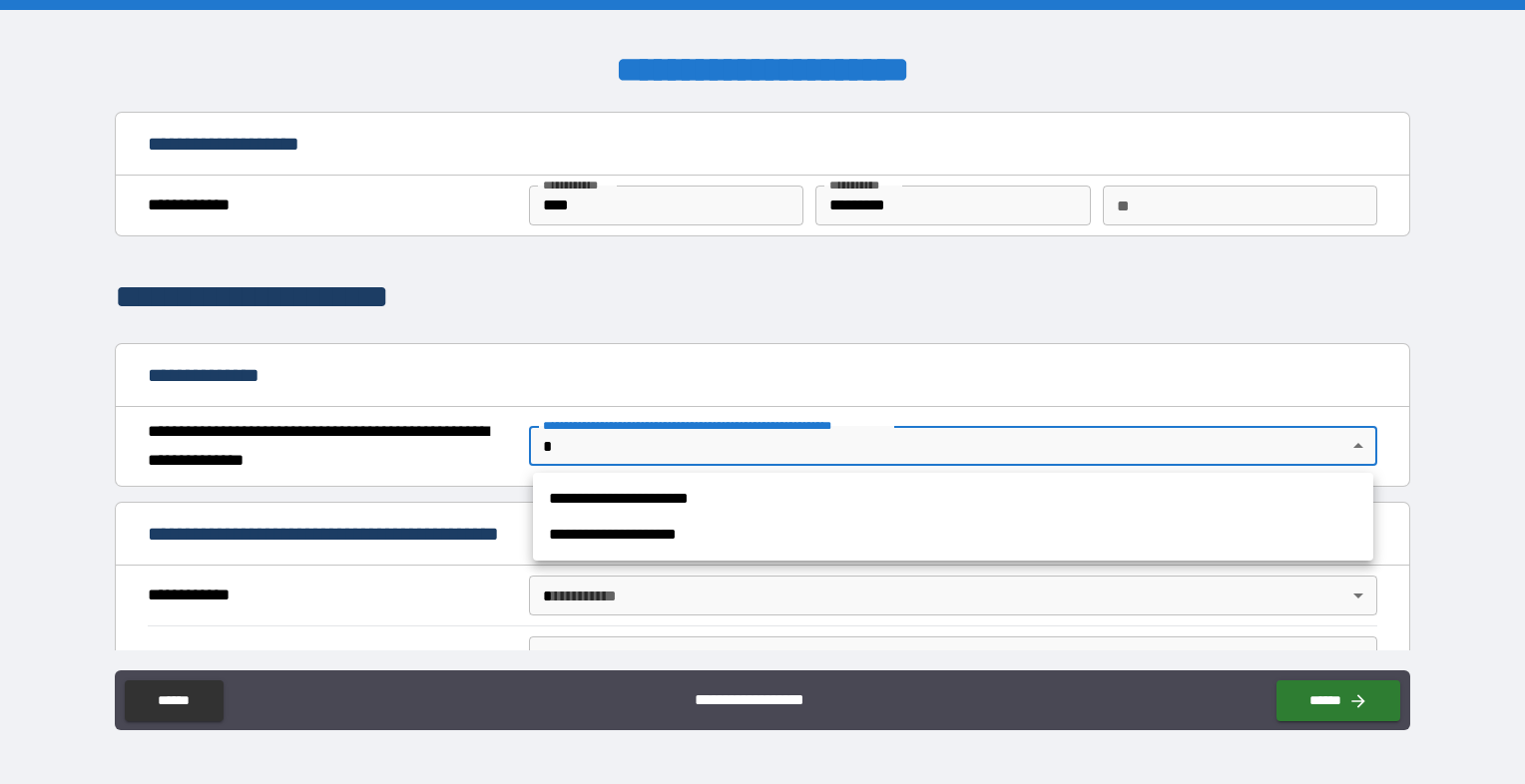 click on "**********" at bounding box center [762, 392] 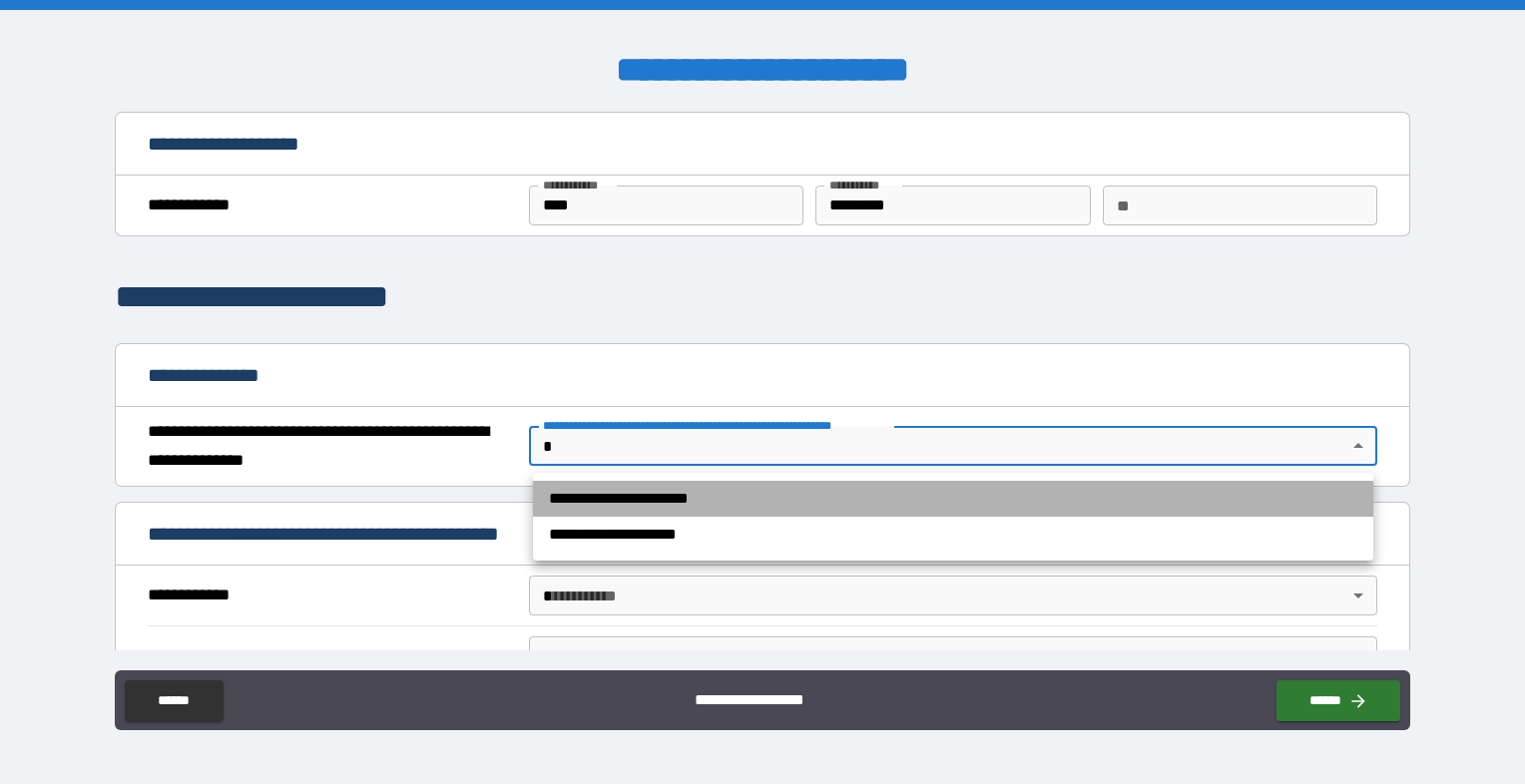 click on "**********" at bounding box center (953, 499) 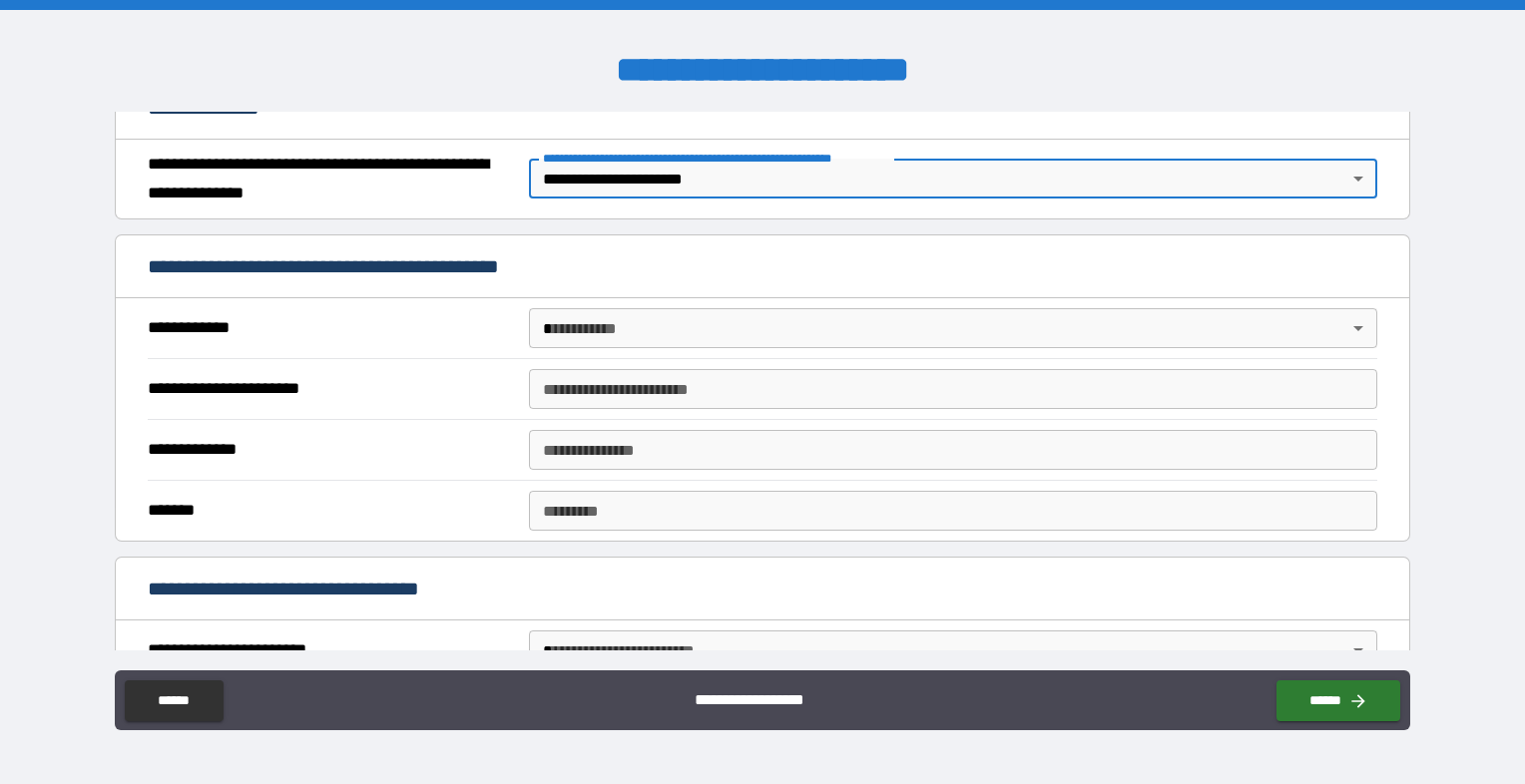 scroll, scrollTop: 299, scrollLeft: 0, axis: vertical 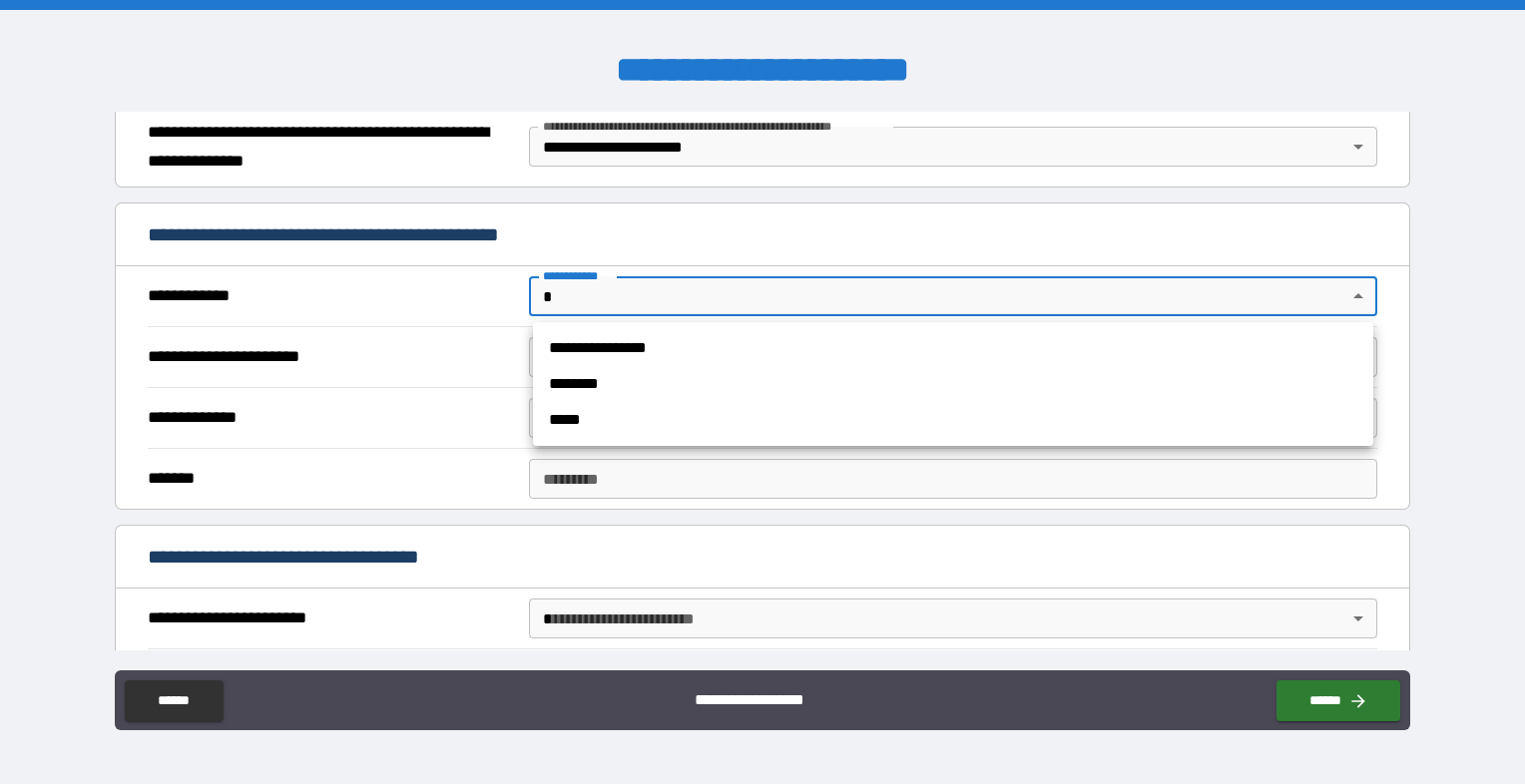 click on "**********" at bounding box center [762, 392] 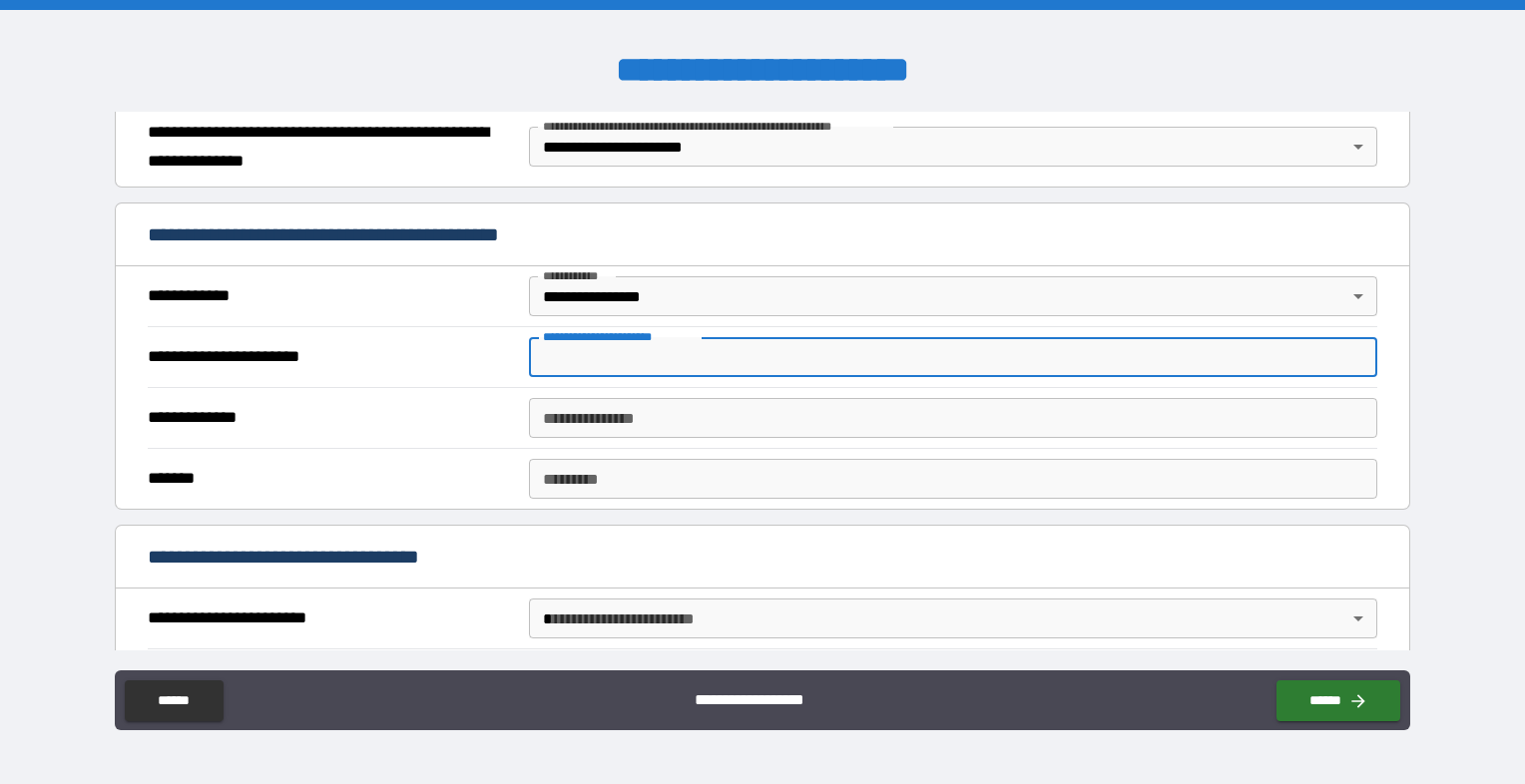 click on "**********" at bounding box center (953, 357) 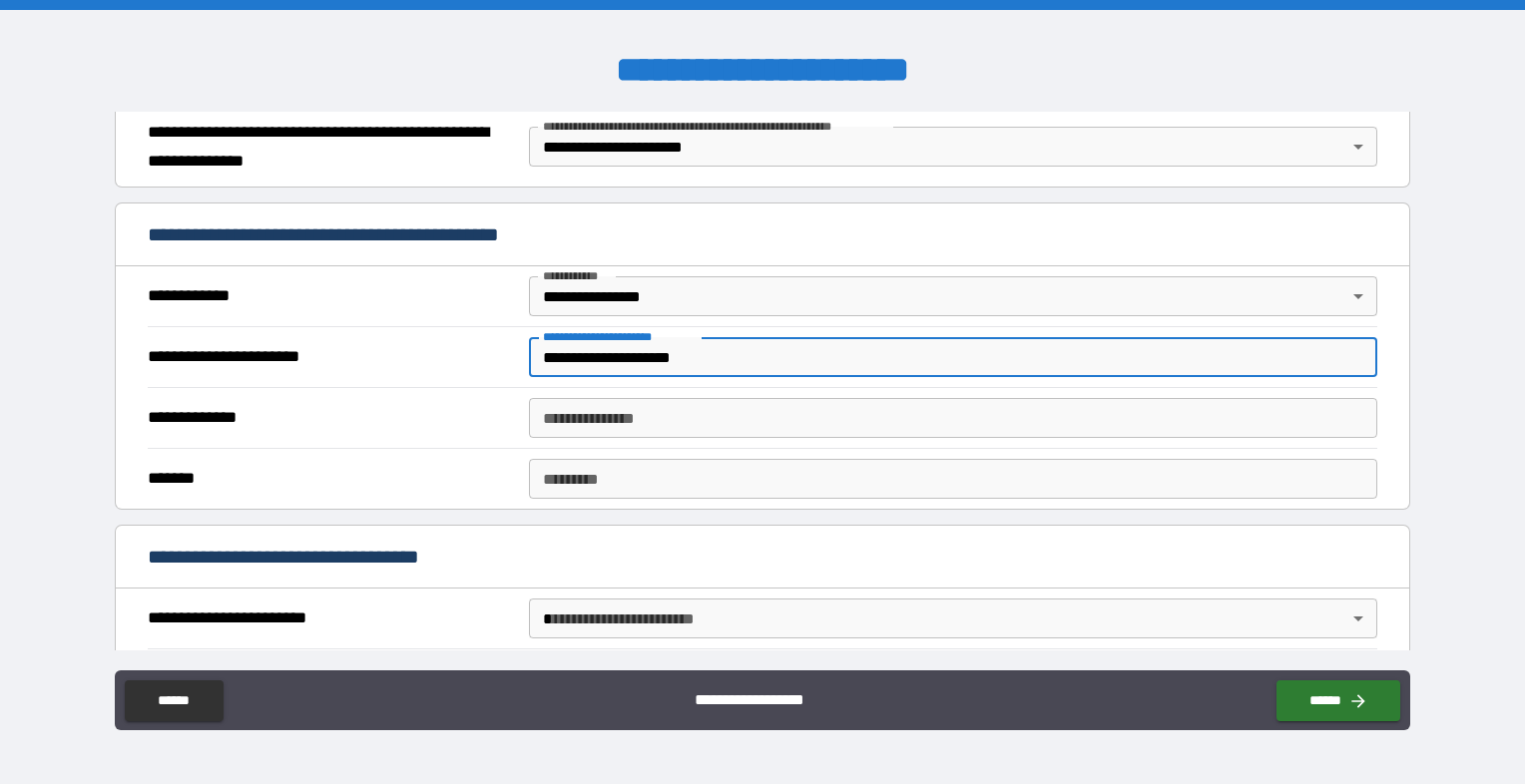 type on "**********" 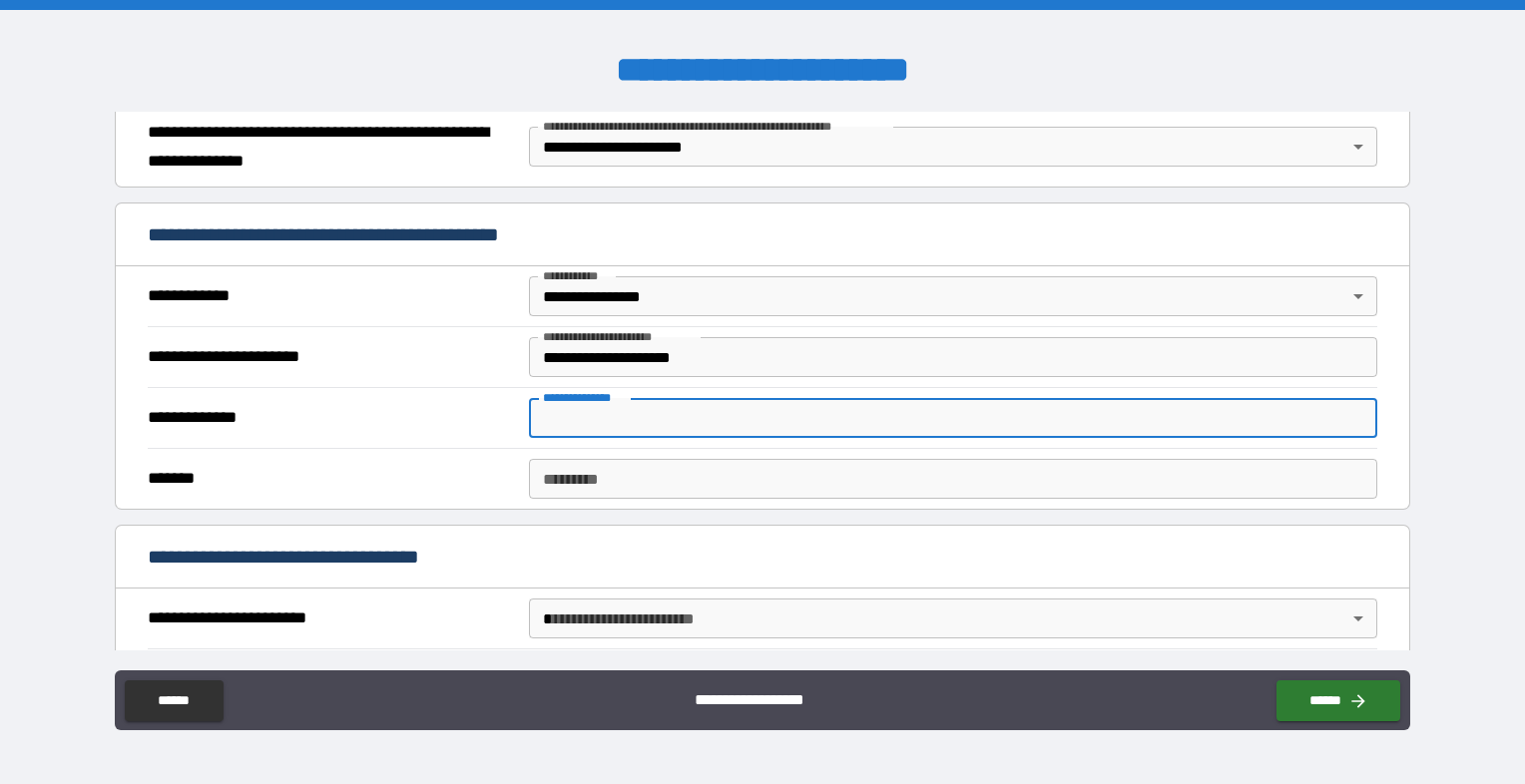 click on "**********" at bounding box center (953, 418) 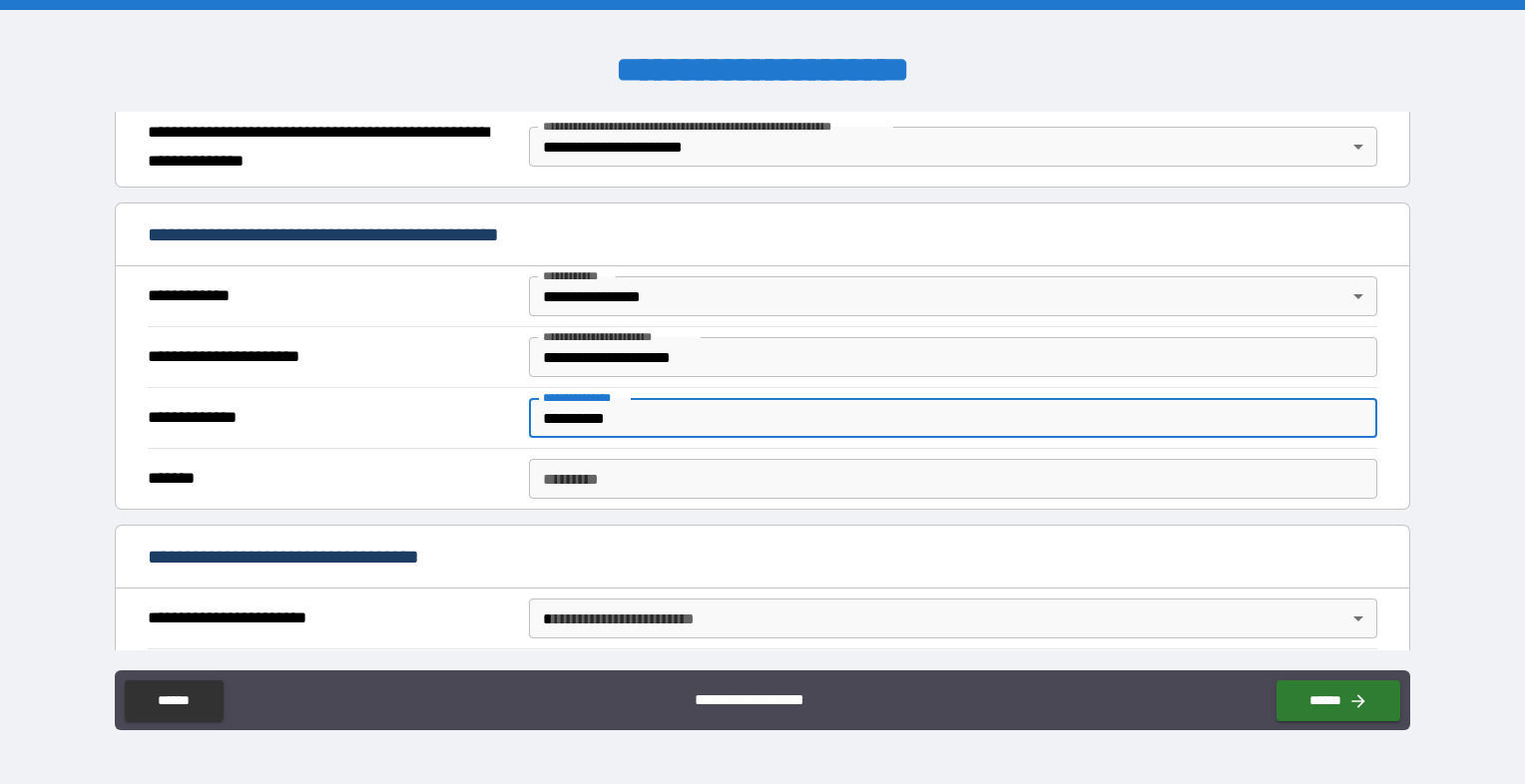 type on "**********" 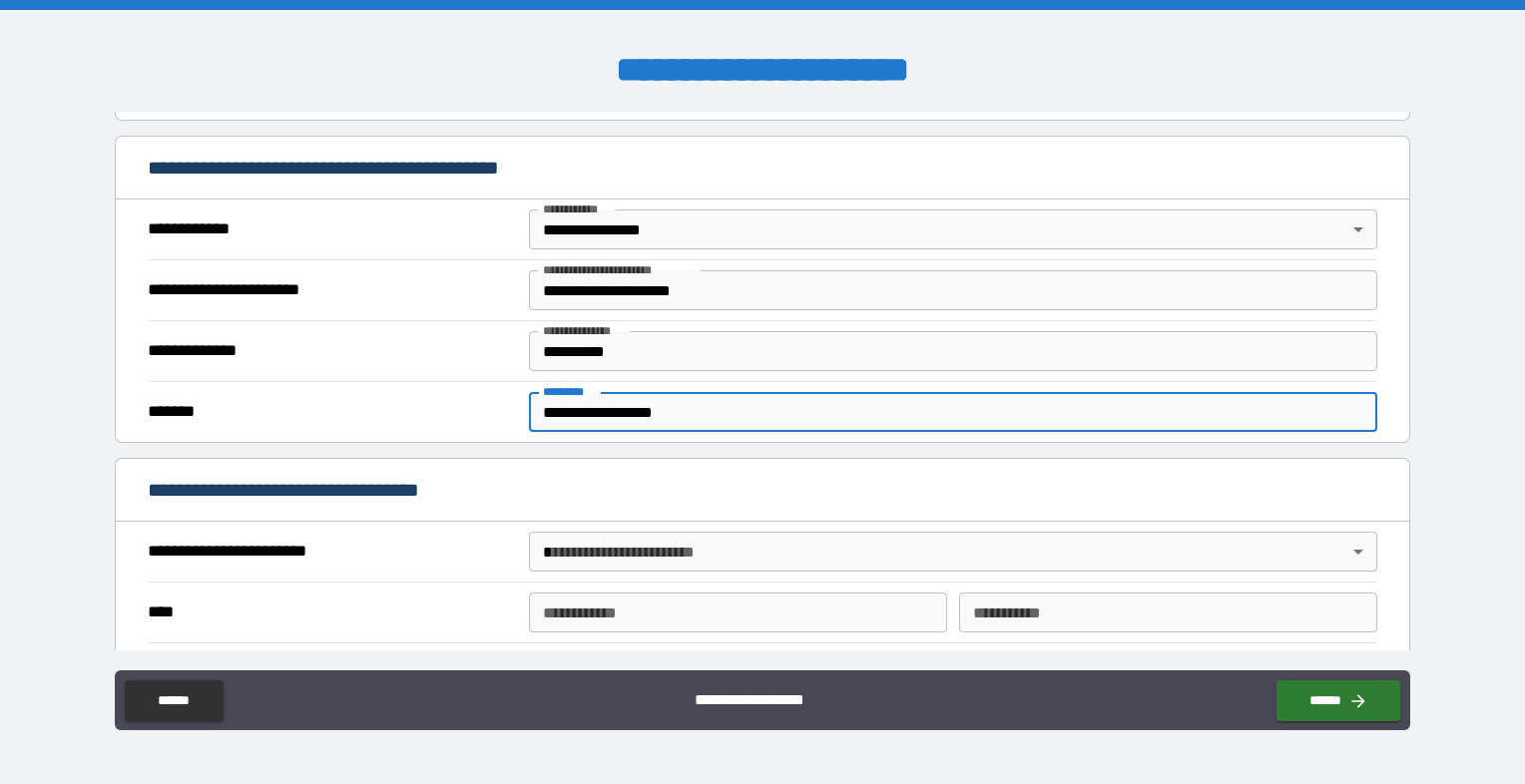 scroll, scrollTop: 499, scrollLeft: 0, axis: vertical 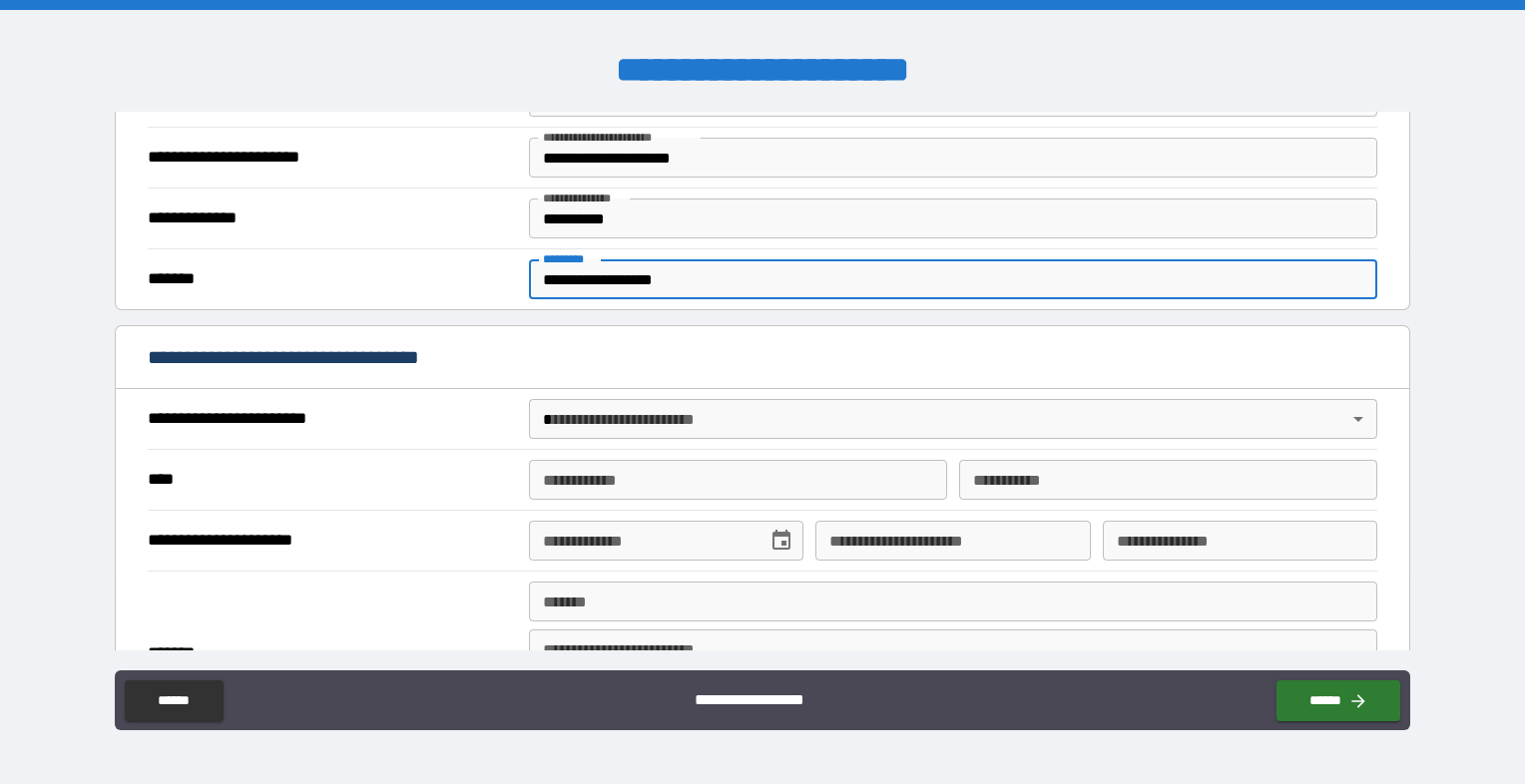 type on "**********" 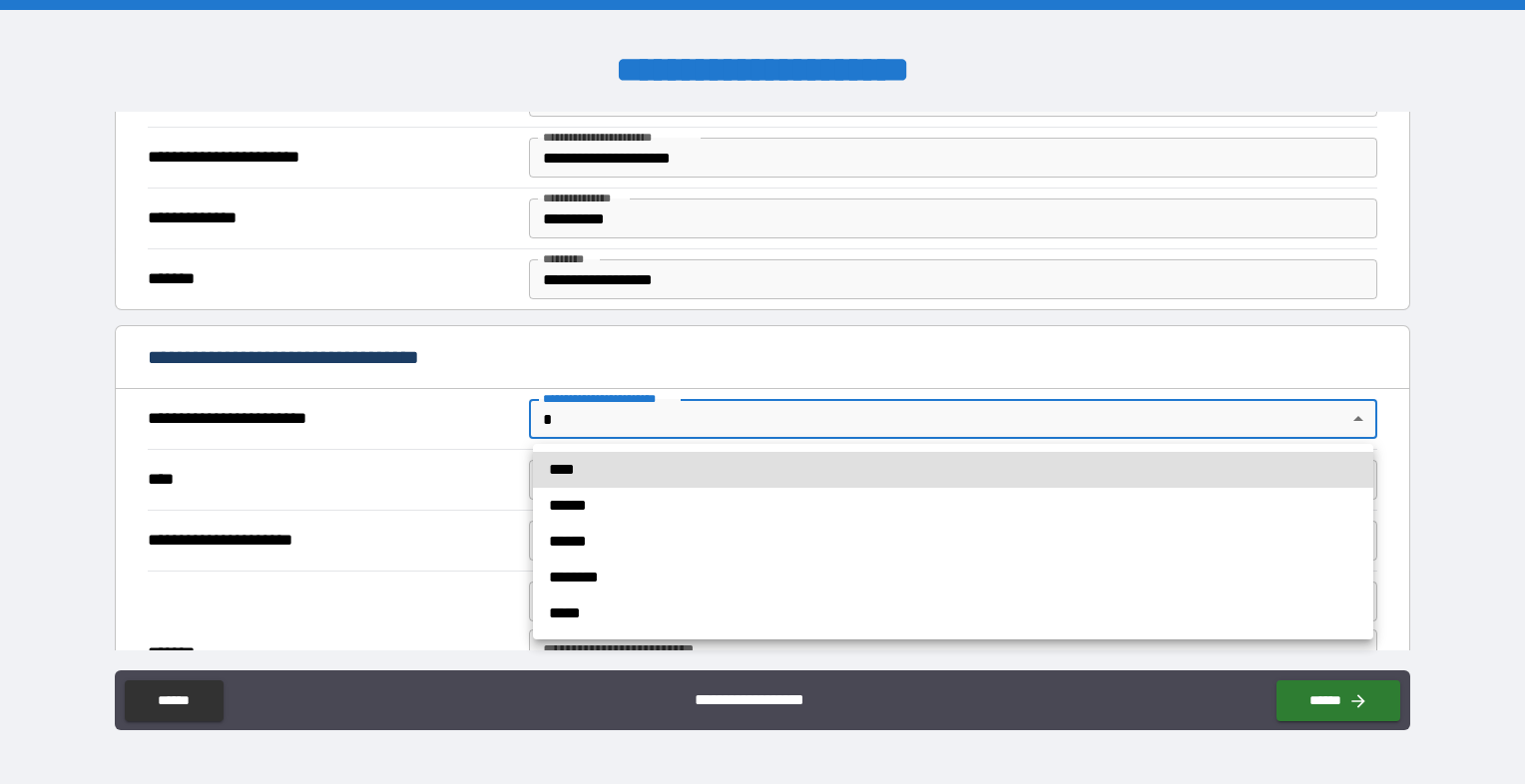 click on "****" at bounding box center [953, 470] 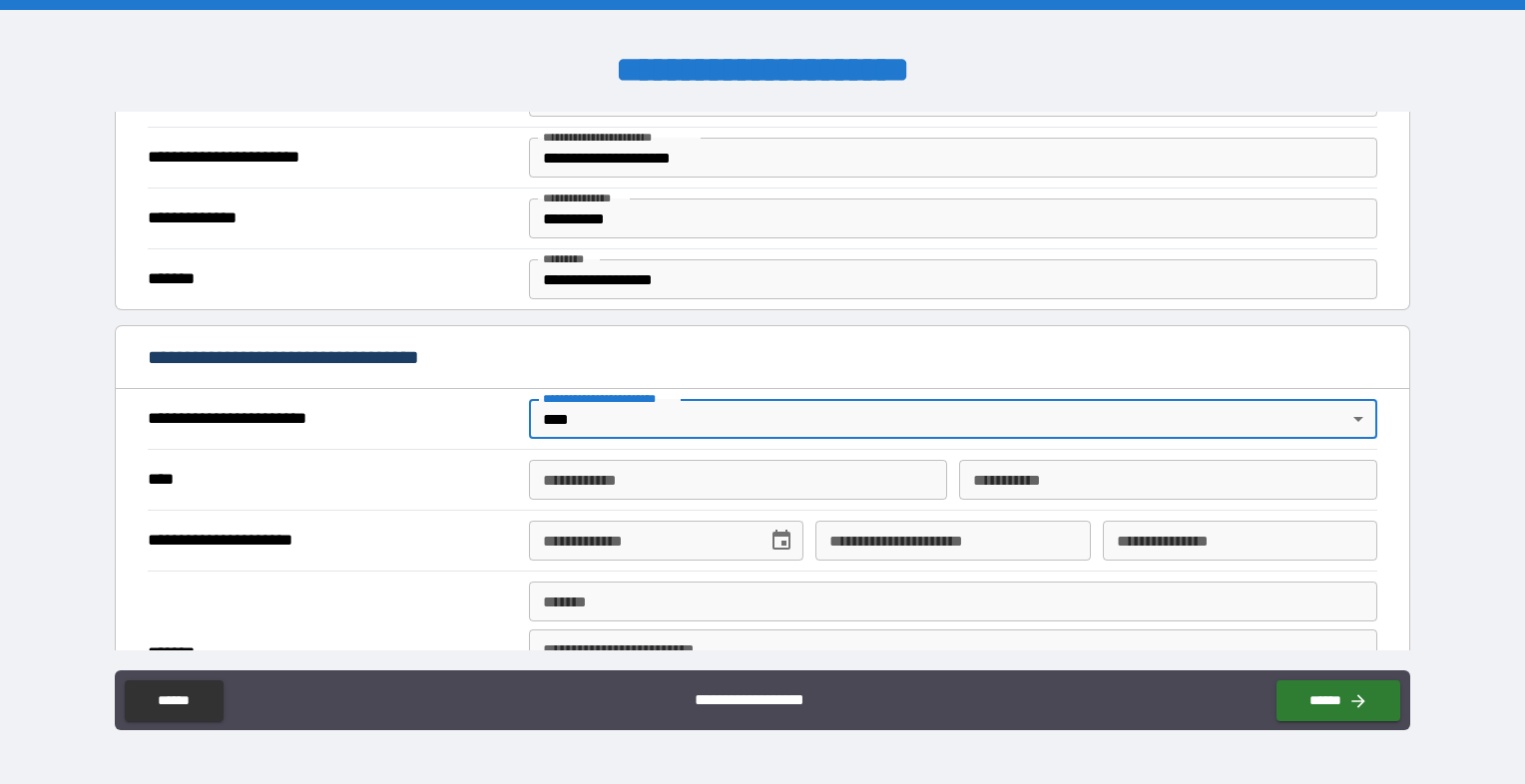 type on "*" 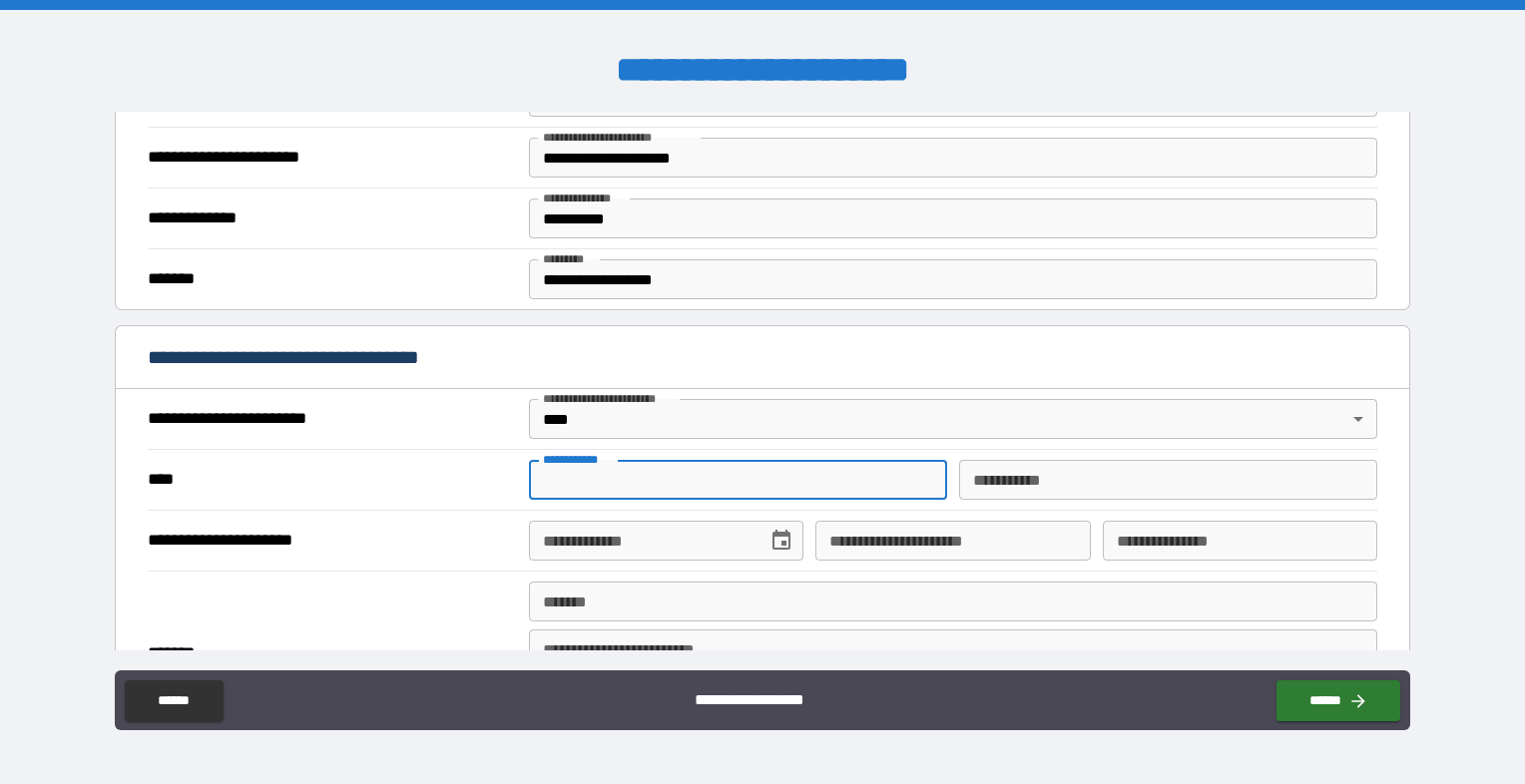 click on "**********" at bounding box center [738, 480] 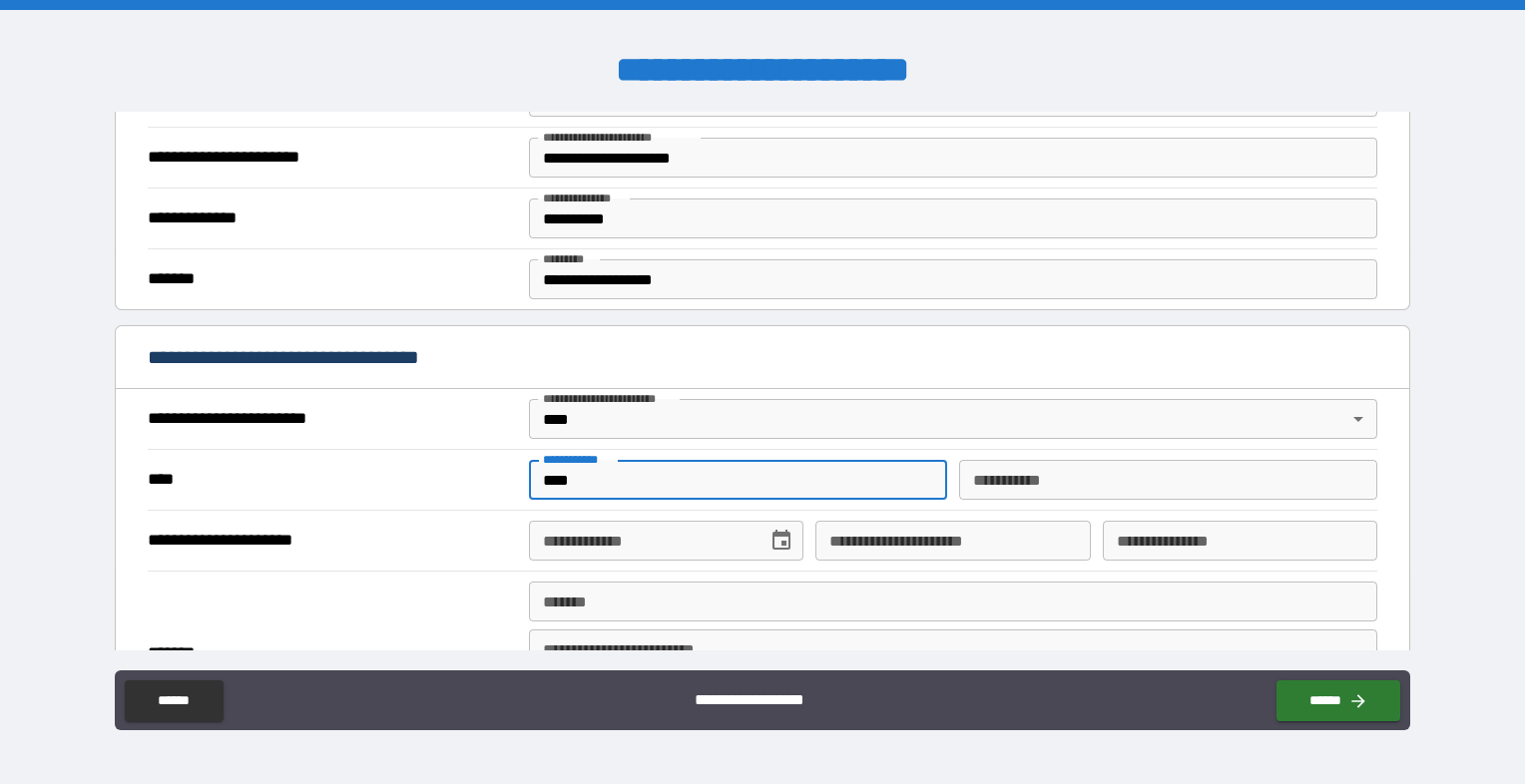 type on "****" 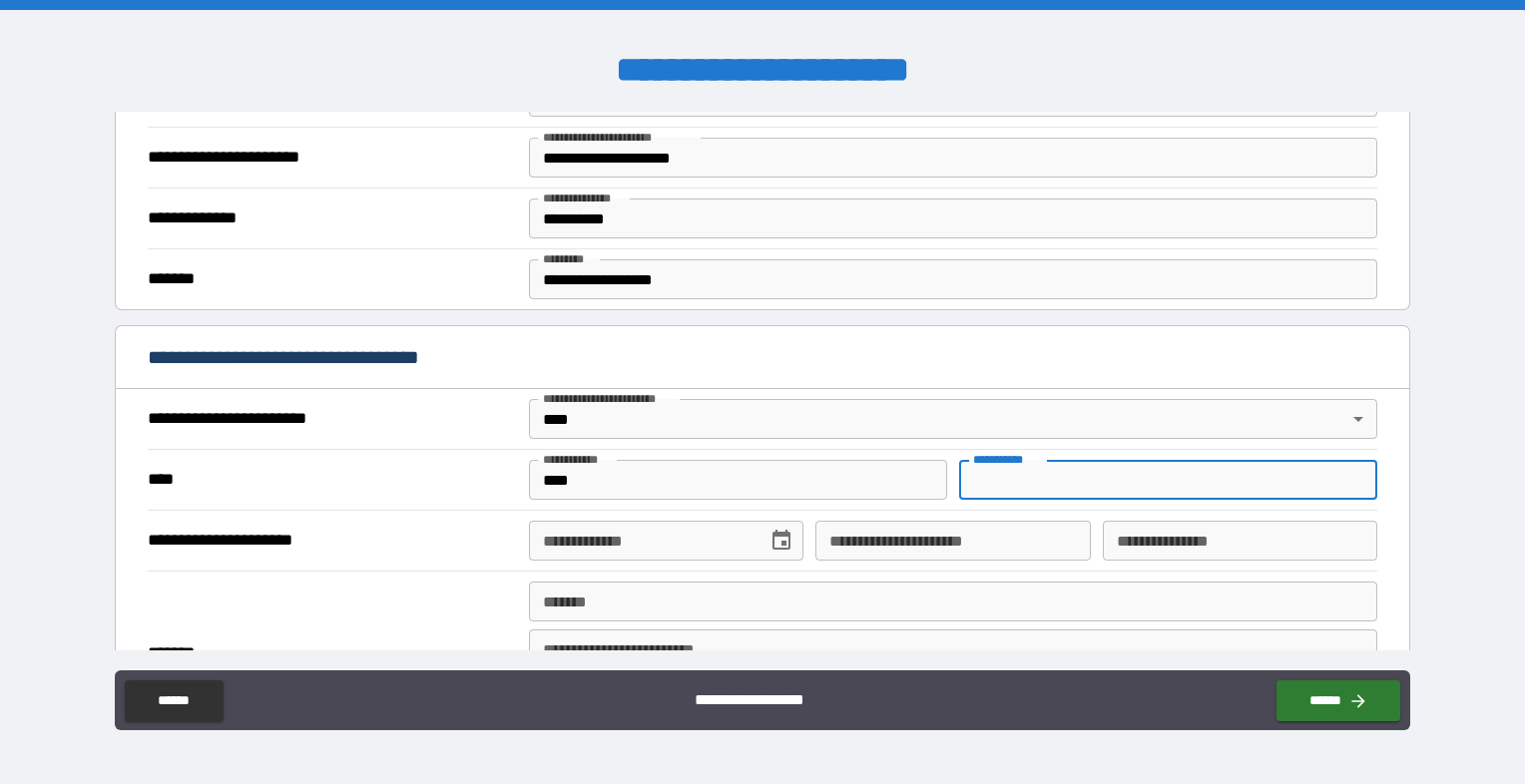 click on "*********   *" at bounding box center [1168, 480] 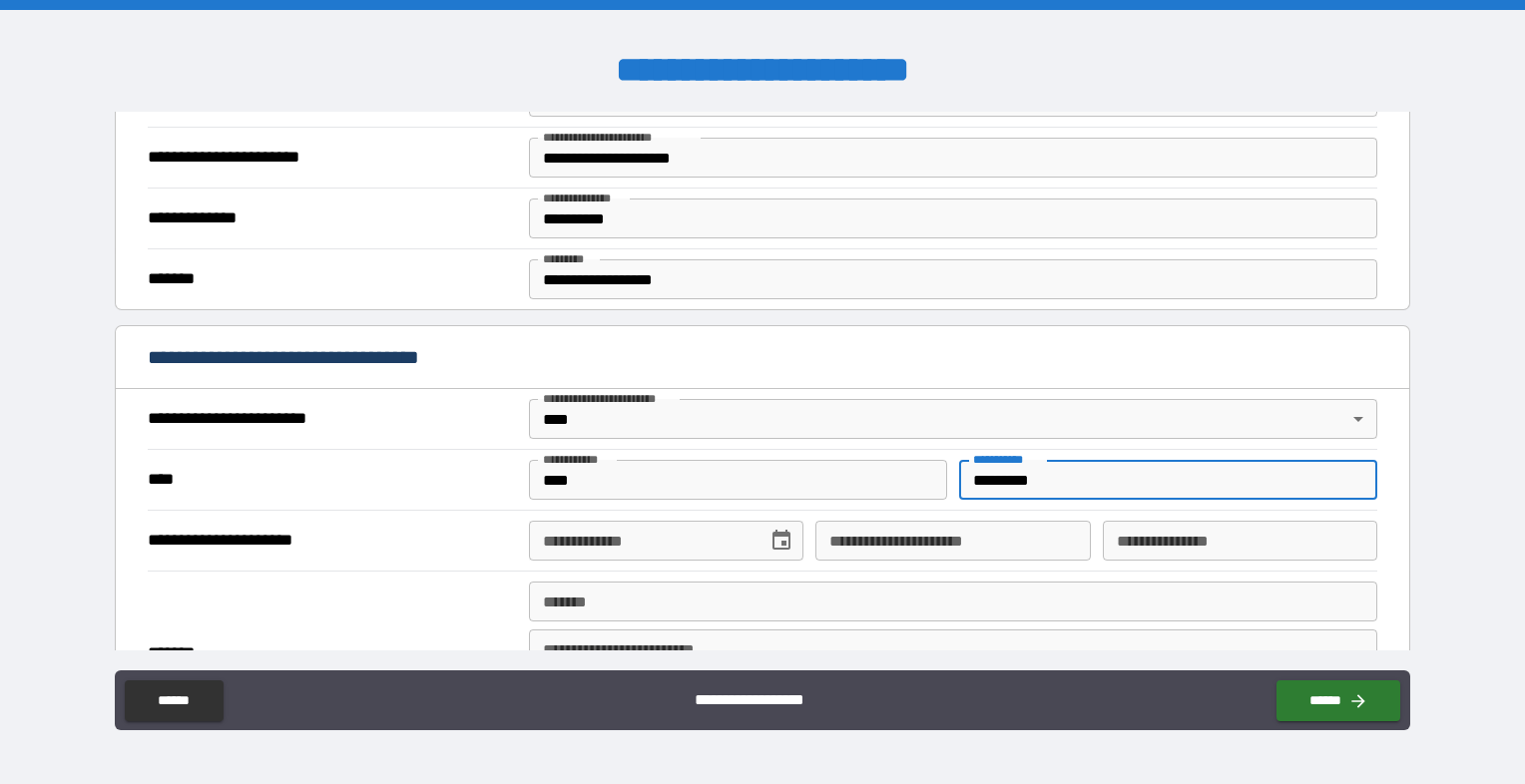 type on "*********" 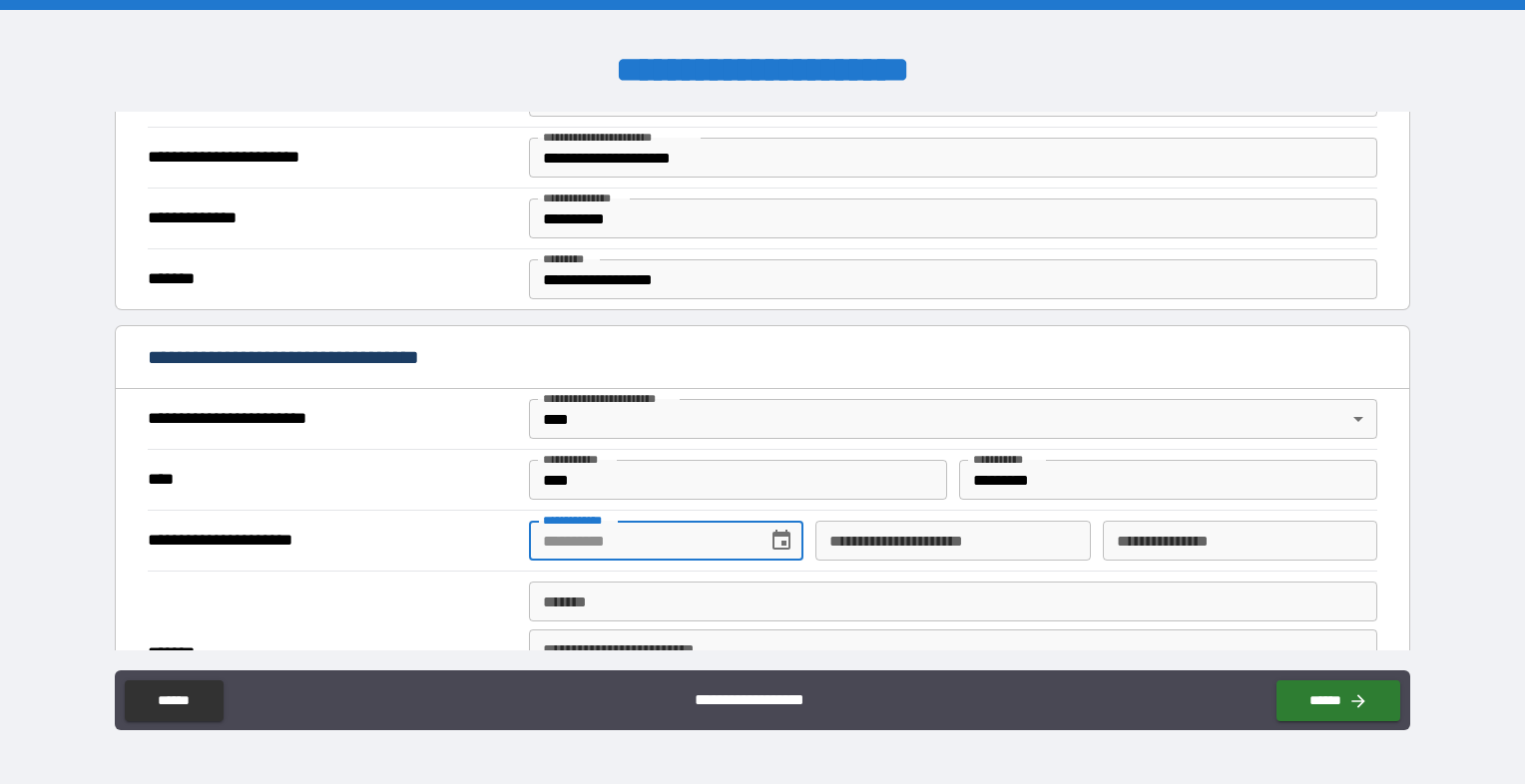 click on "**********" at bounding box center (641, 541) 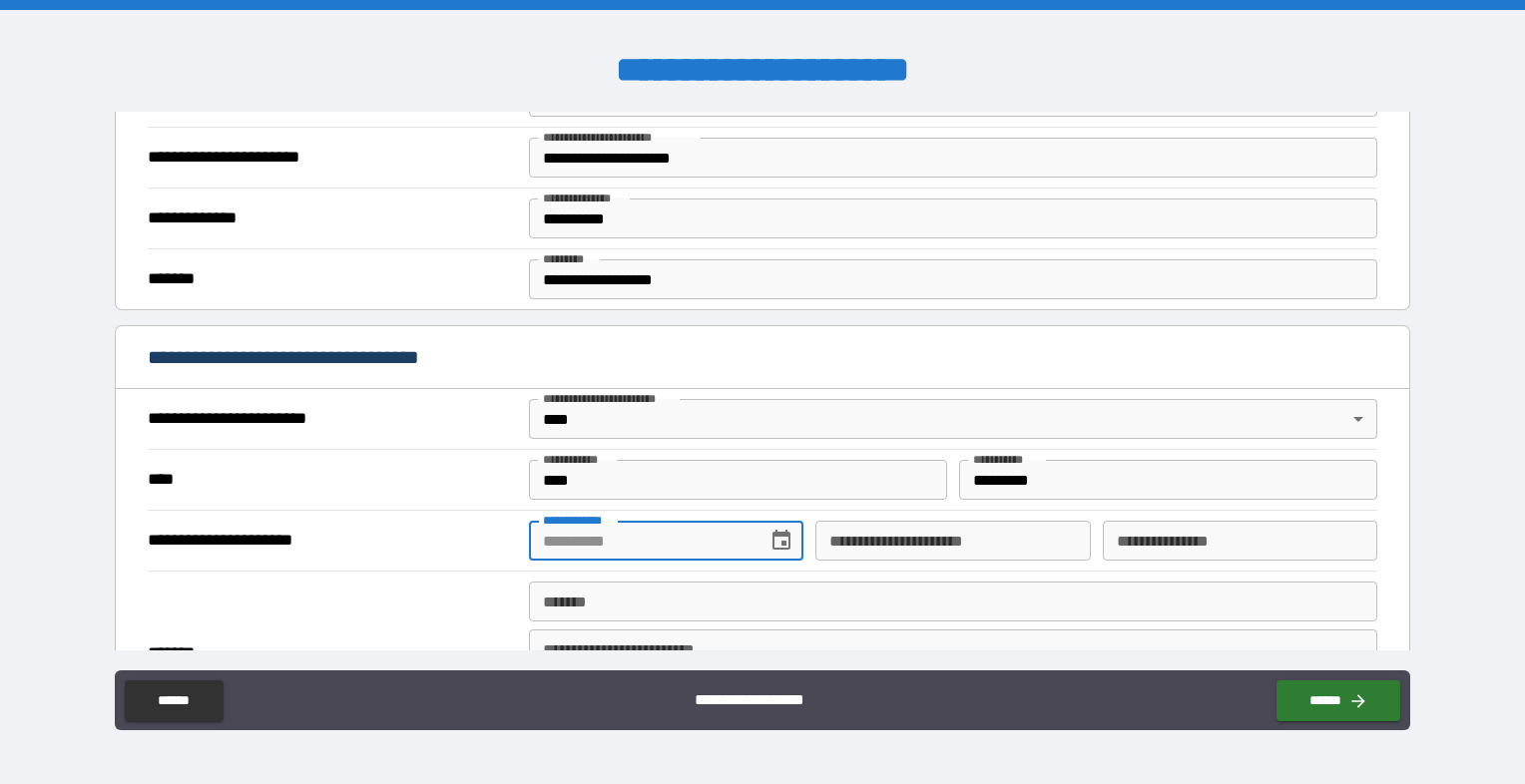 type on "**********" 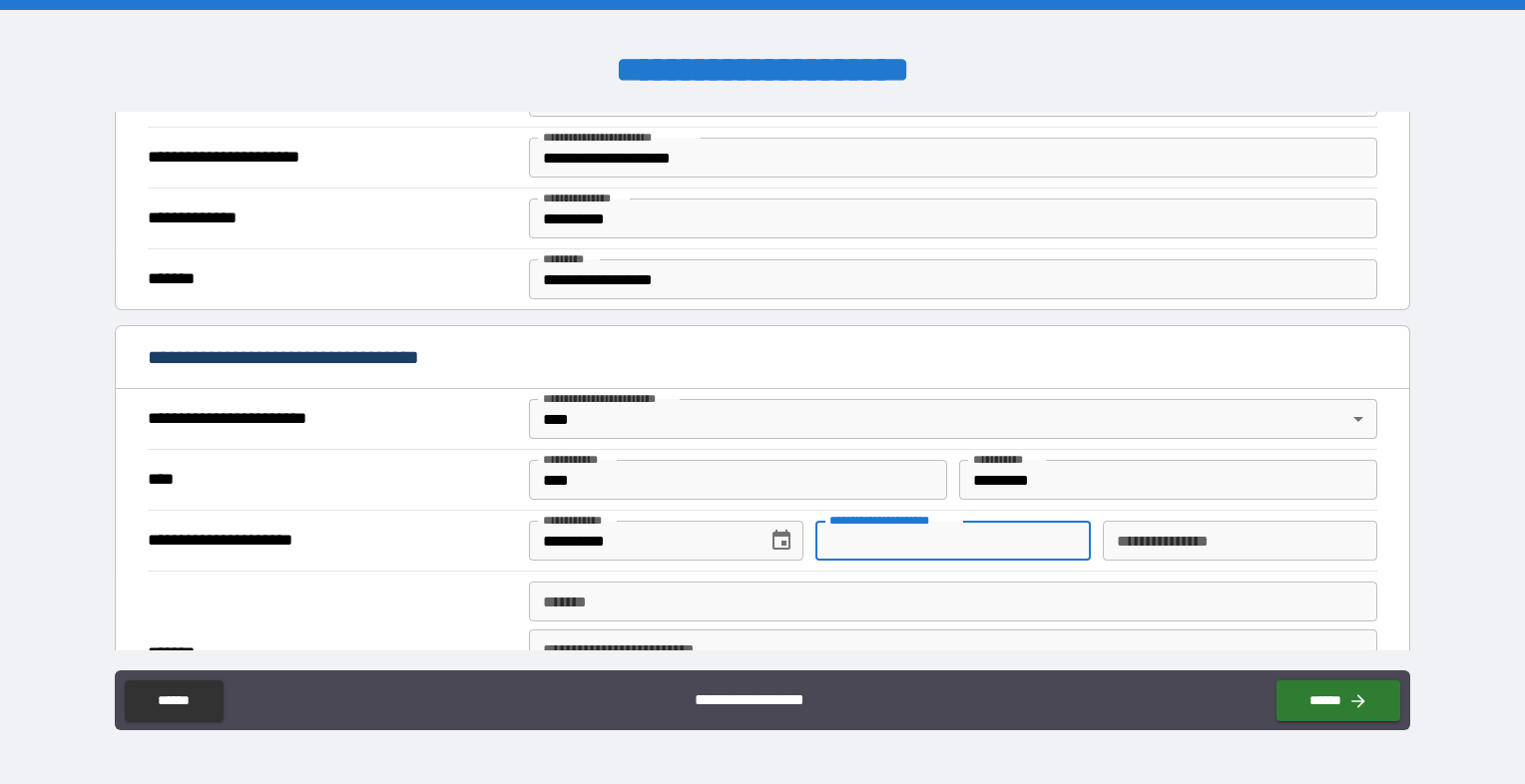click on "**********" at bounding box center (952, 541) 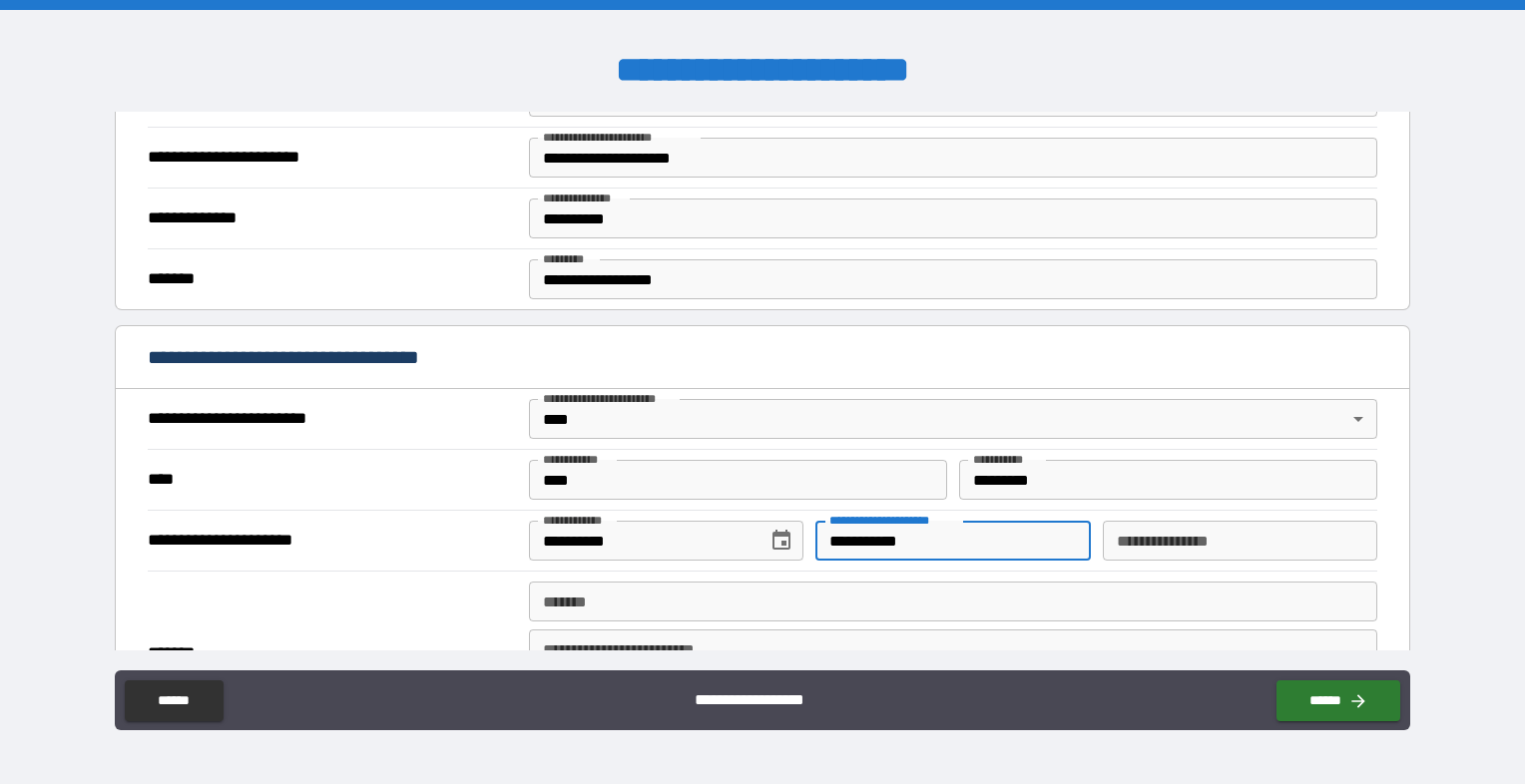 type on "**********" 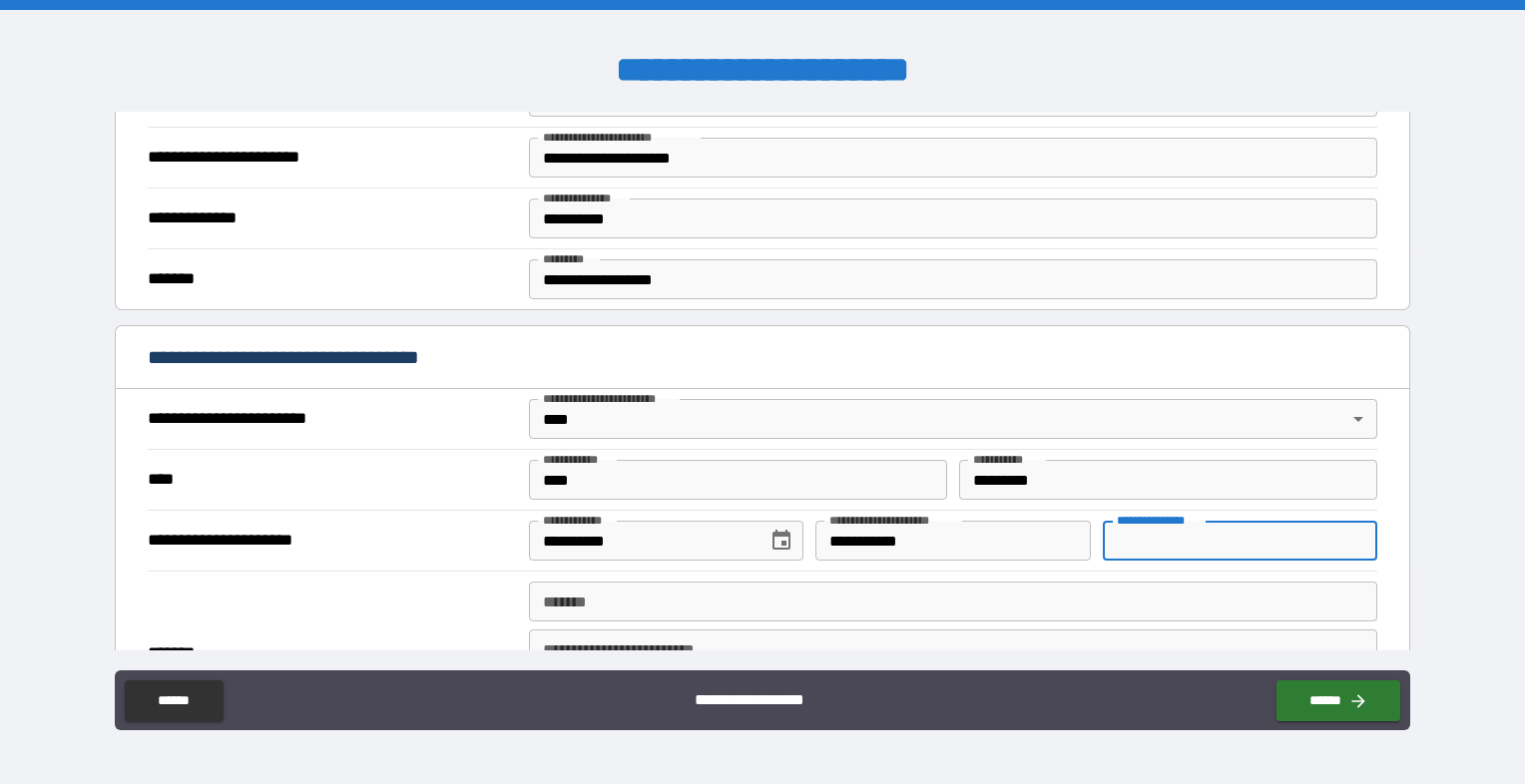 click on "**********" at bounding box center [1240, 541] 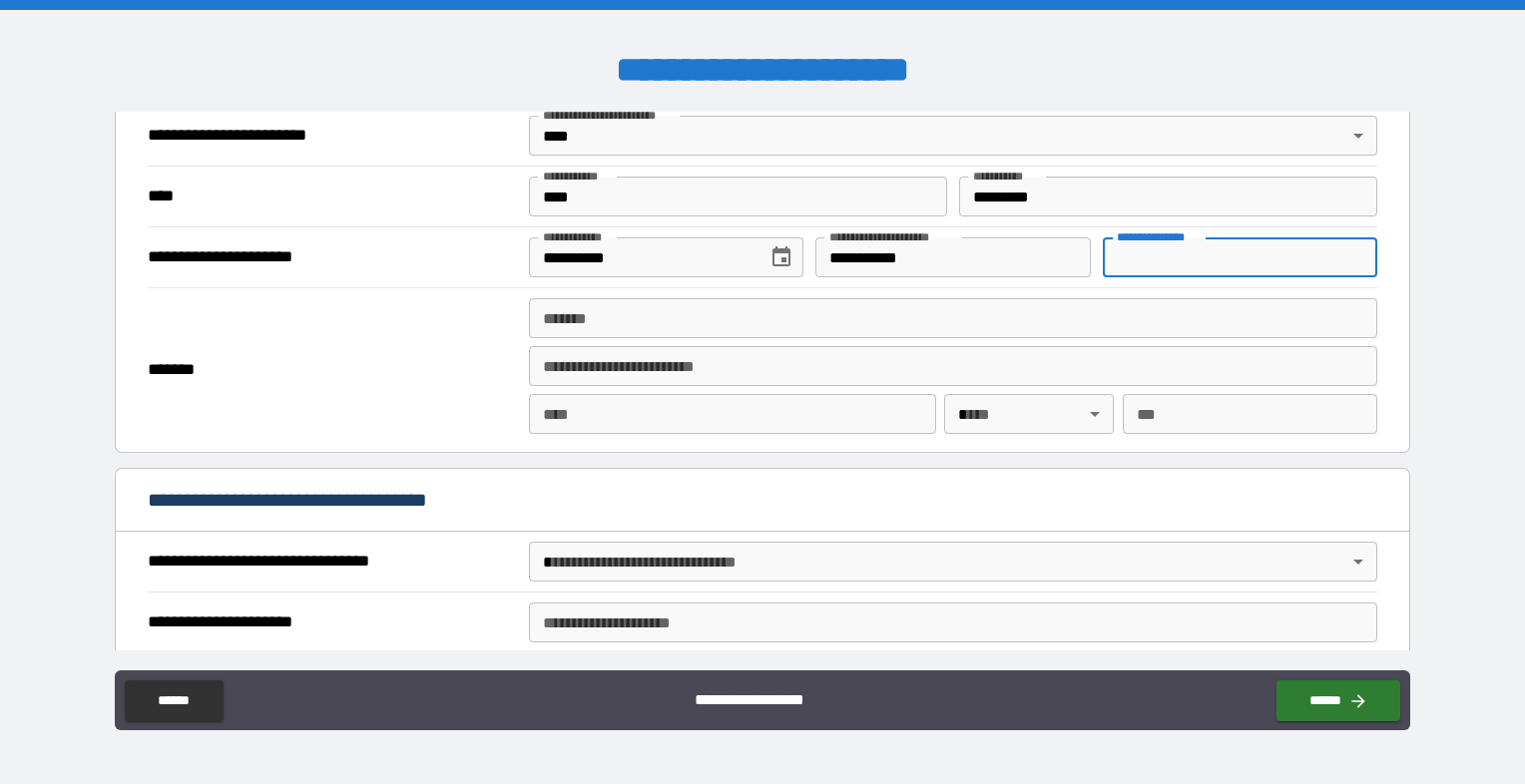 scroll, scrollTop: 662, scrollLeft: 0, axis: vertical 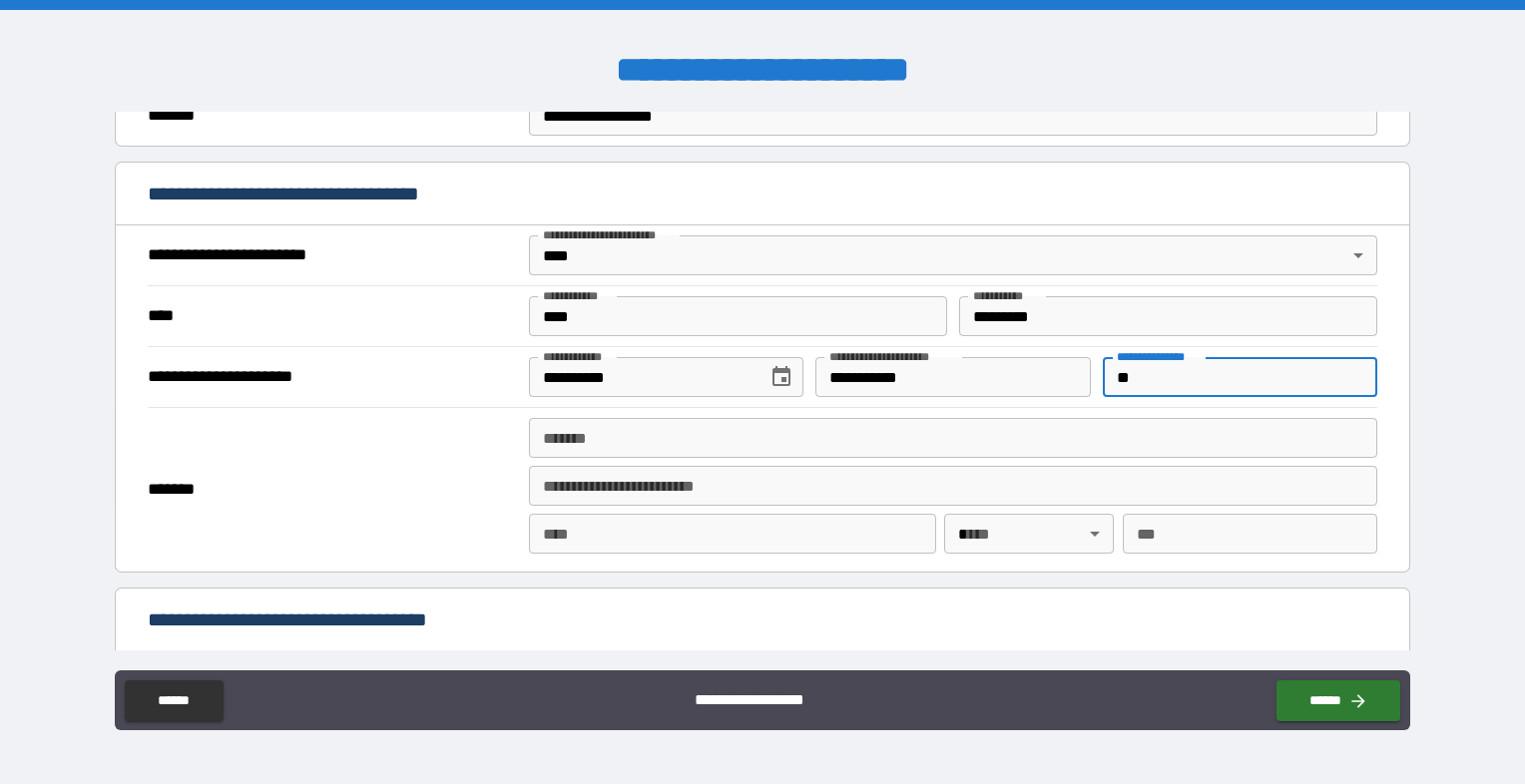 type on "*" 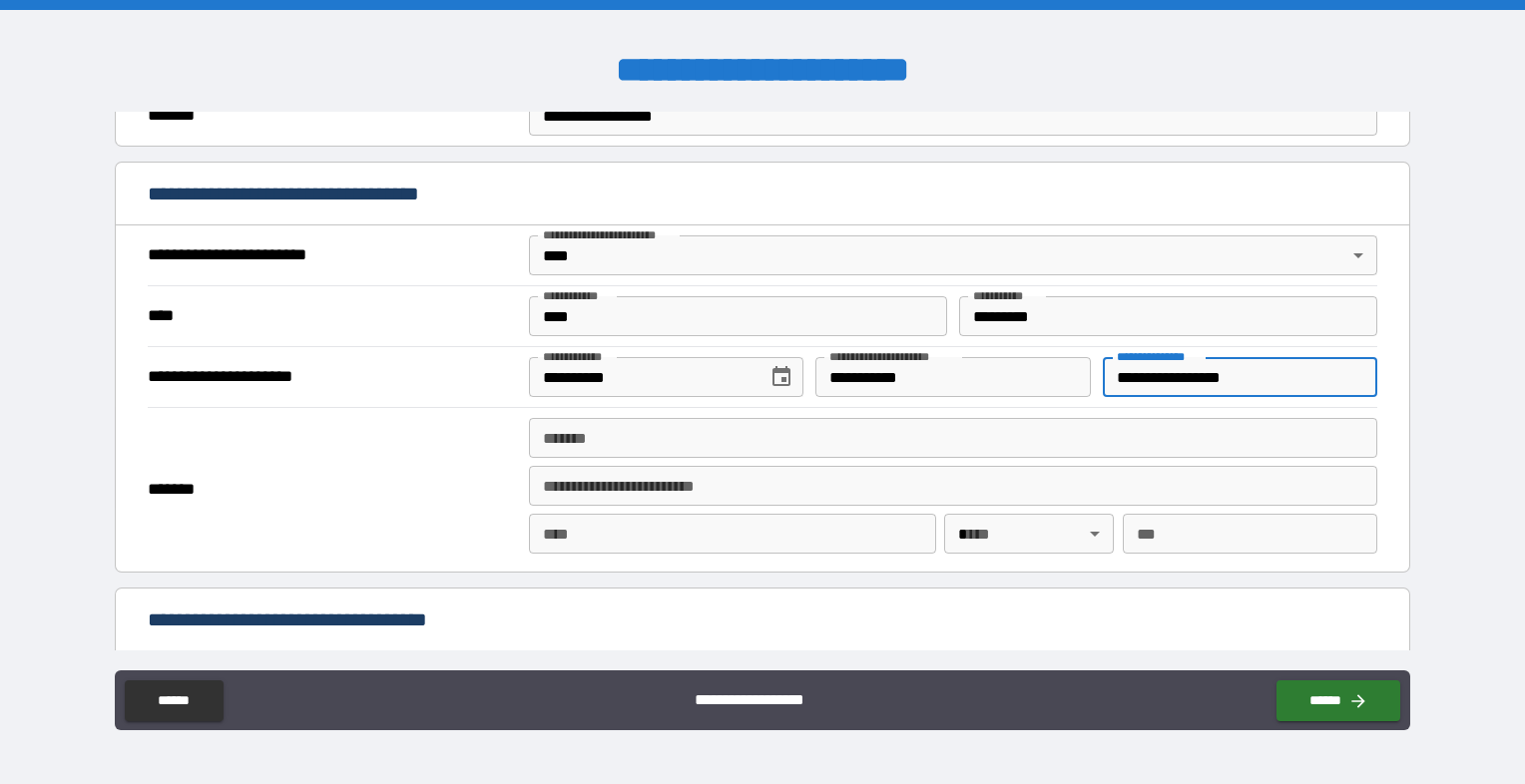 type on "**********" 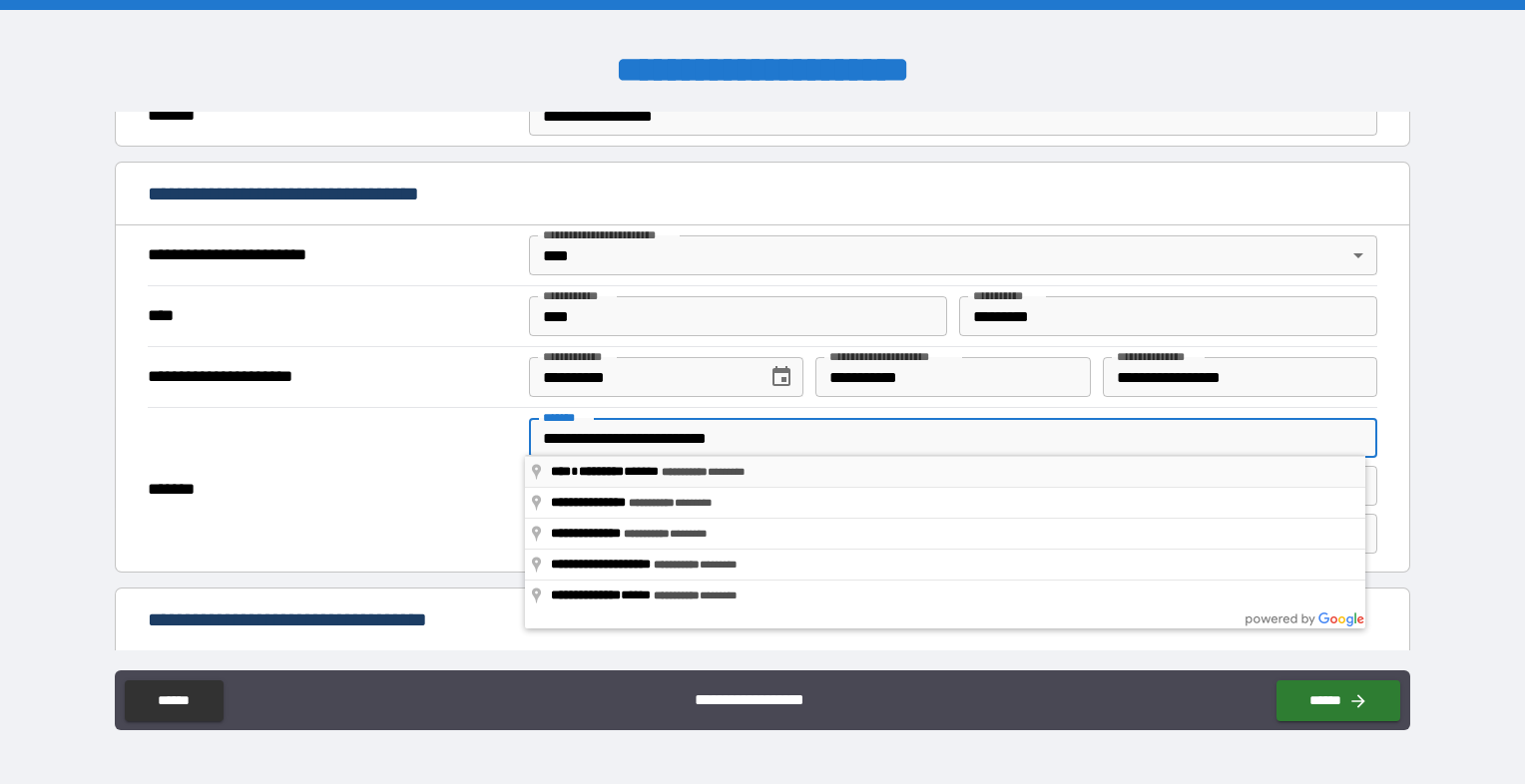 type on "**********" 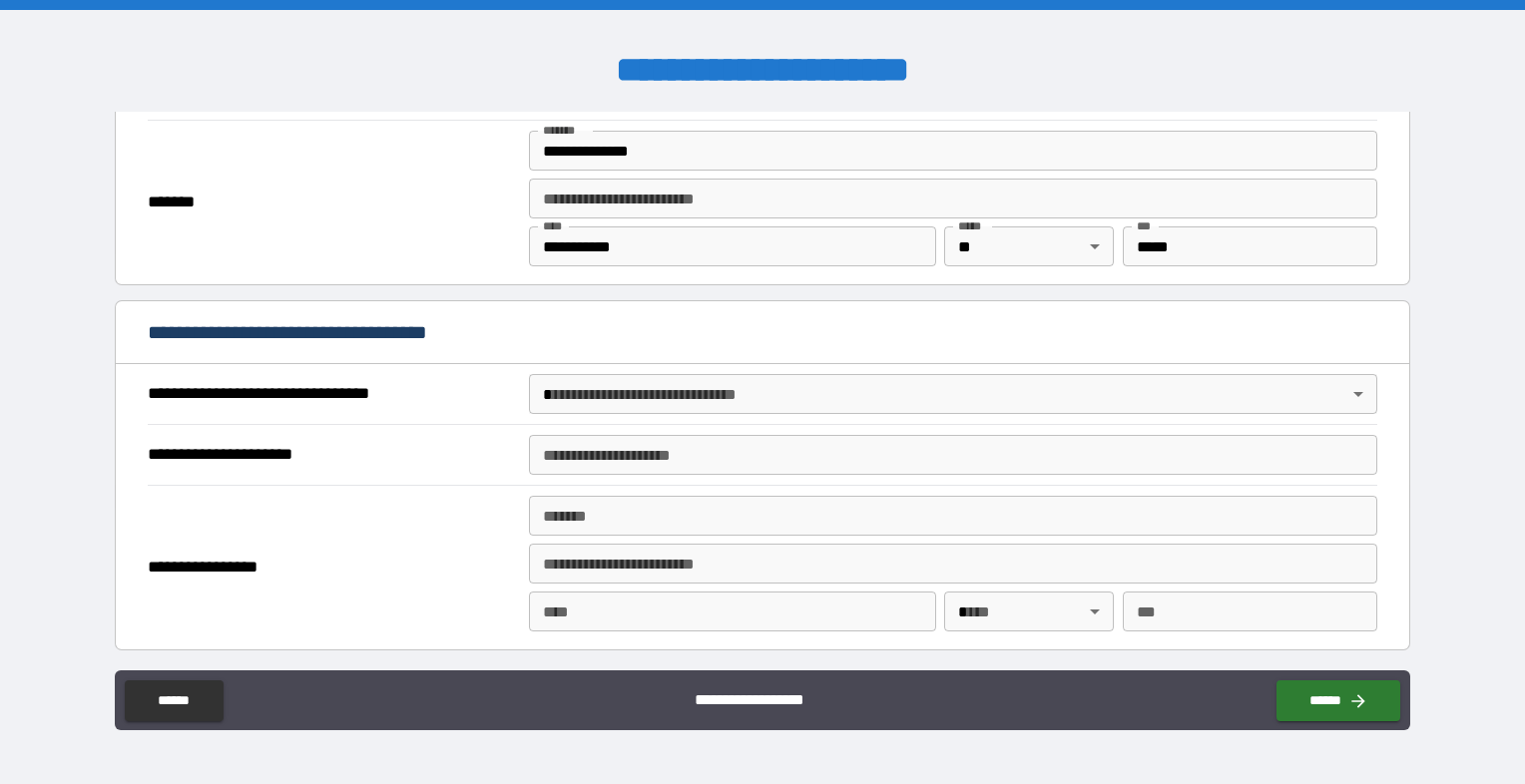 scroll, scrollTop: 962, scrollLeft: 0, axis: vertical 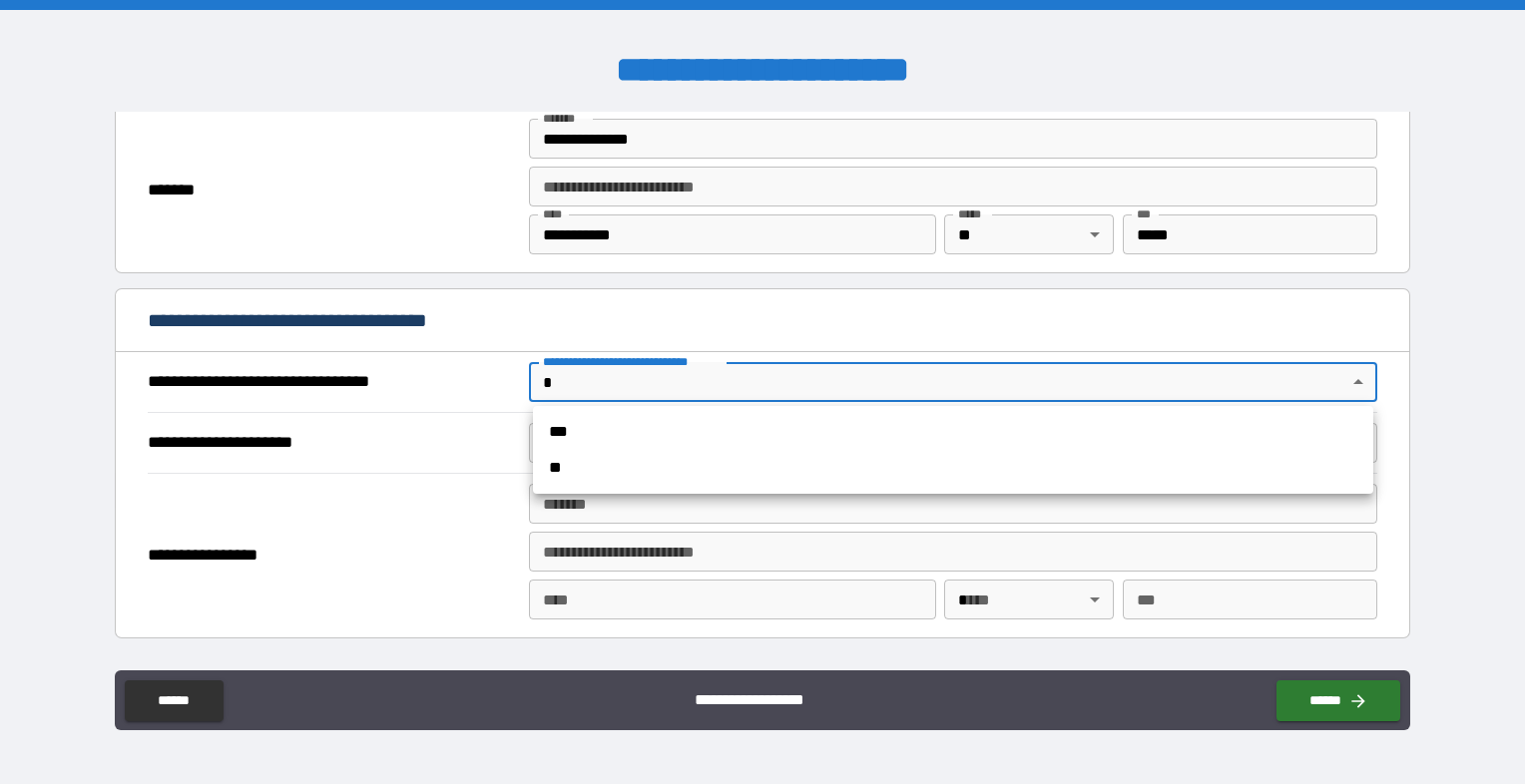 click on "**********" at bounding box center [762, 392] 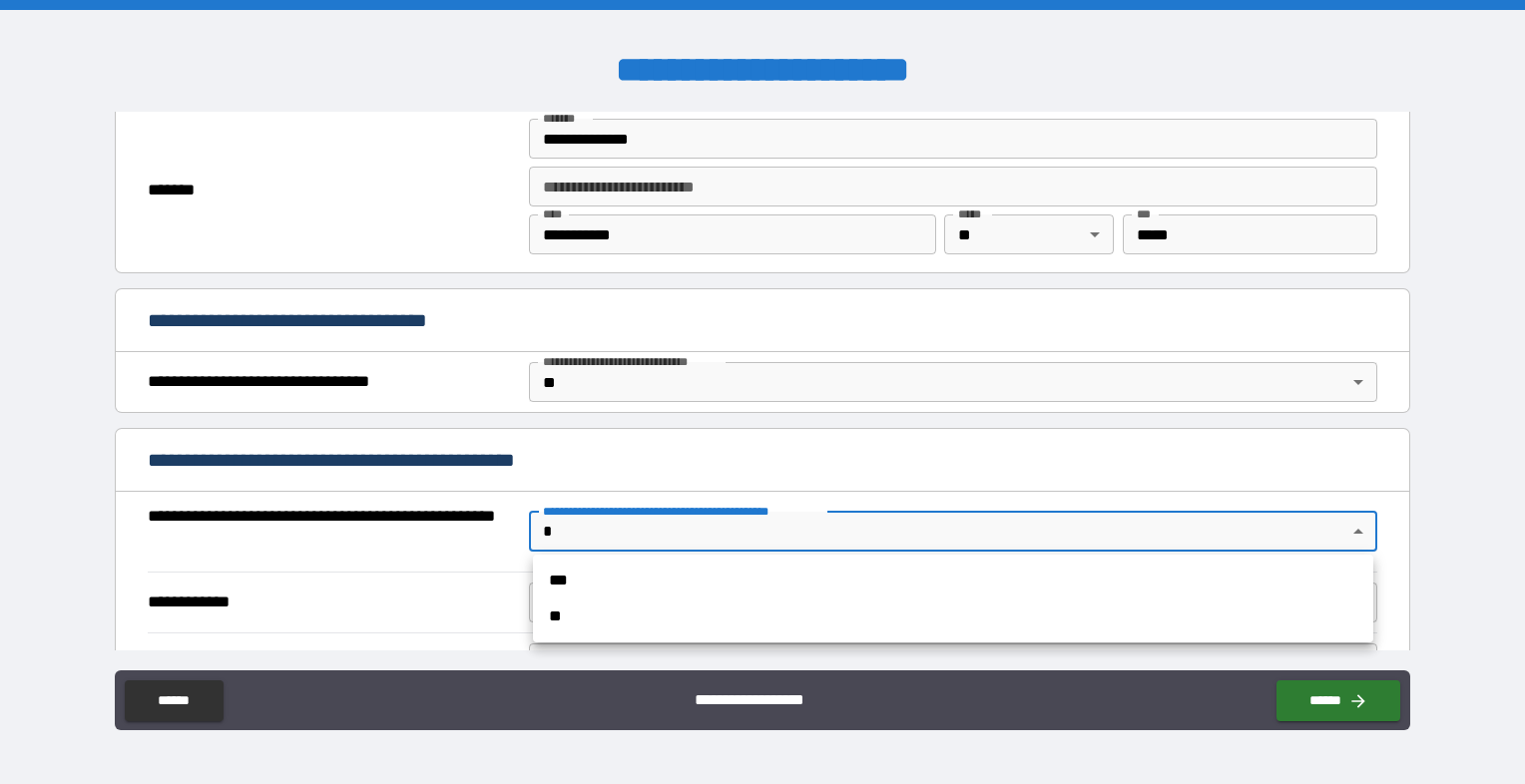 click on "**********" at bounding box center (762, 392) 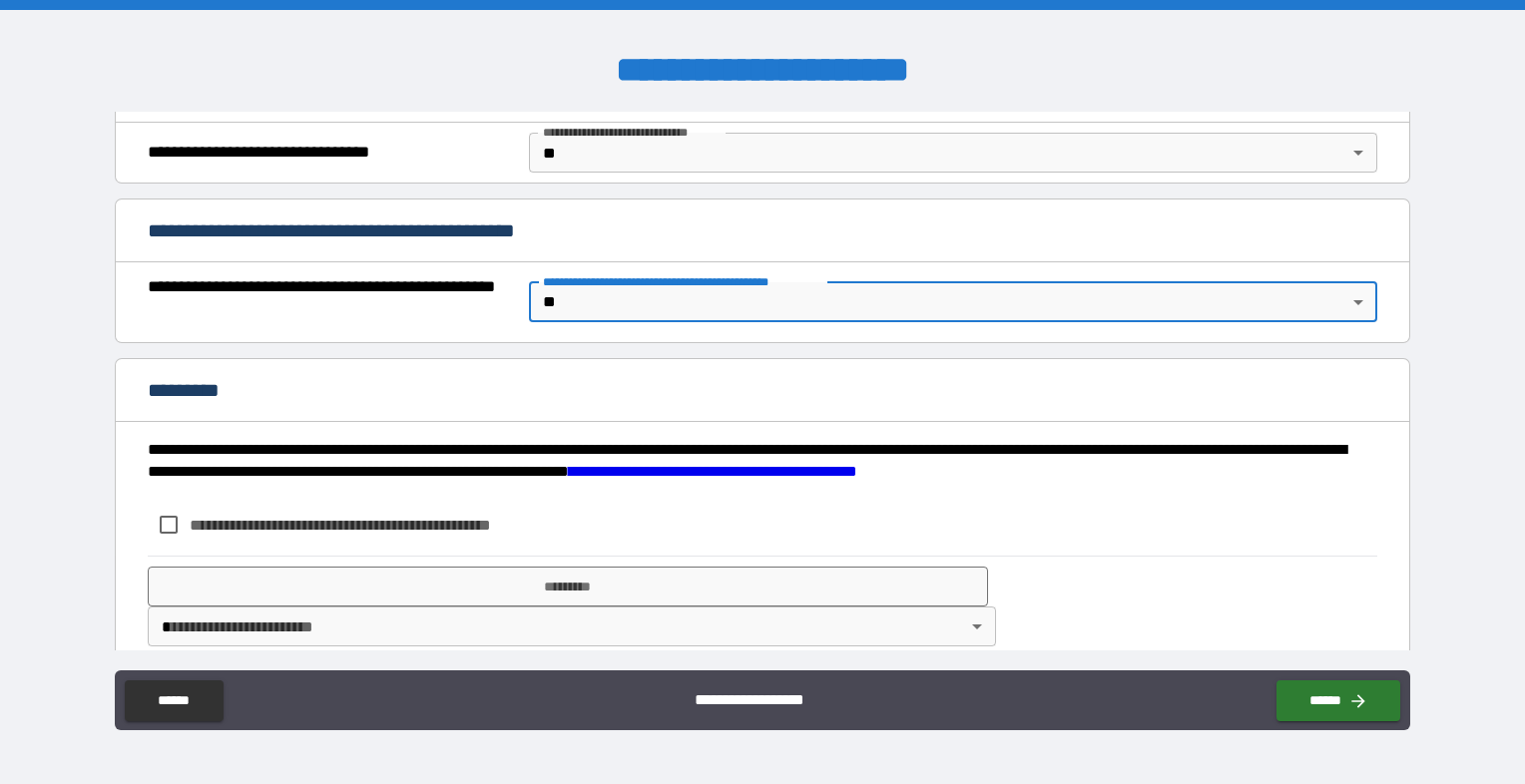scroll, scrollTop: 1211, scrollLeft: 0, axis: vertical 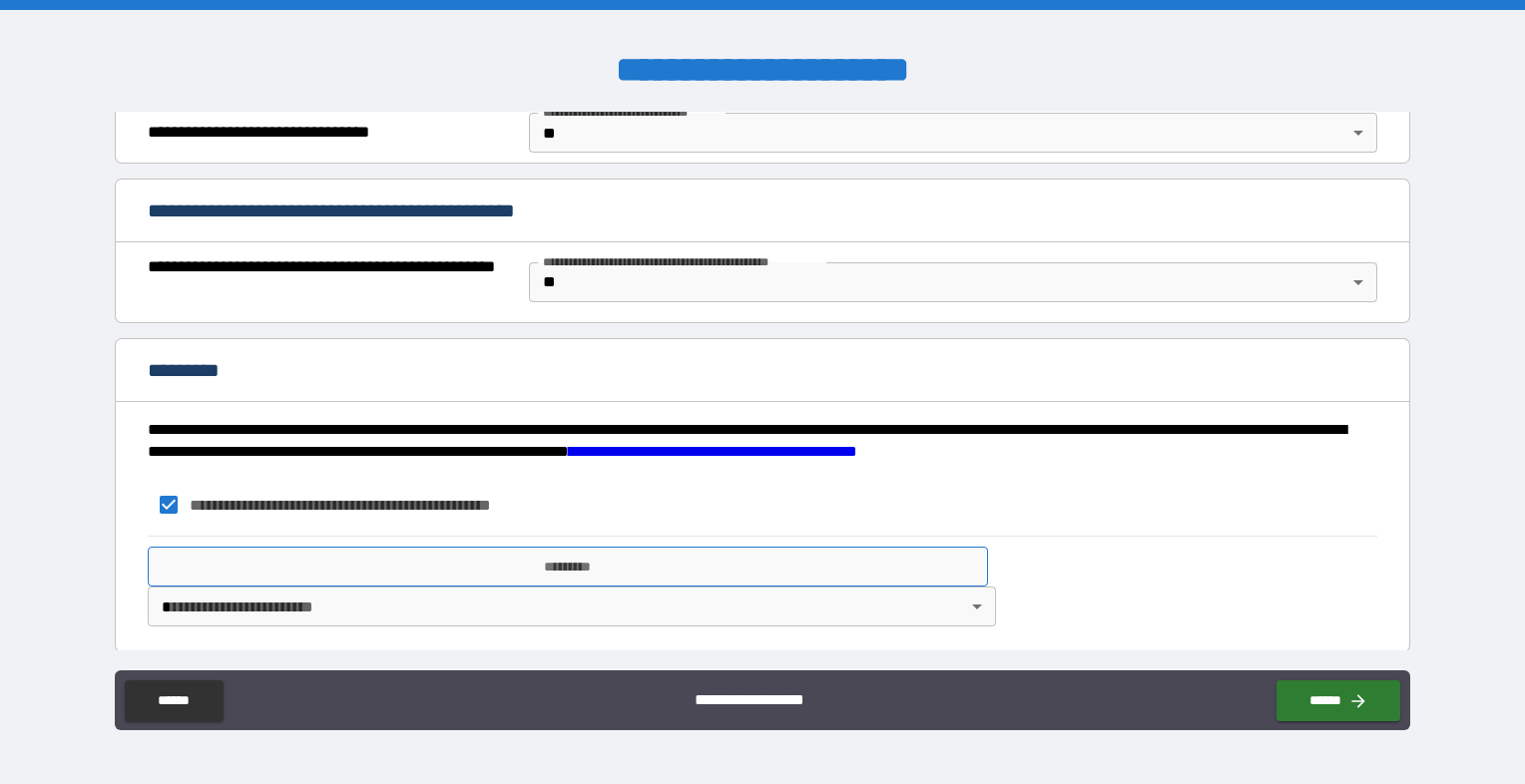 click on "*********" at bounding box center [568, 567] 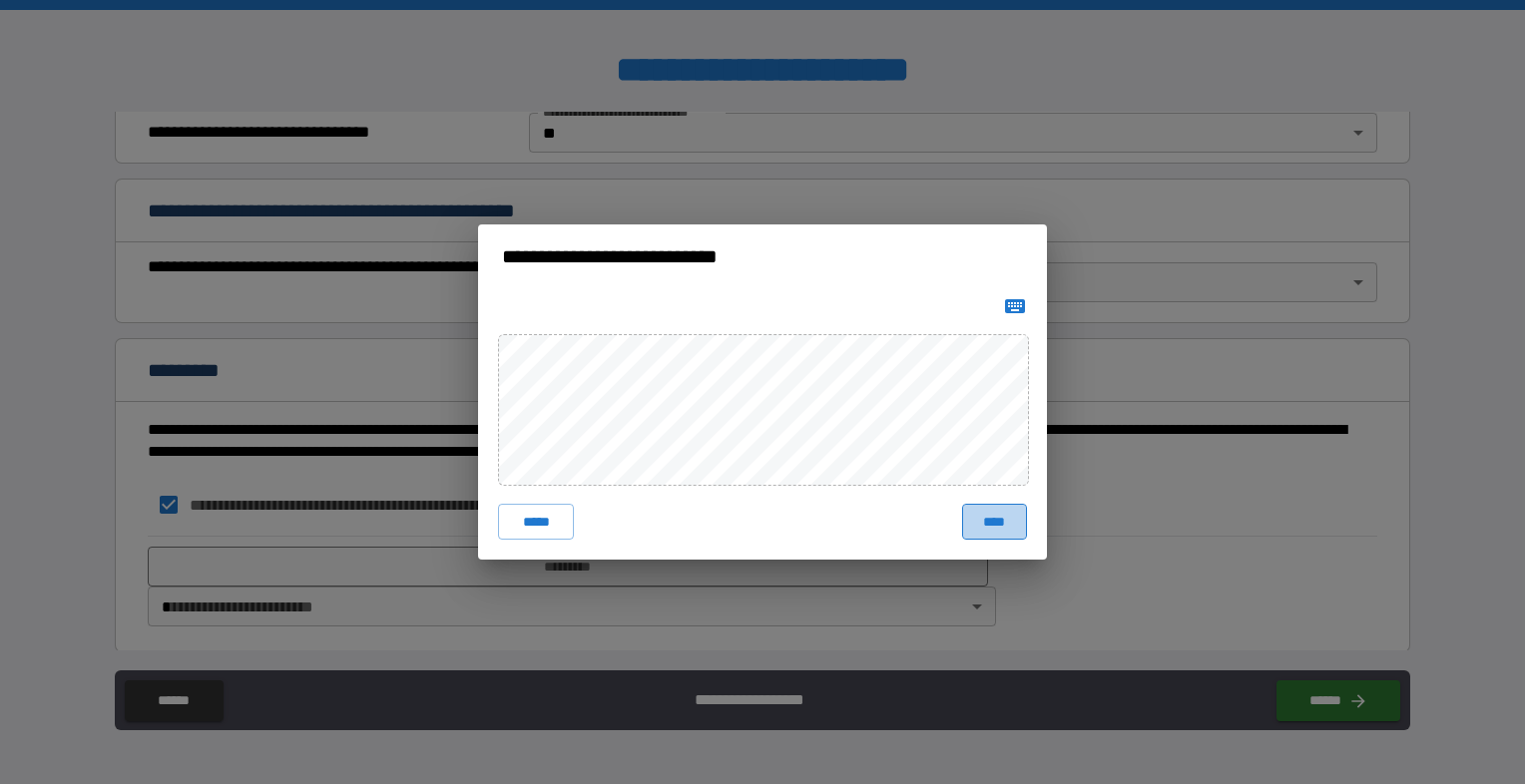 drag, startPoint x: 1002, startPoint y: 521, endPoint x: 1108, endPoint y: 503, distance: 107.51744 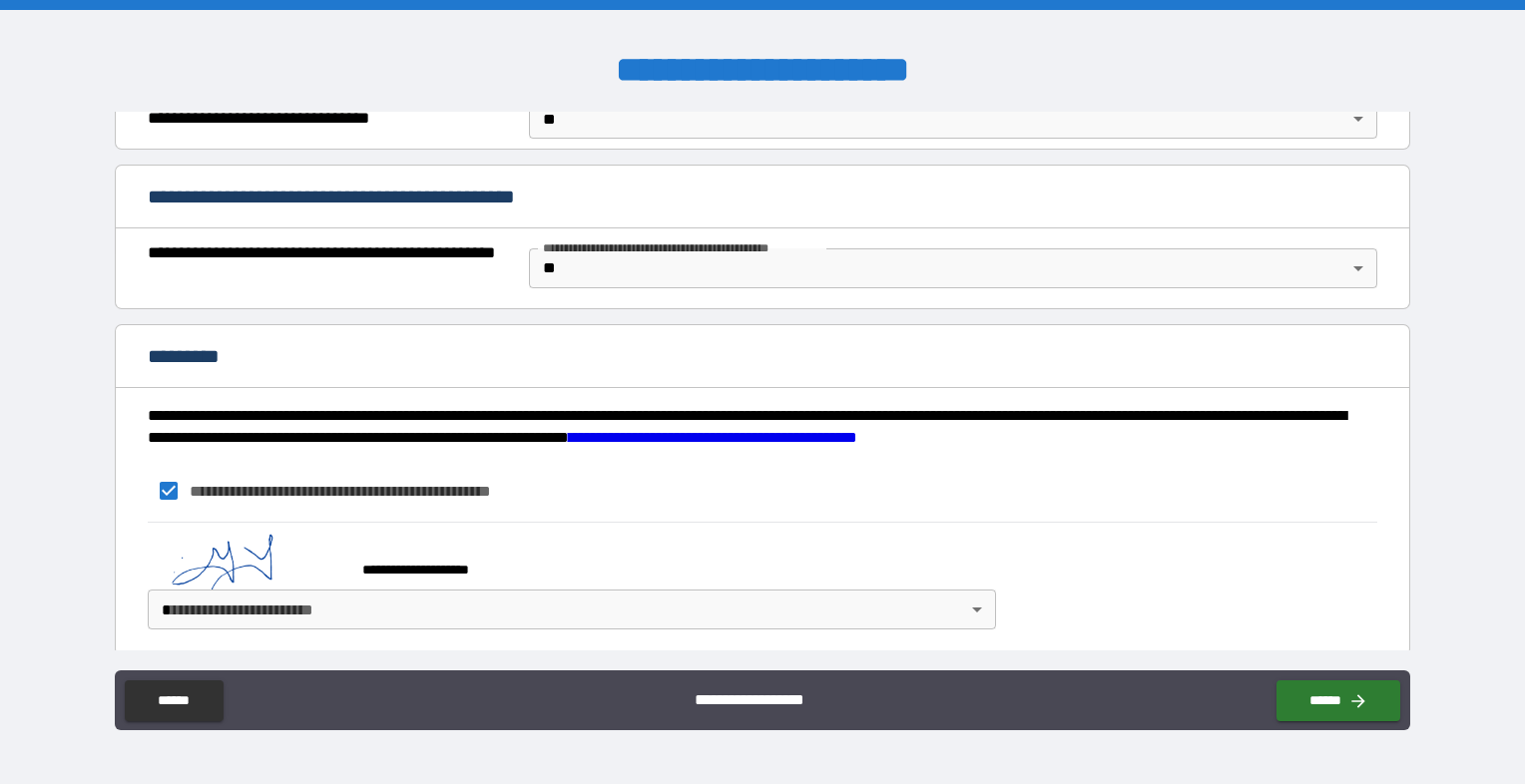 scroll, scrollTop: 1229, scrollLeft: 0, axis: vertical 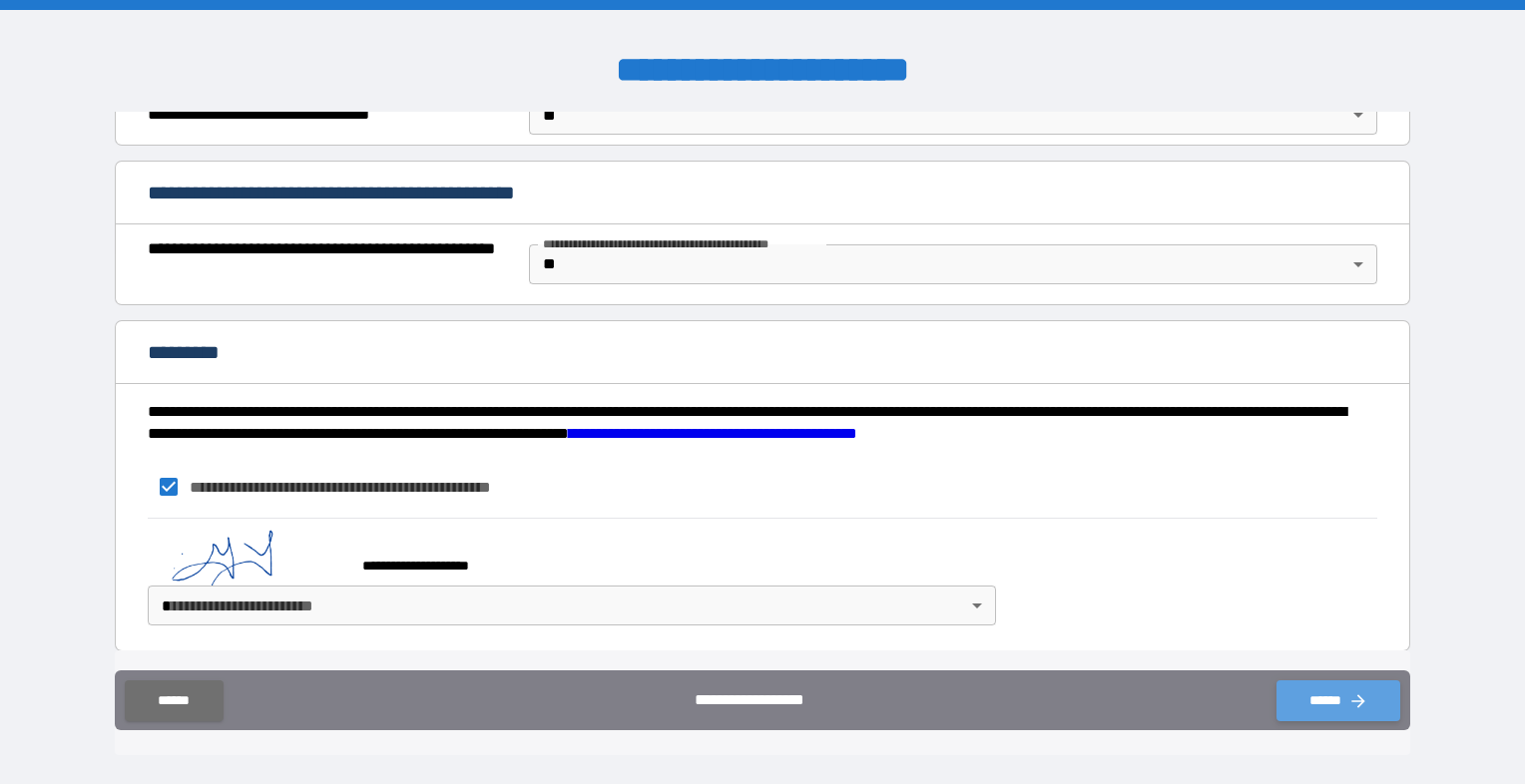 click on "******" at bounding box center [1338, 700] 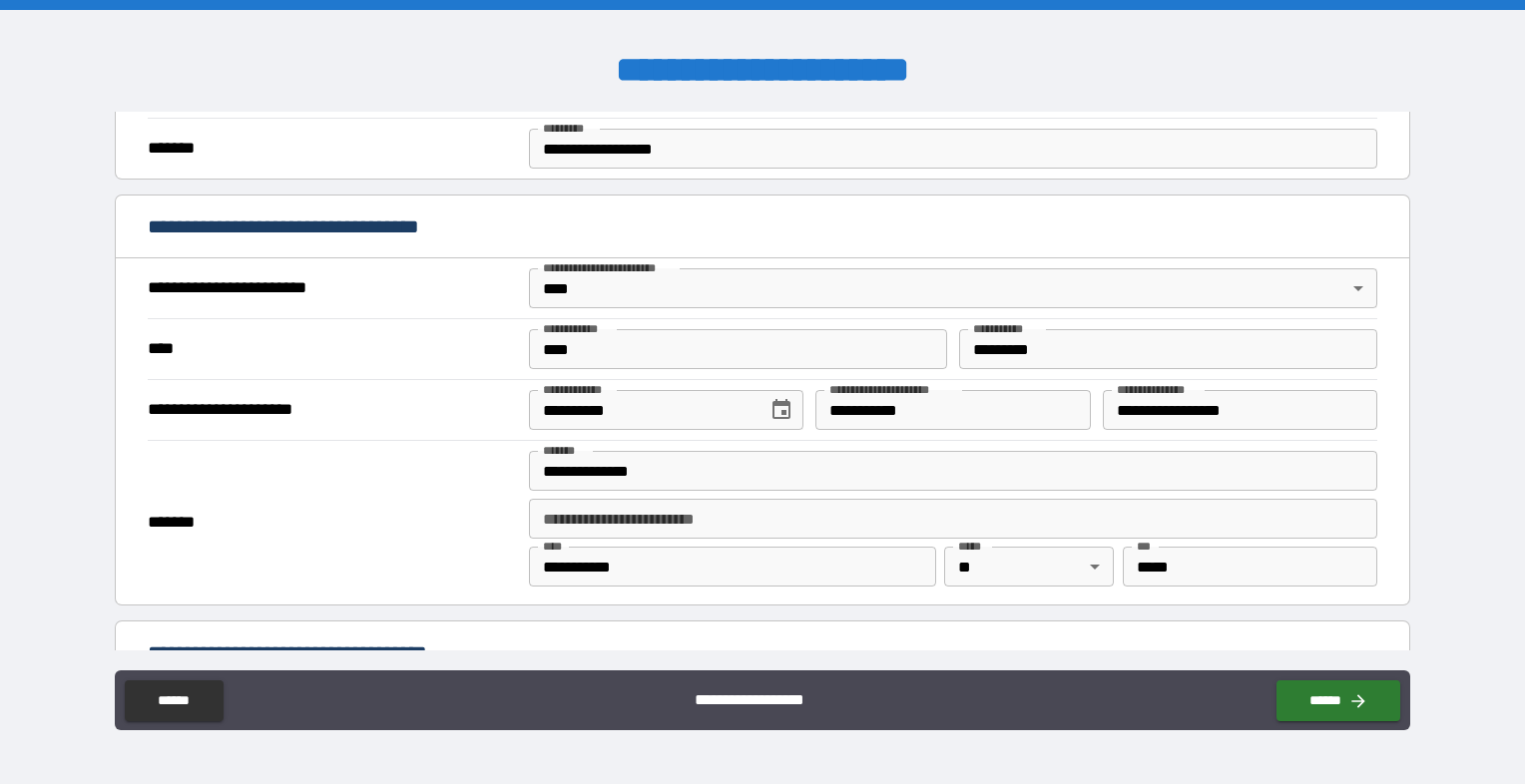 scroll, scrollTop: 630, scrollLeft: 0, axis: vertical 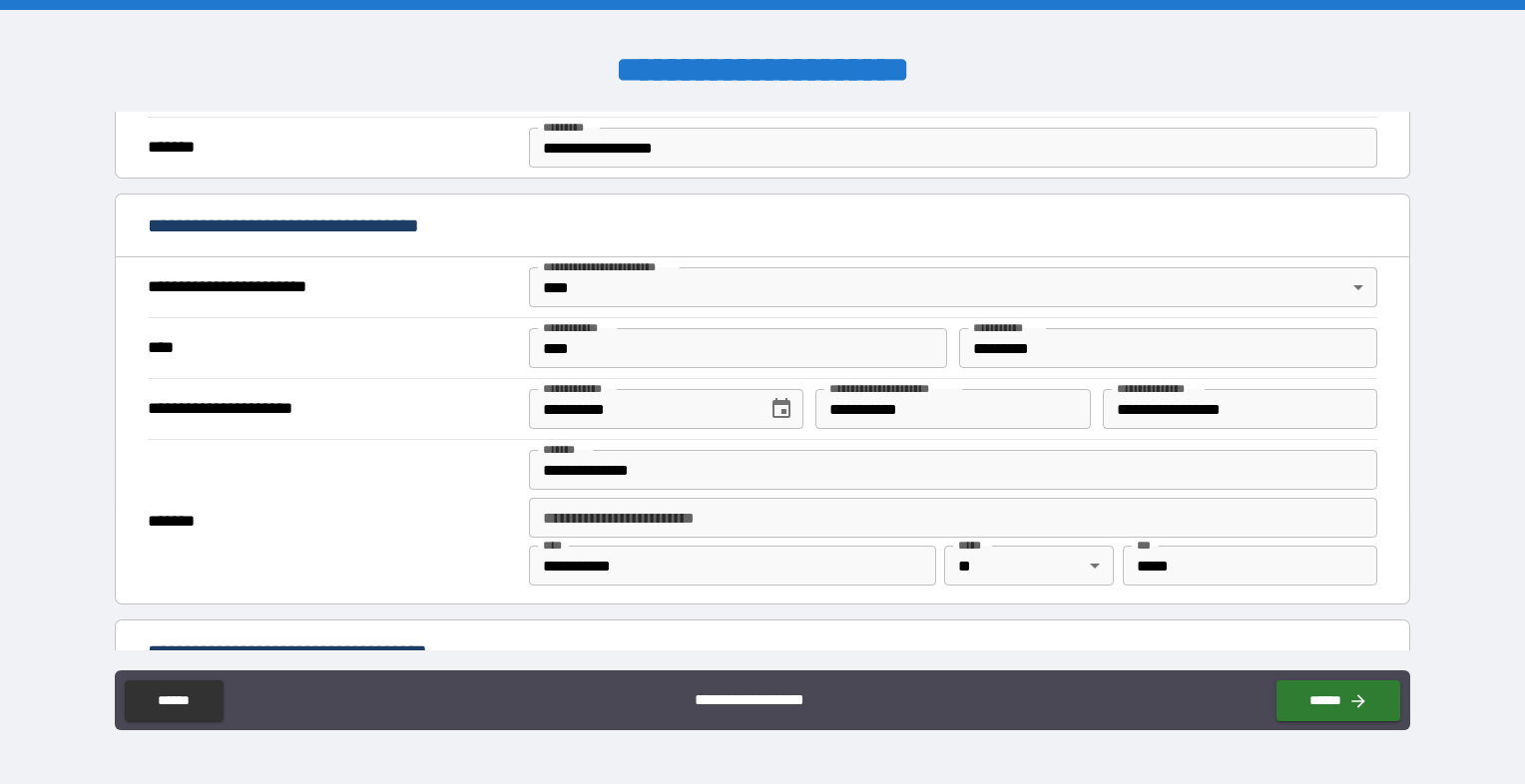 click on "**********" at bounding box center (762, 394) 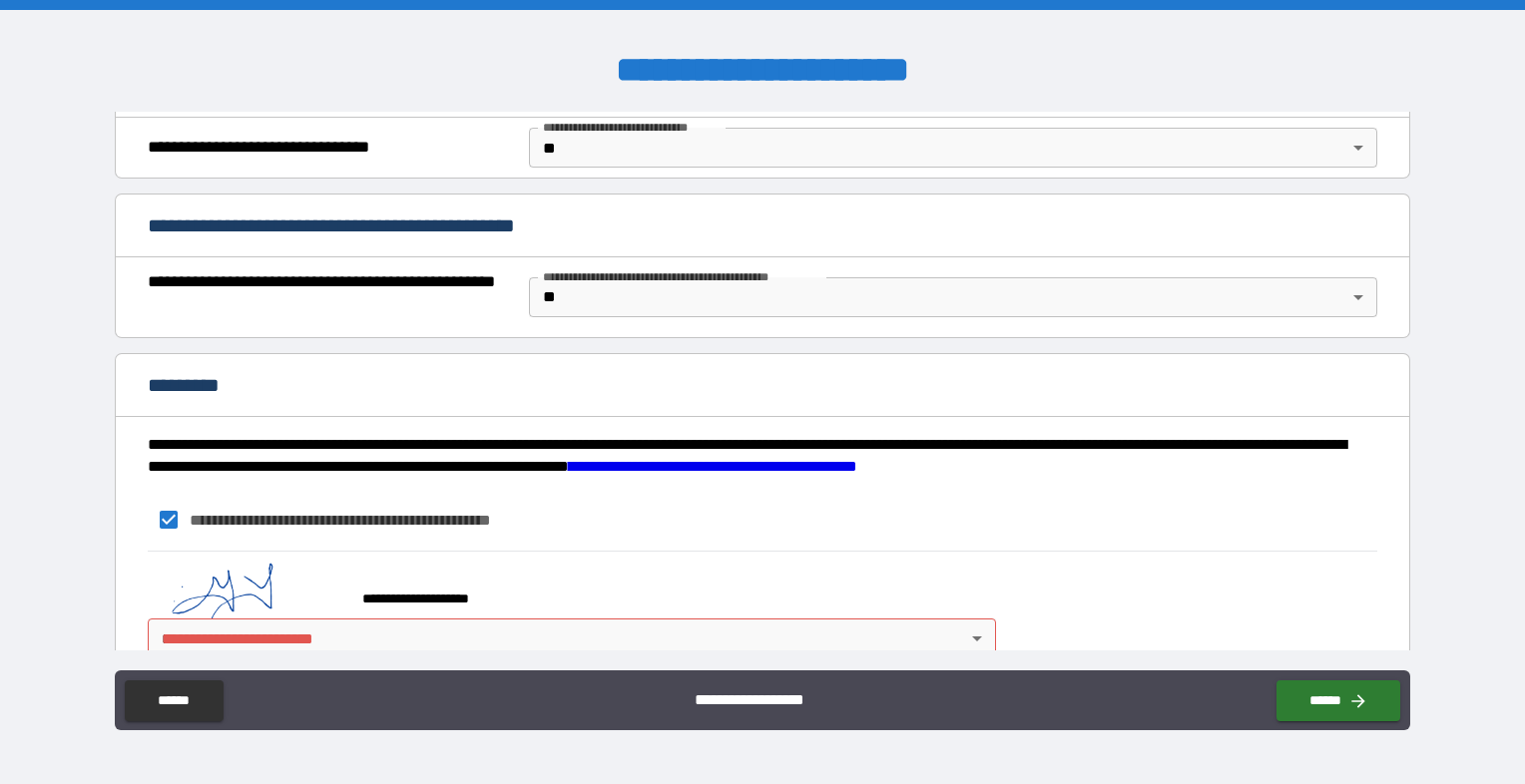 scroll, scrollTop: 1229, scrollLeft: 0, axis: vertical 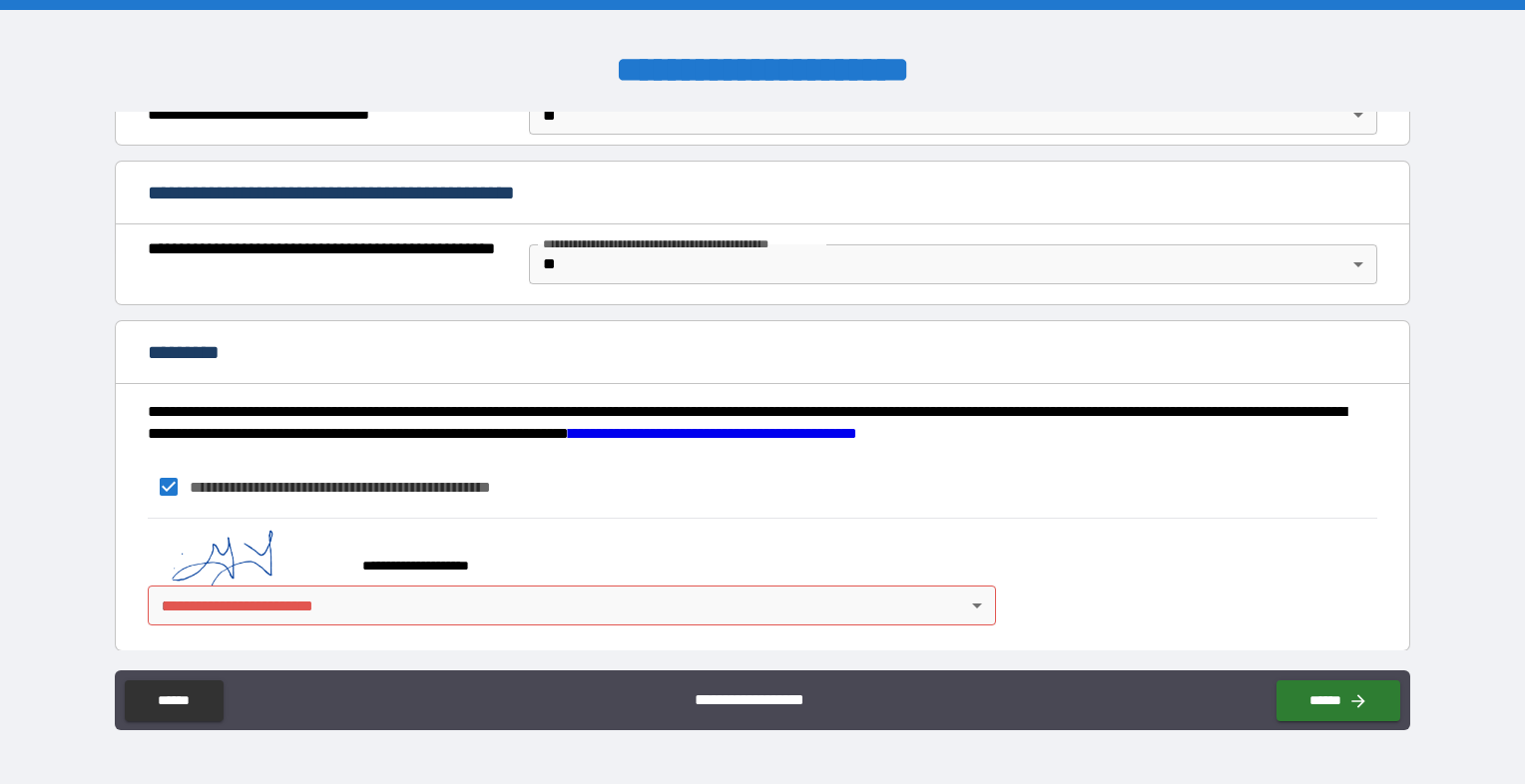 click on "**********" at bounding box center [713, 433] 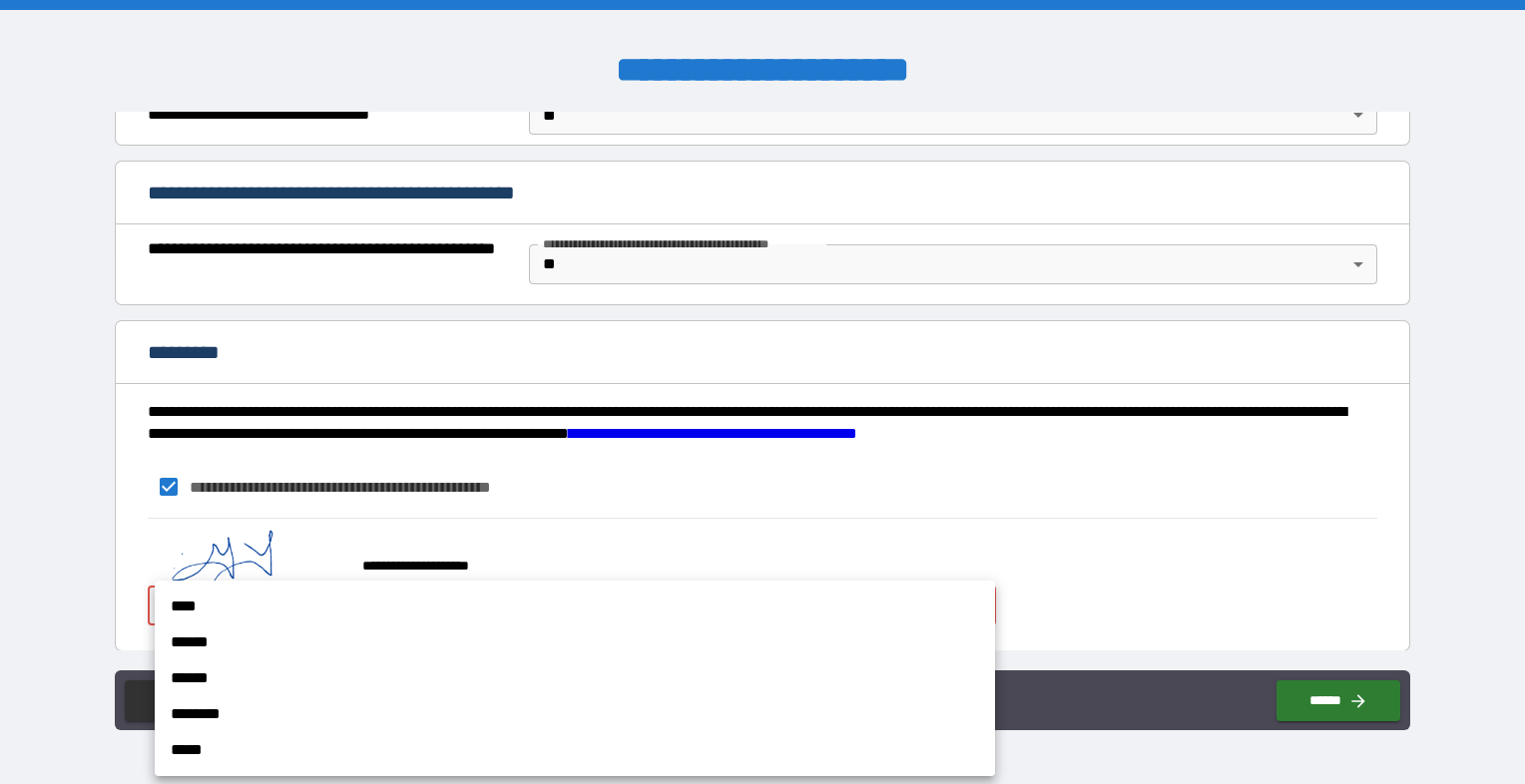 click on "**********" at bounding box center (762, 392) 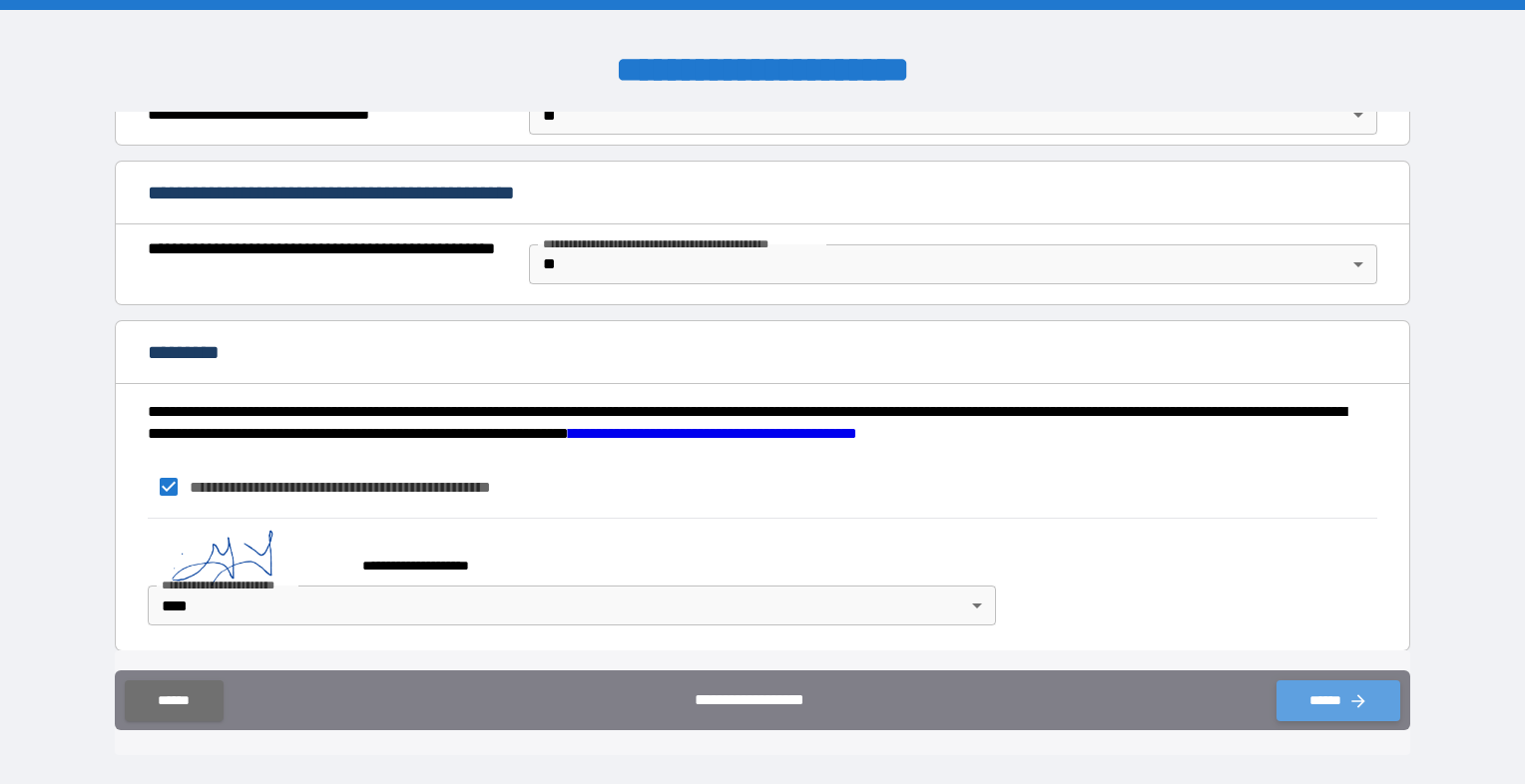 click on "******" at bounding box center (1338, 700) 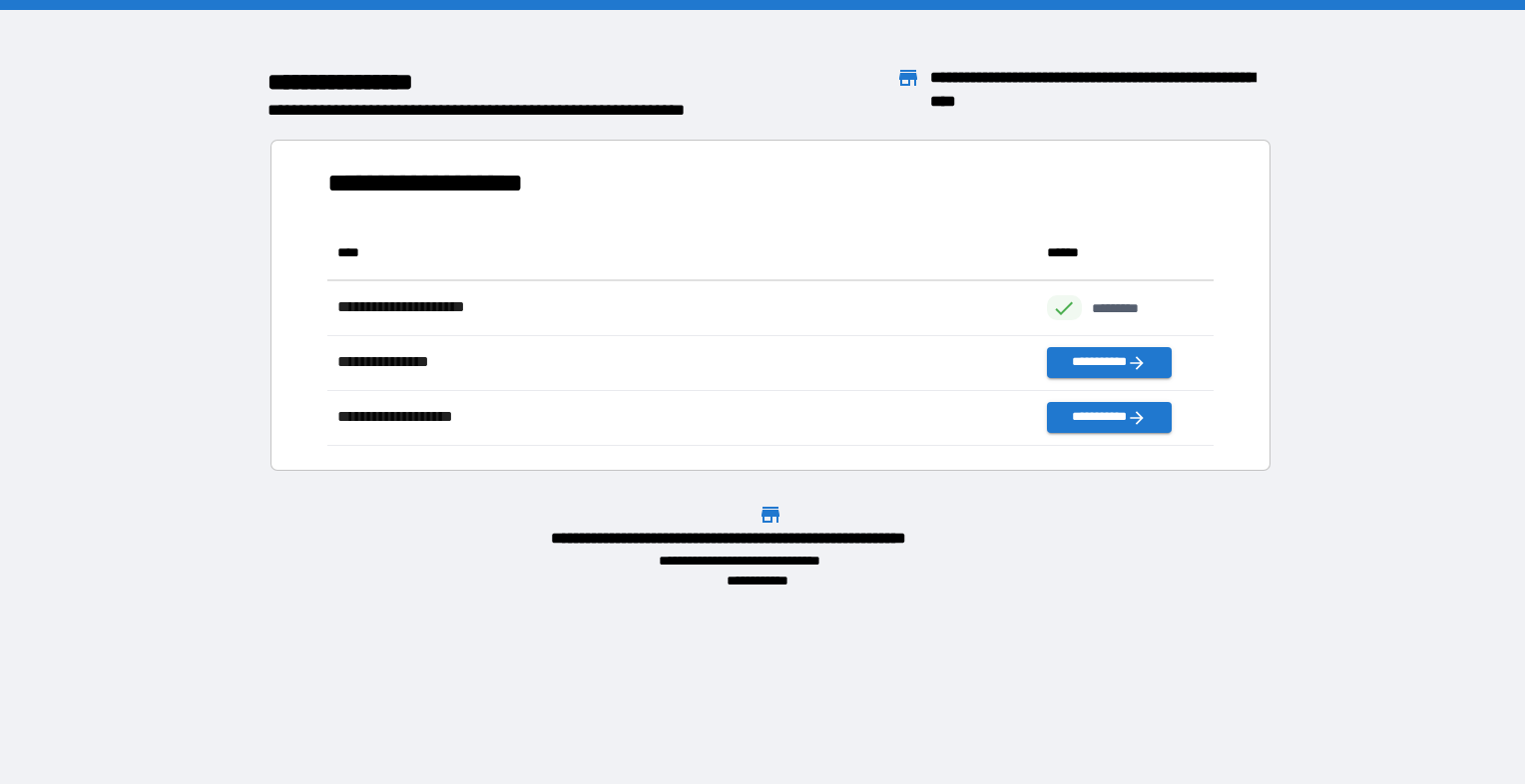scroll, scrollTop: 16, scrollLeft: 16, axis: both 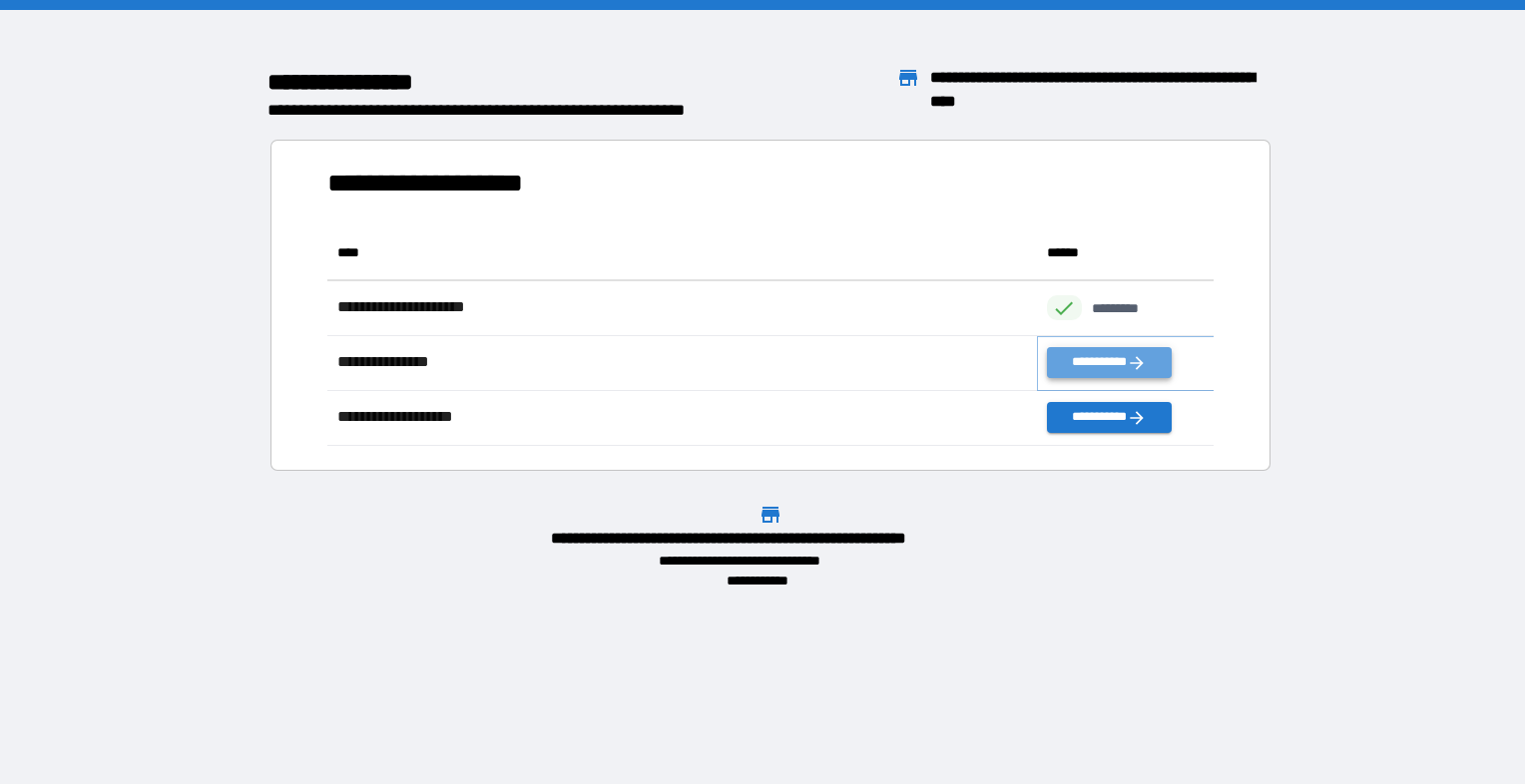 click on "**********" at bounding box center (1109, 362) 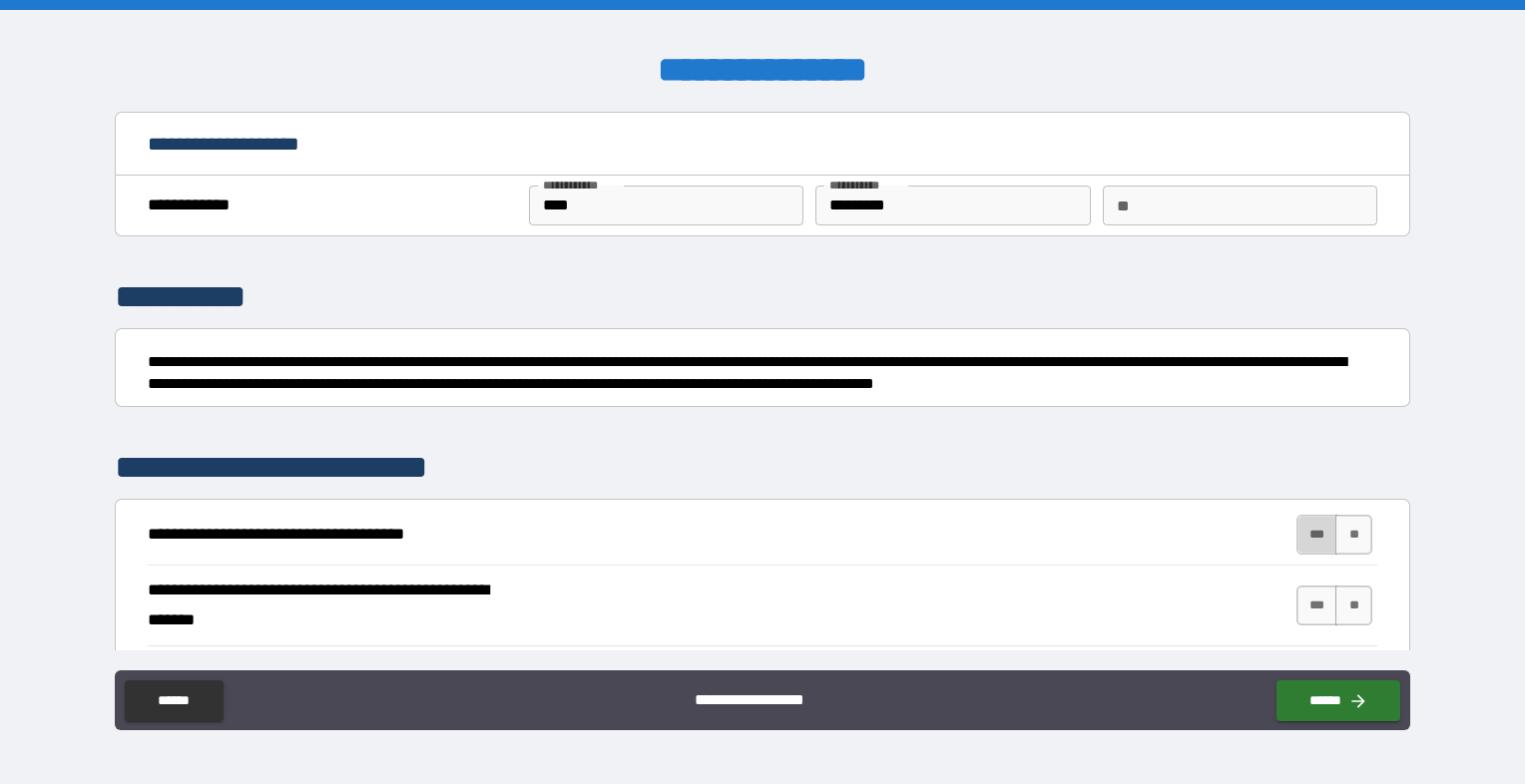 click on "***" at bounding box center [1317, 535] 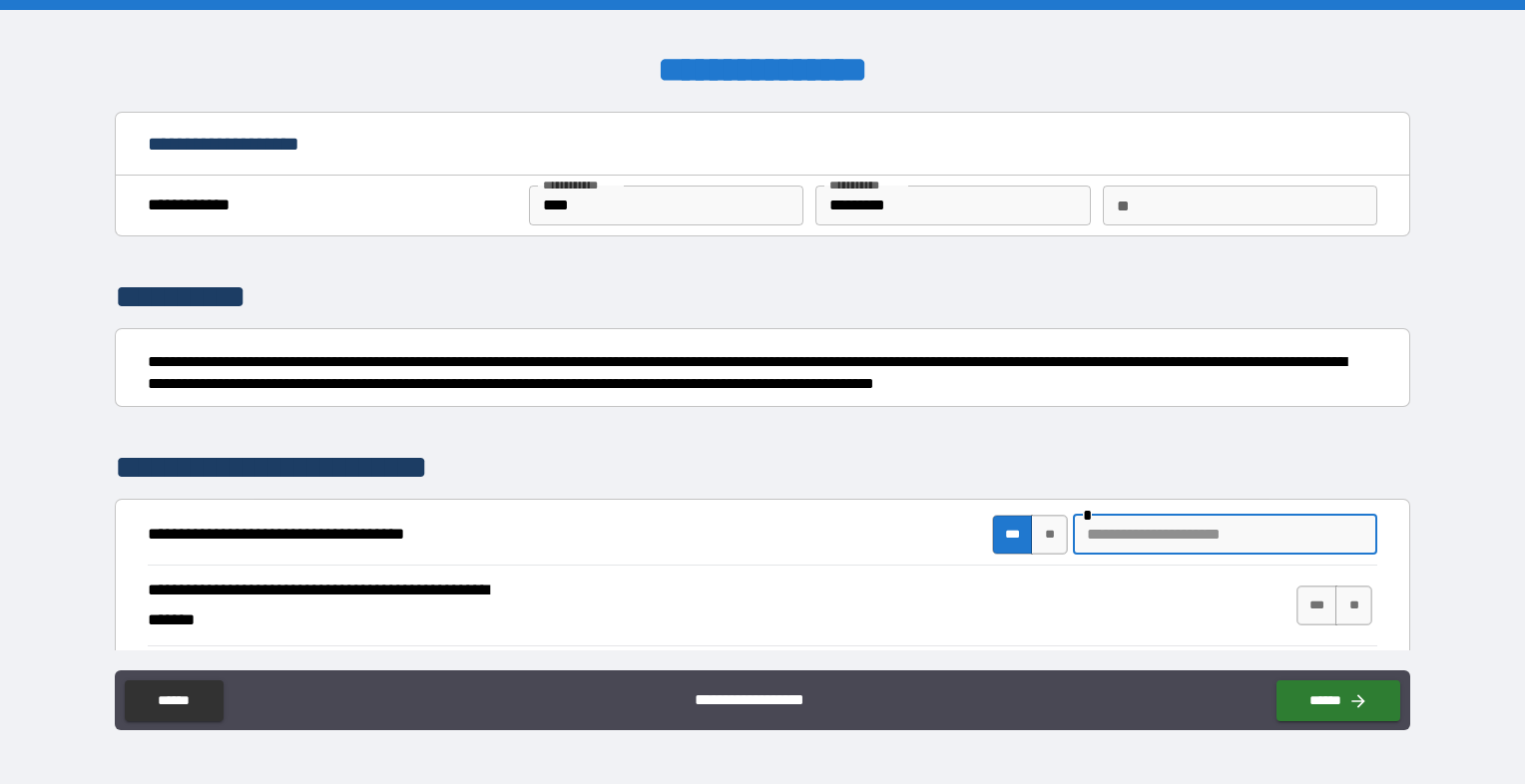 click at bounding box center (1225, 535) 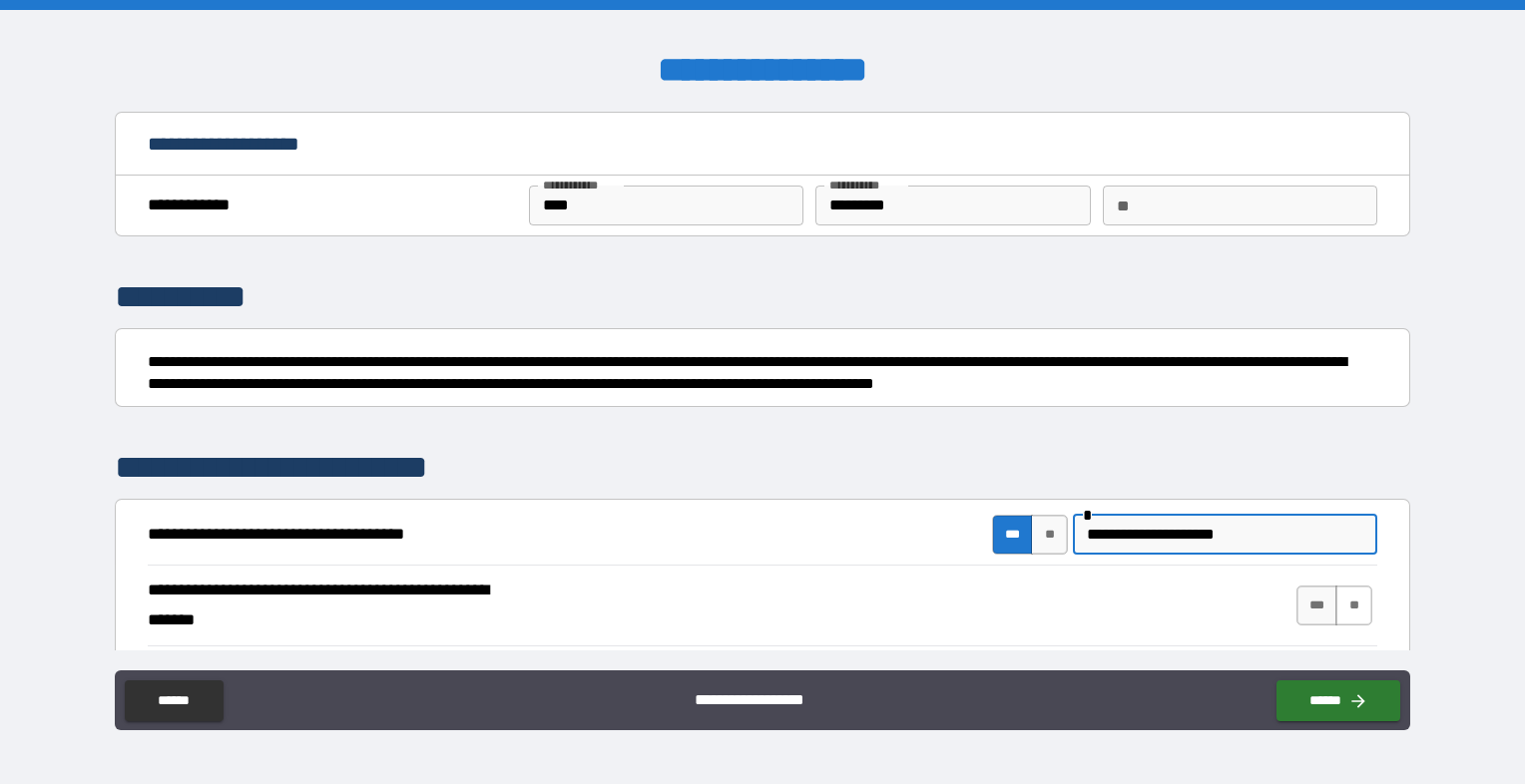 type on "**********" 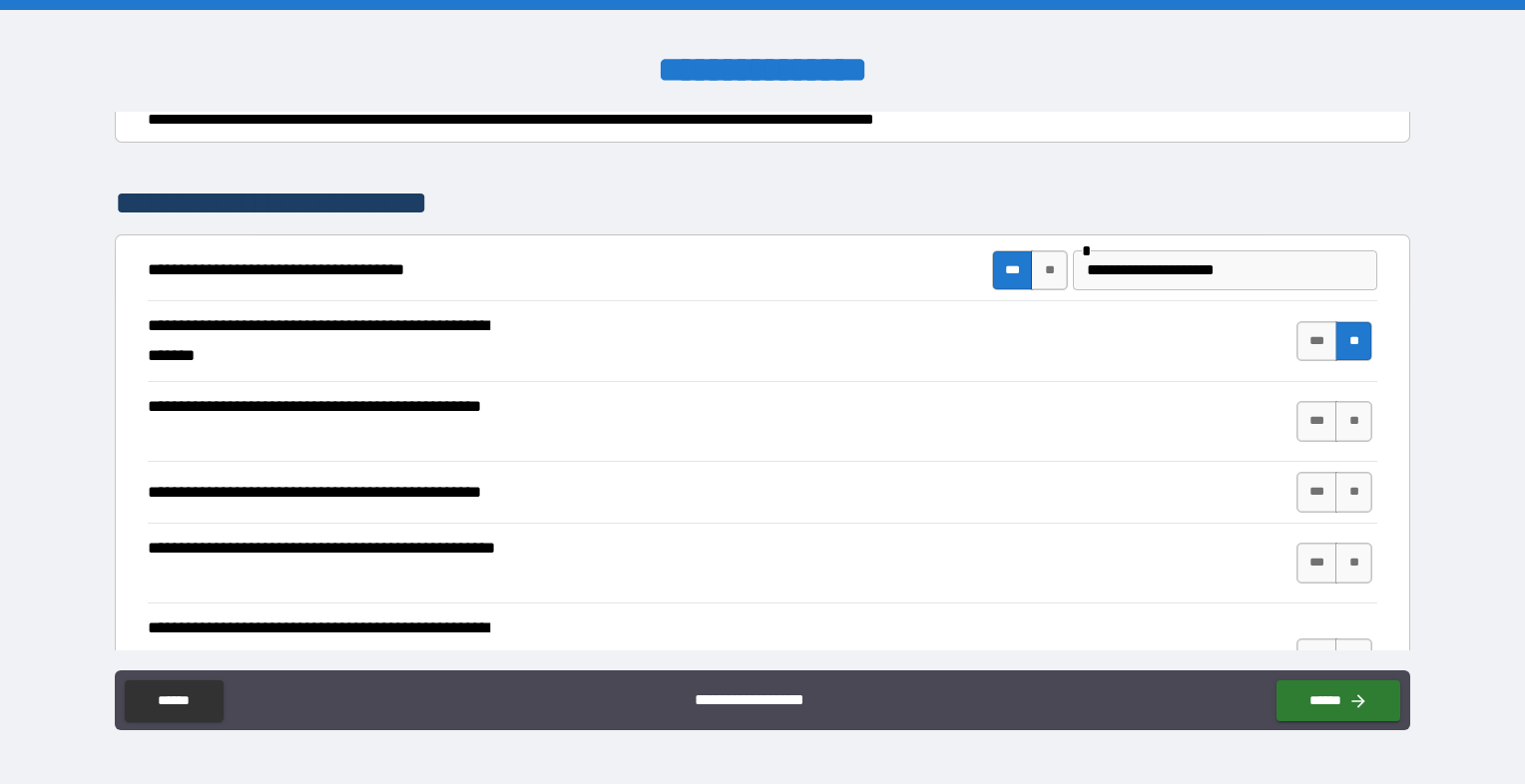 scroll, scrollTop: 299, scrollLeft: 0, axis: vertical 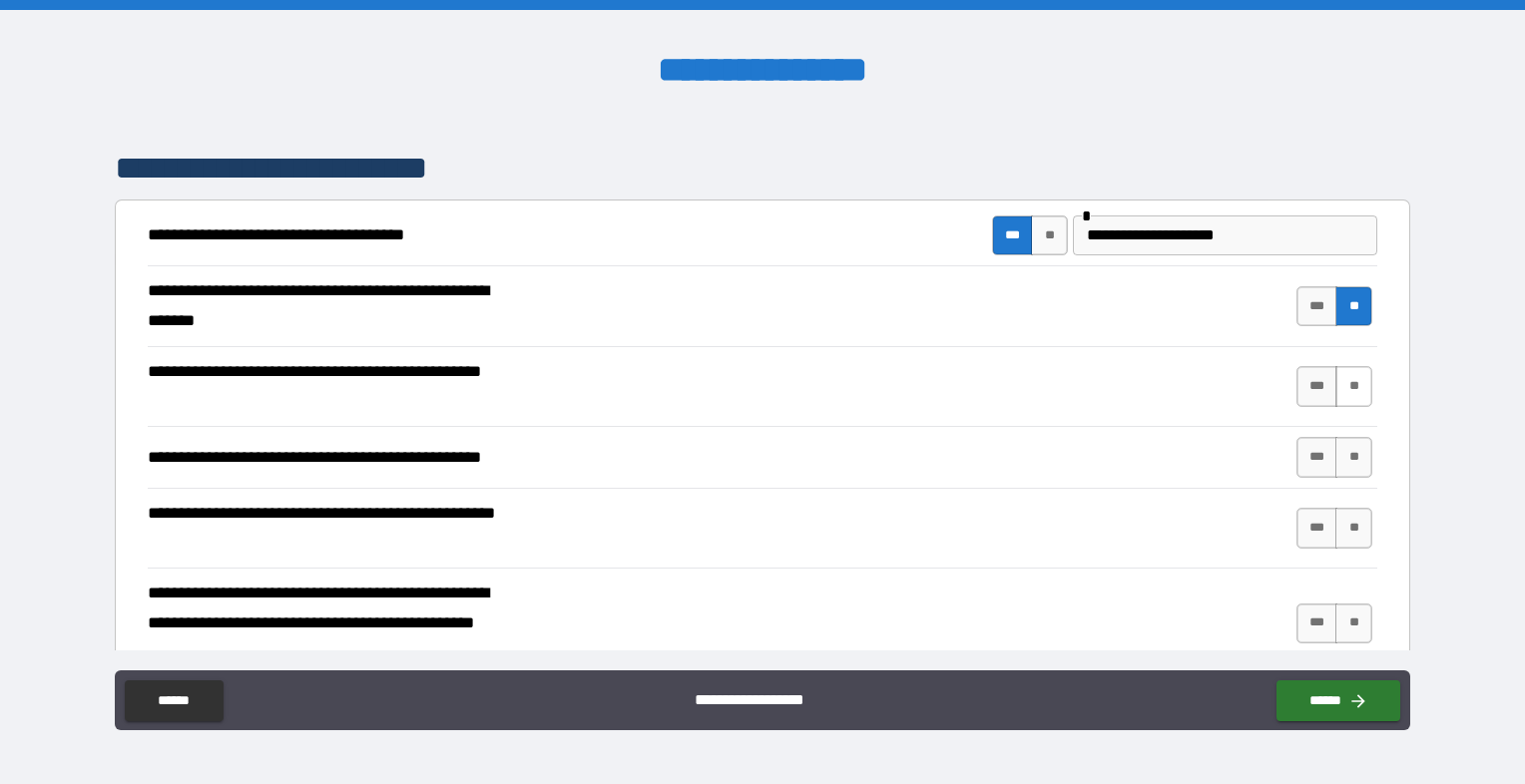 click on "**" at bounding box center [1353, 386] 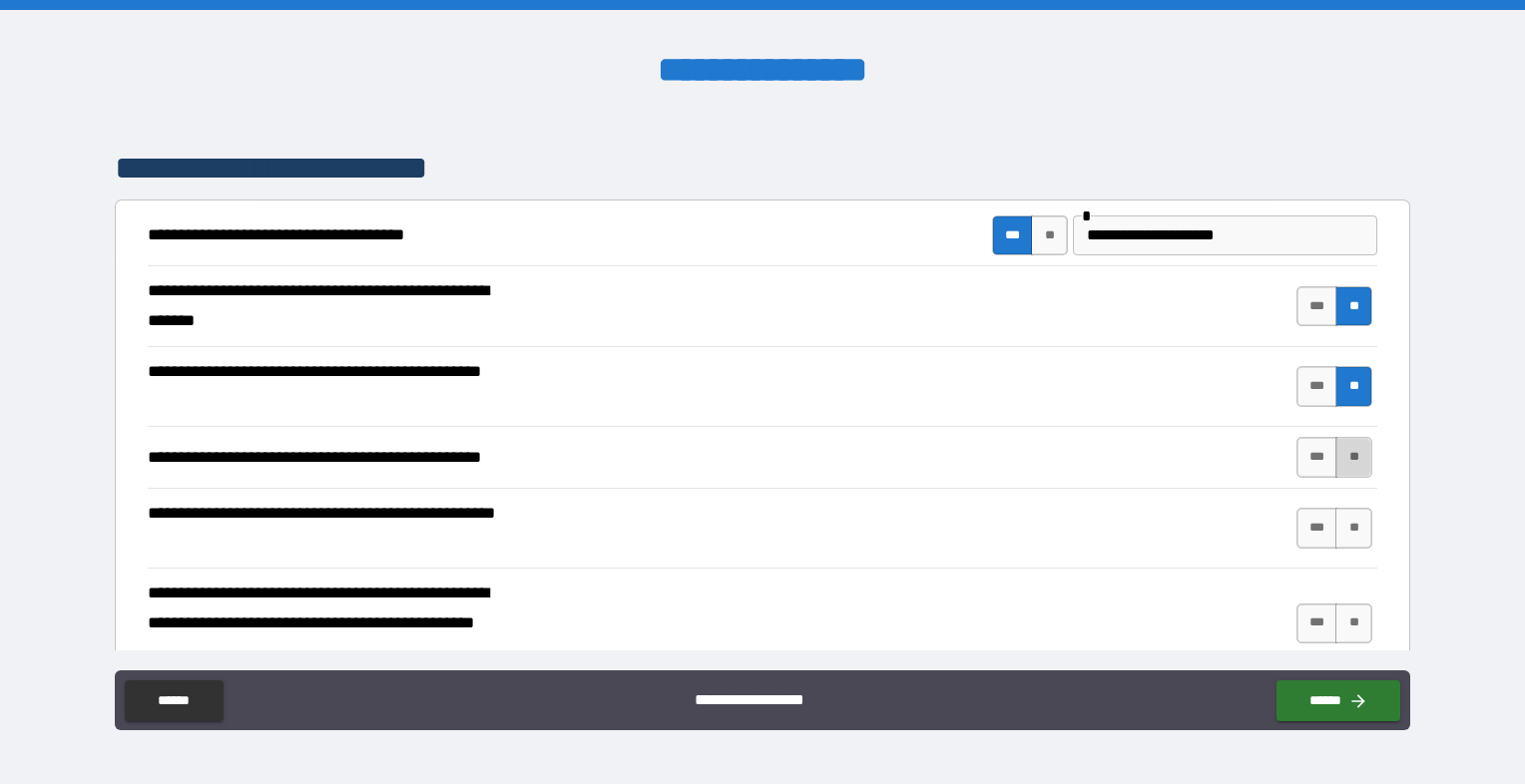 click on "**" at bounding box center (1353, 457) 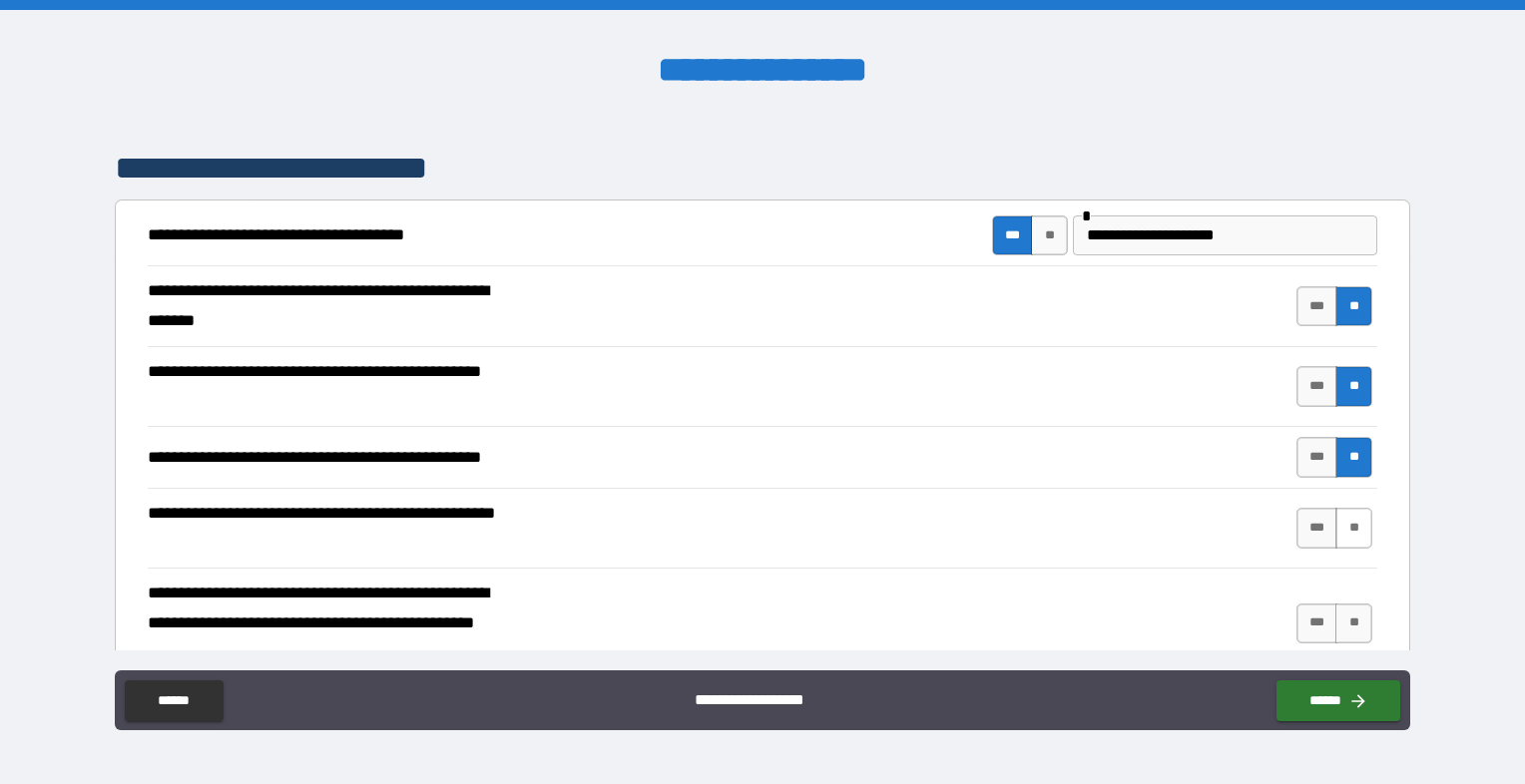 click on "**" at bounding box center (1353, 528) 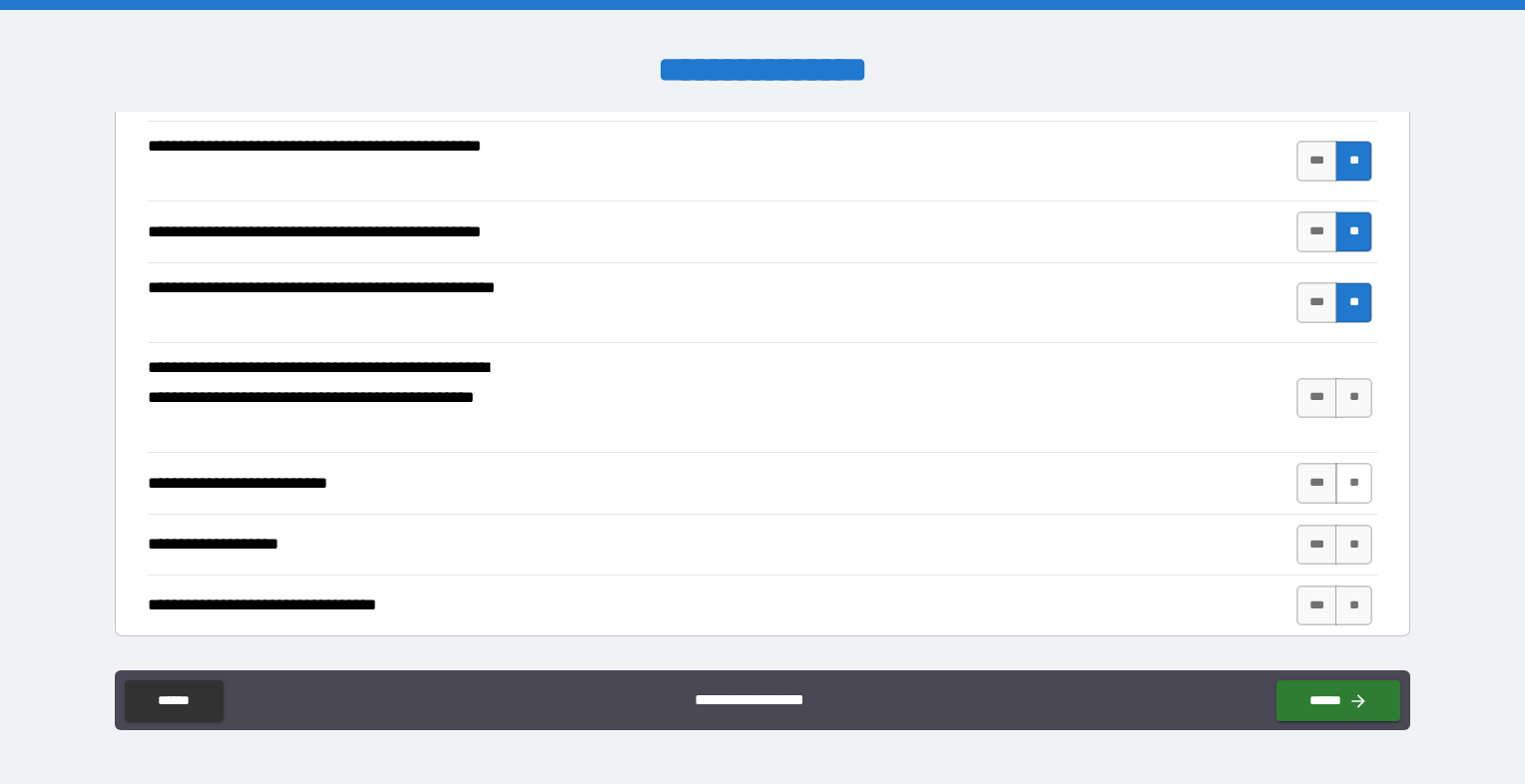 scroll, scrollTop: 598, scrollLeft: 0, axis: vertical 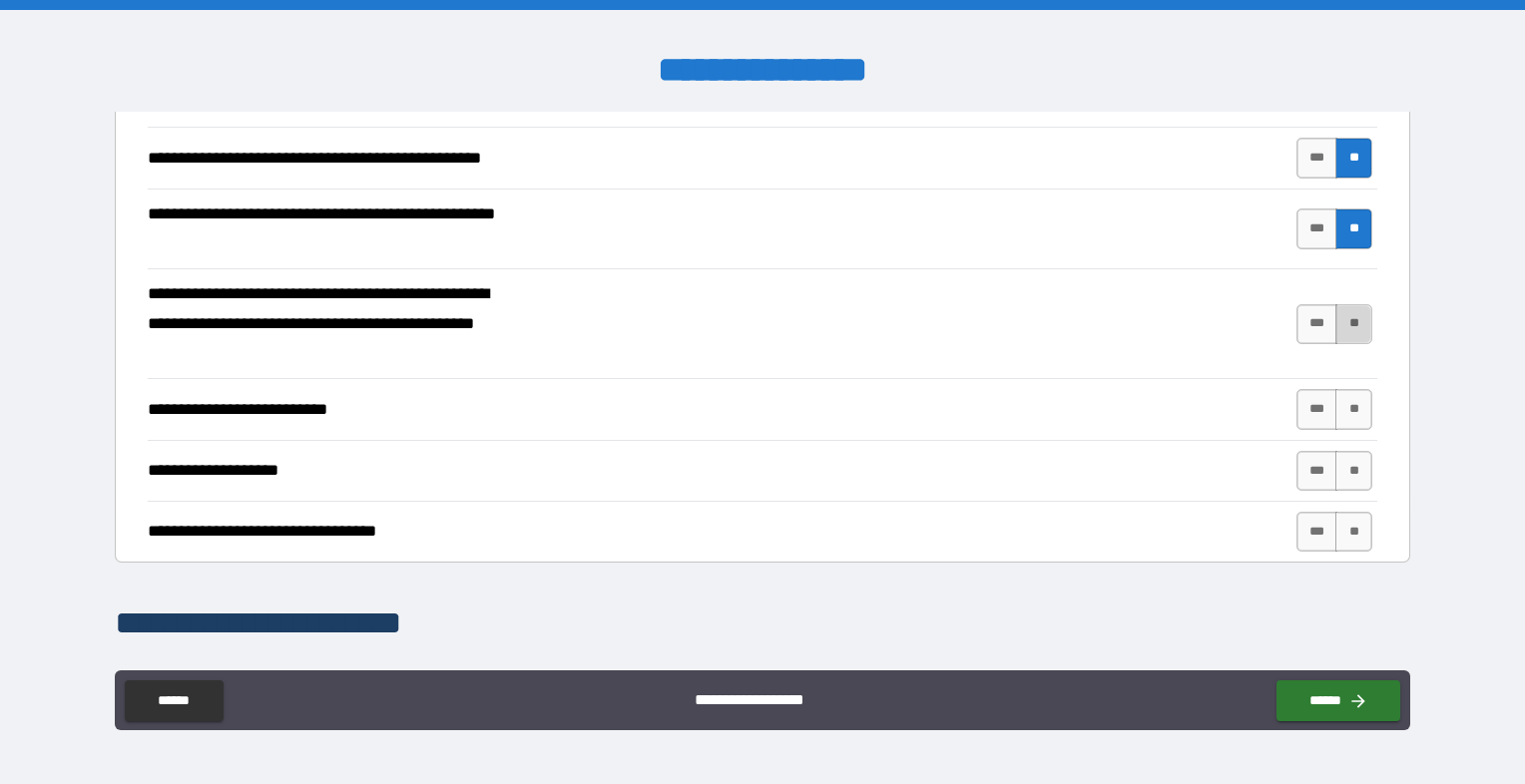 click on "**" at bounding box center (1353, 324) 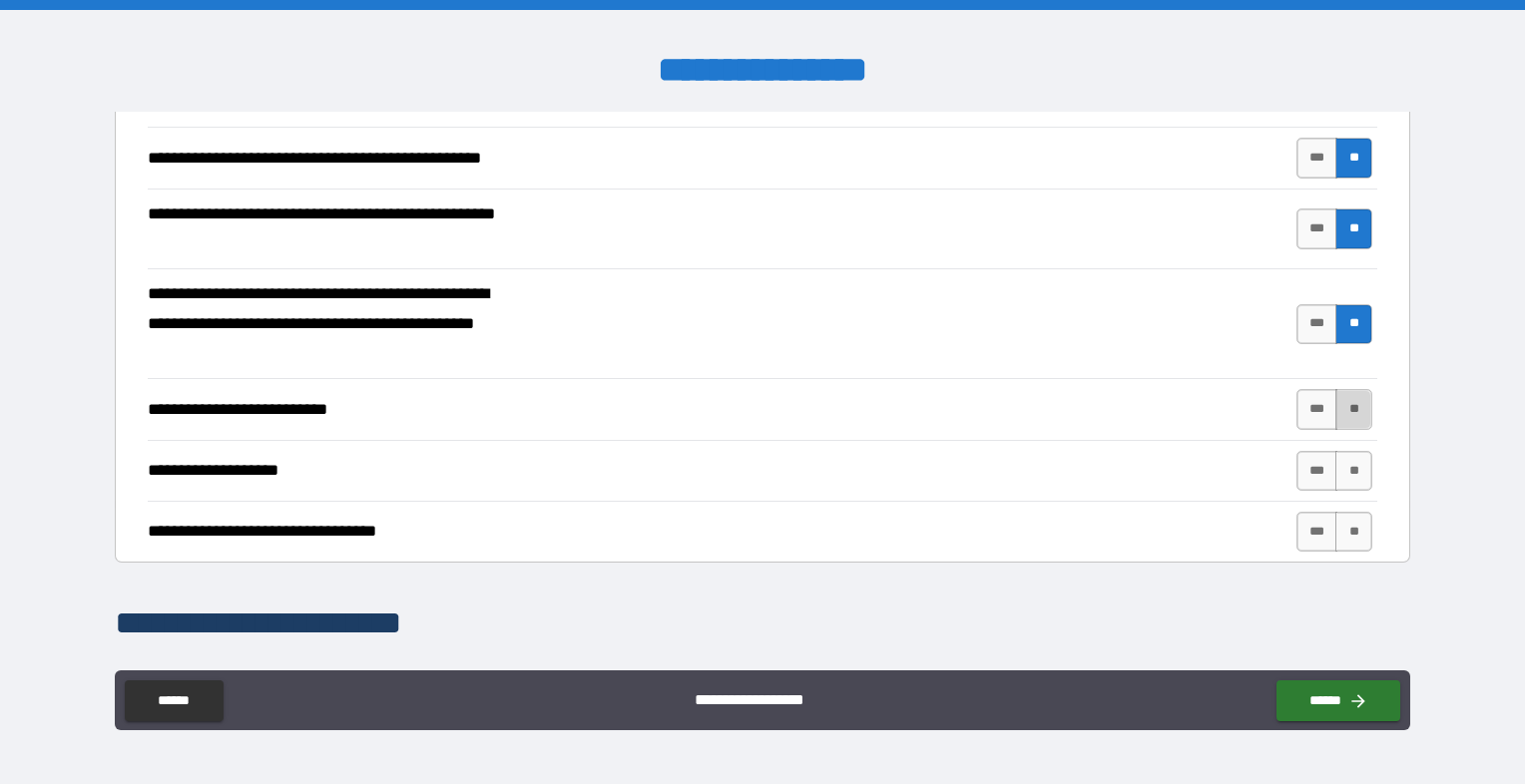 click on "**" at bounding box center (1353, 409) 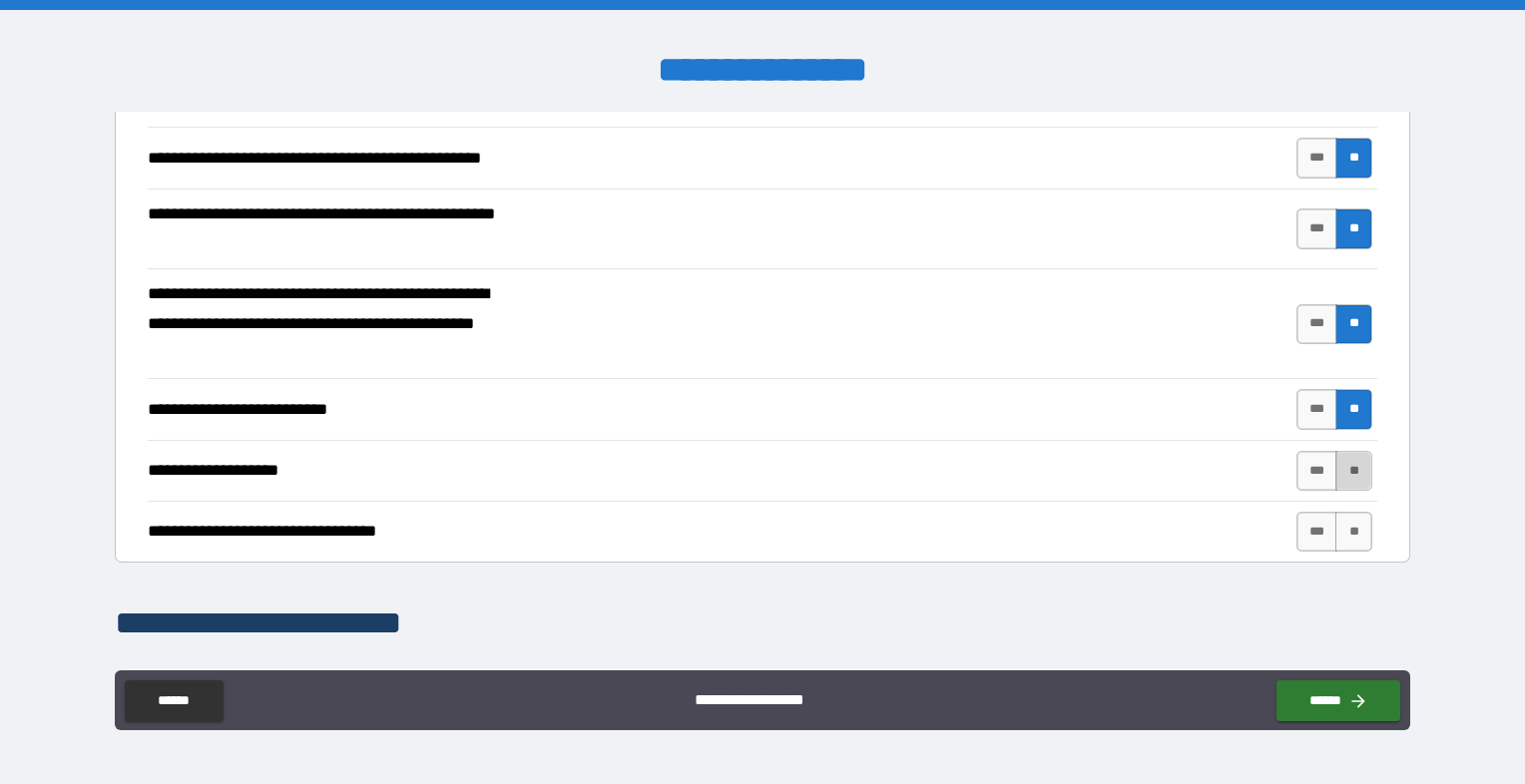 click on "**" at bounding box center (1353, 471) 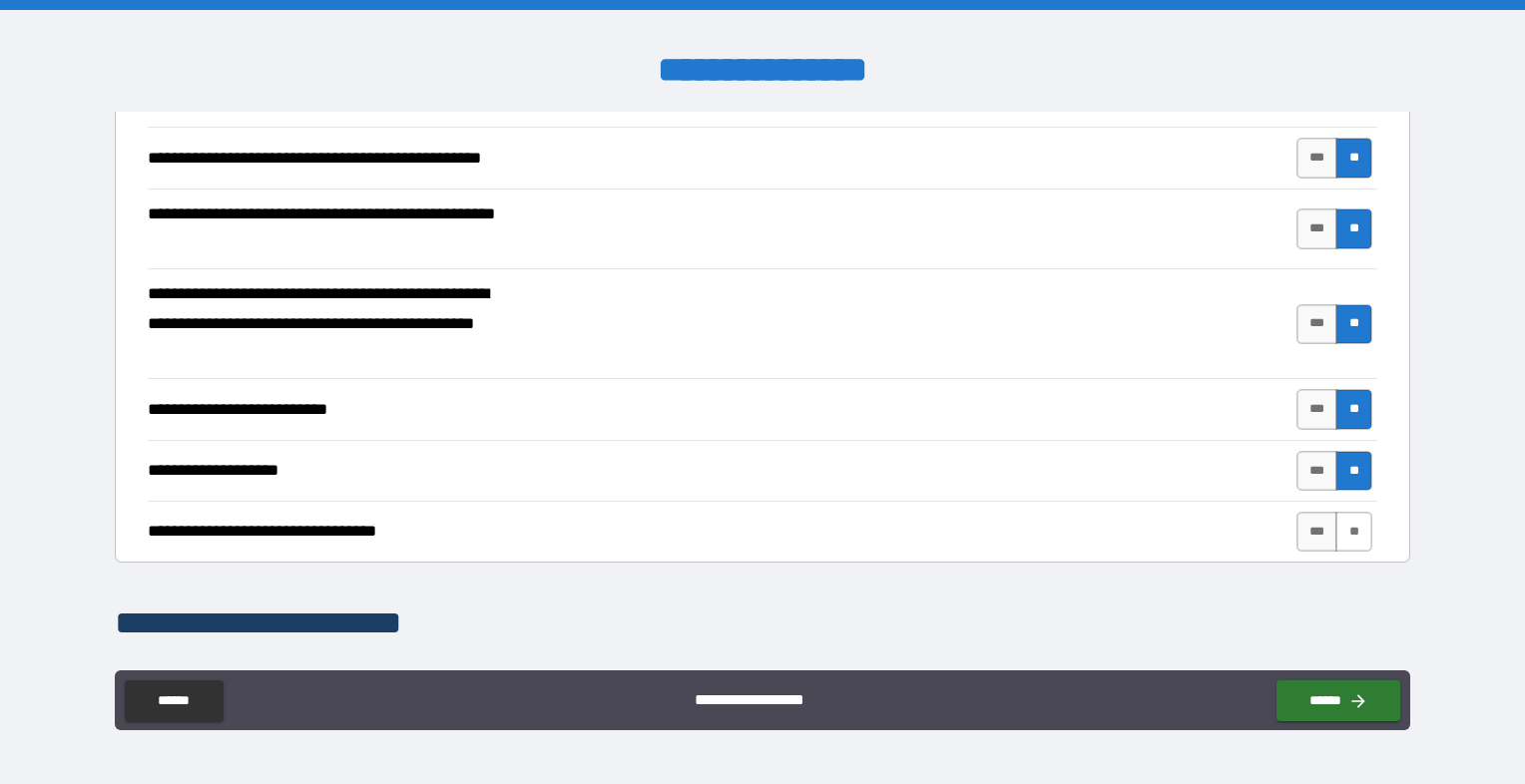 click on "**" at bounding box center [1353, 532] 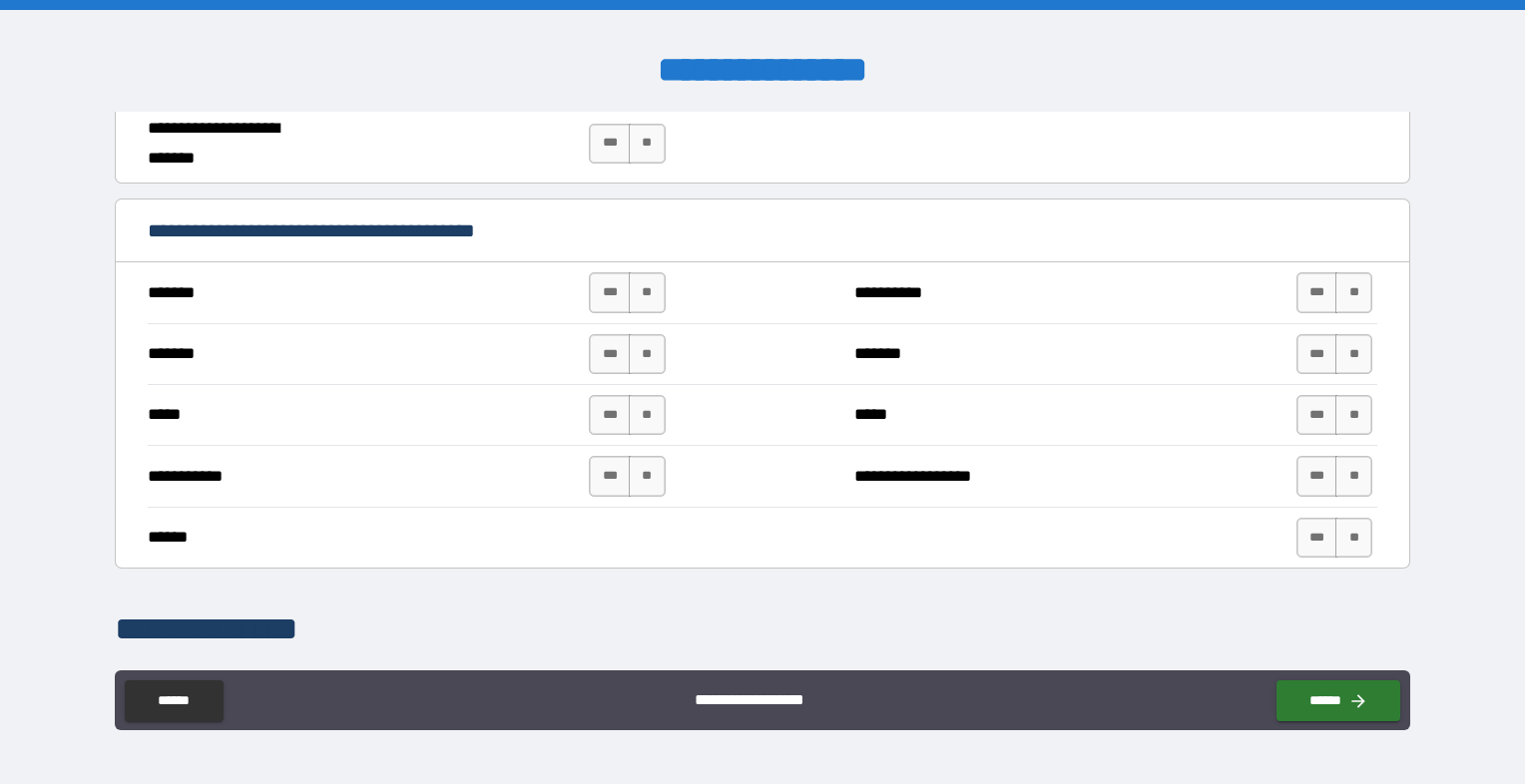 scroll, scrollTop: 1396, scrollLeft: 0, axis: vertical 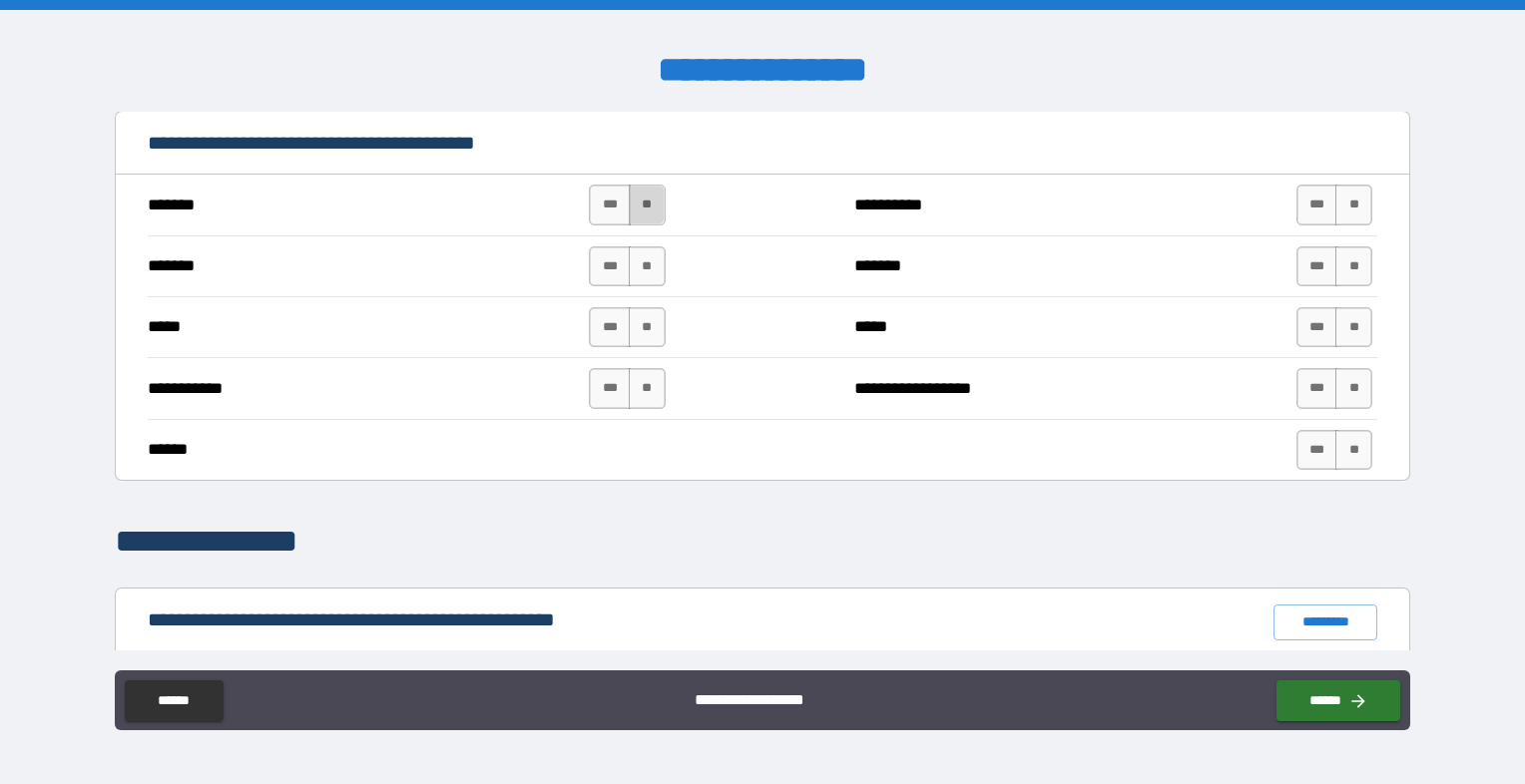 click on "**" at bounding box center [647, 204] 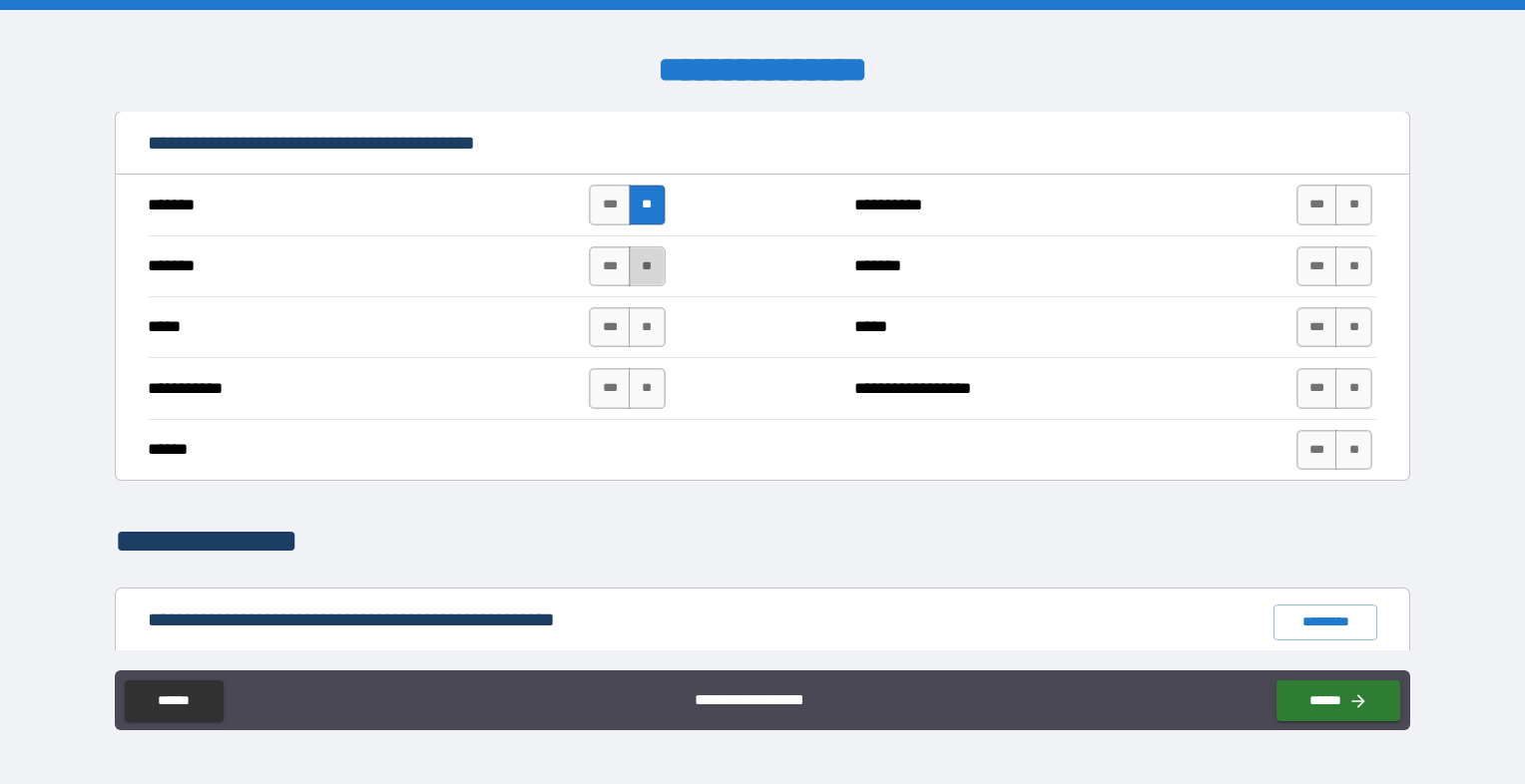 click on "**" at bounding box center [647, 266] 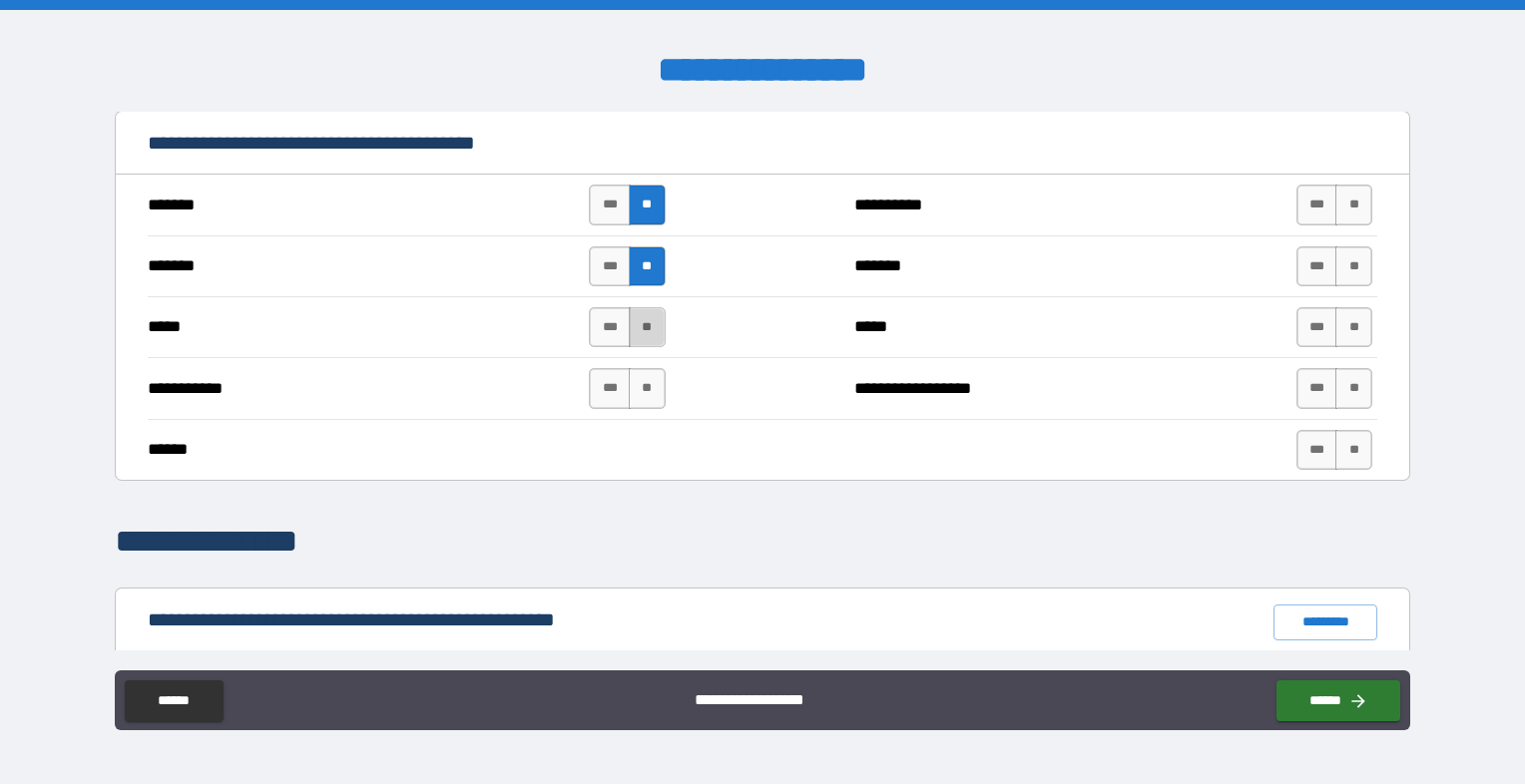 click on "**" at bounding box center [647, 327] 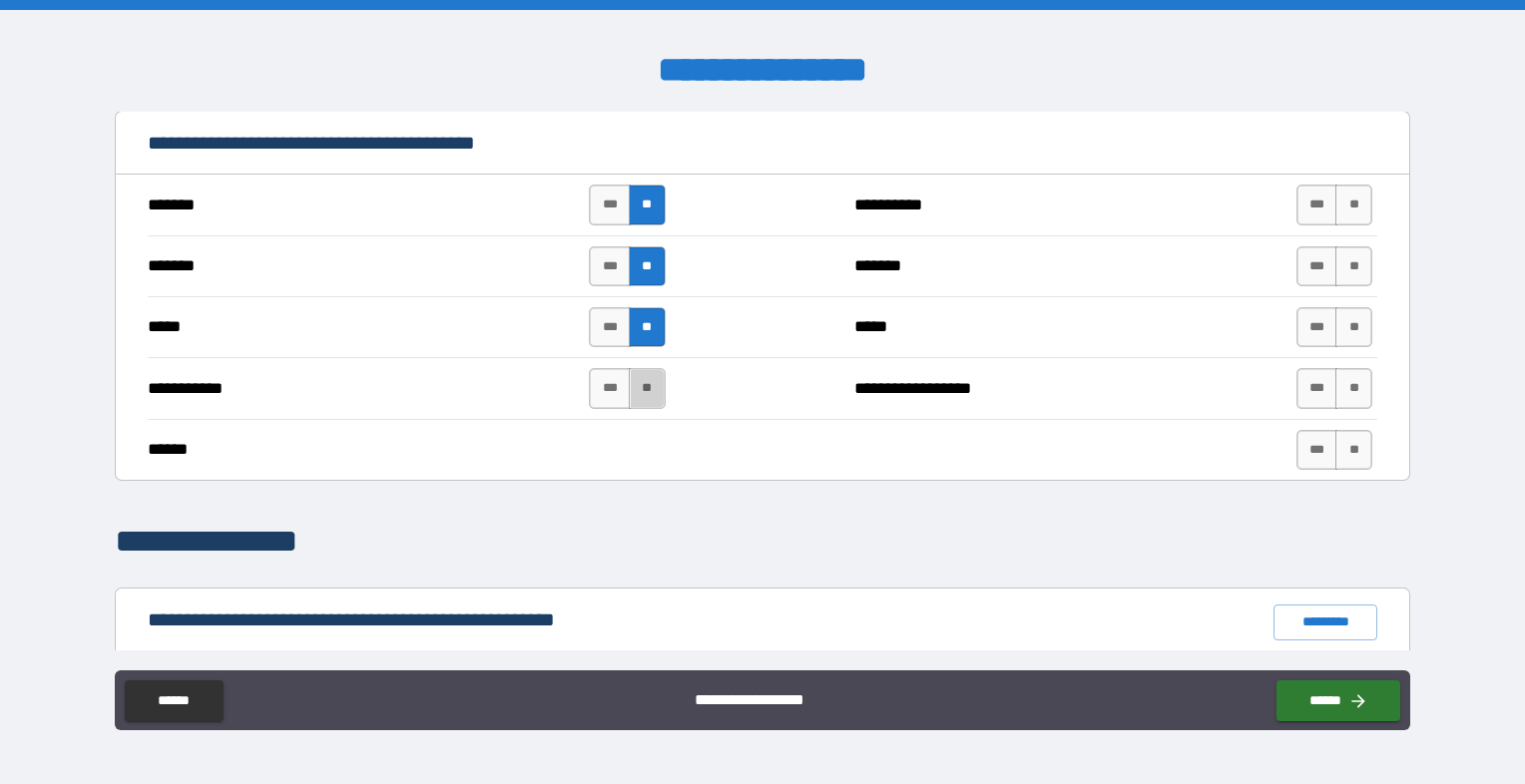drag, startPoint x: 639, startPoint y: 378, endPoint x: 759, endPoint y: 314, distance: 136 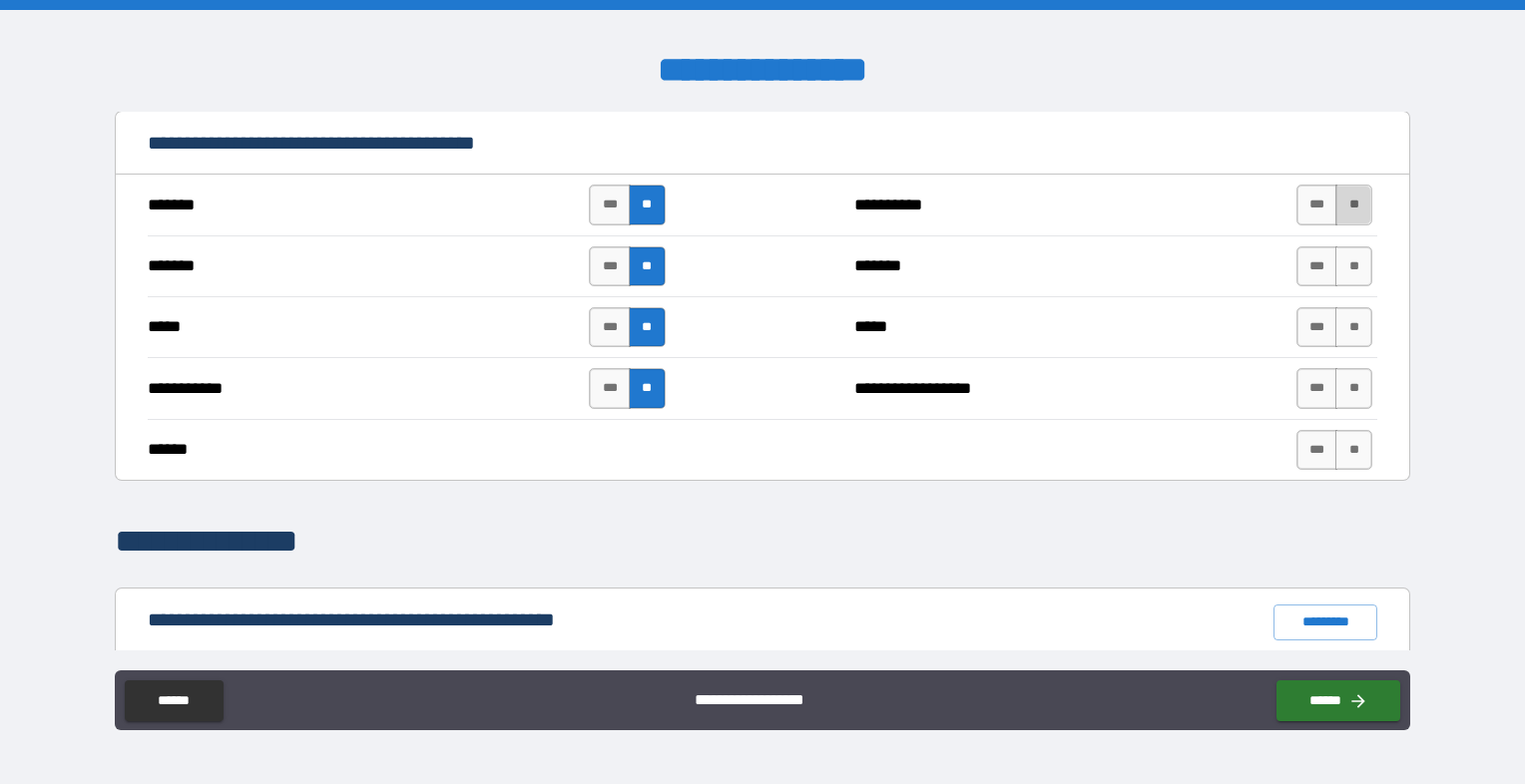 click on "**" at bounding box center (1353, 204) 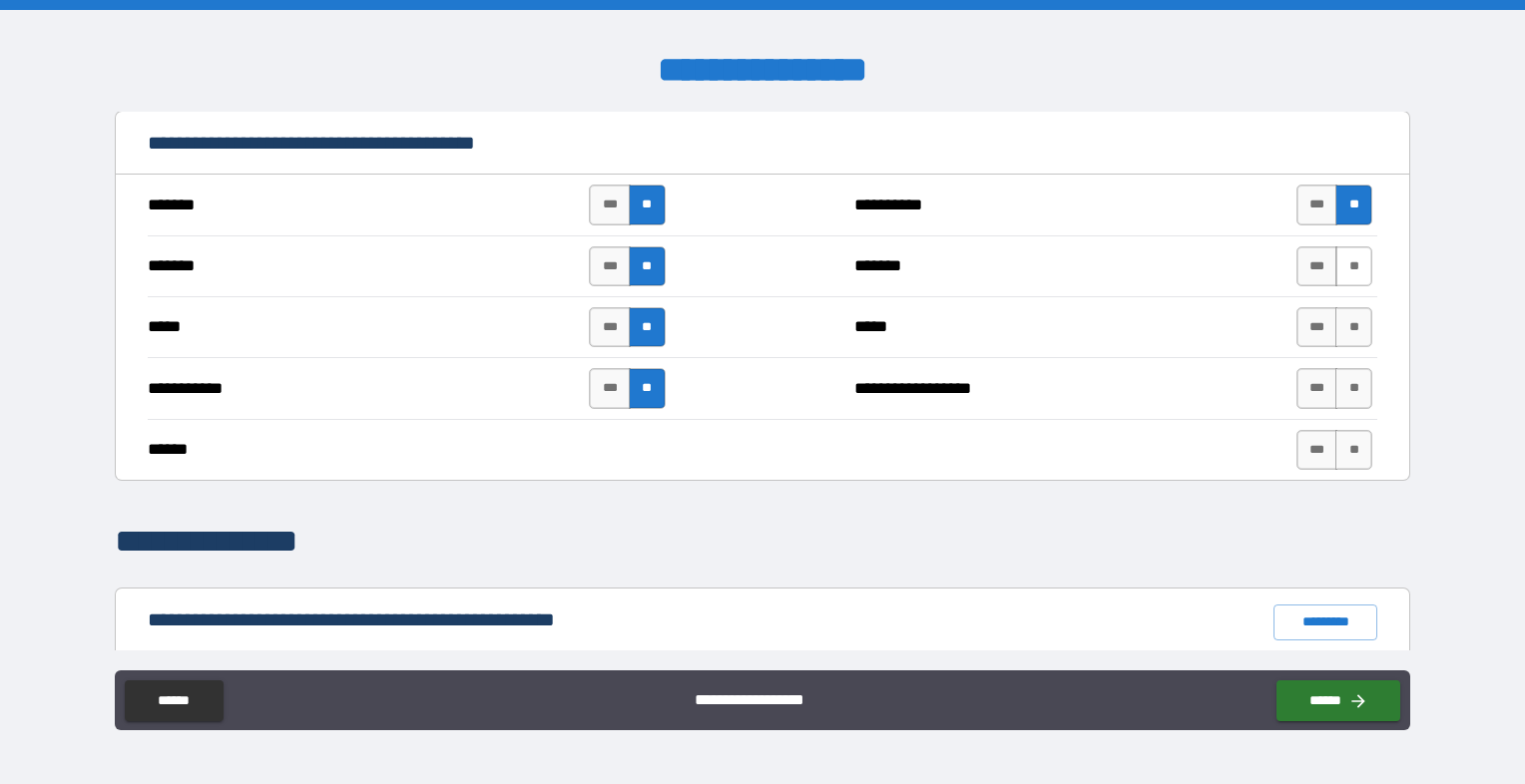 click on "**" at bounding box center [1353, 266] 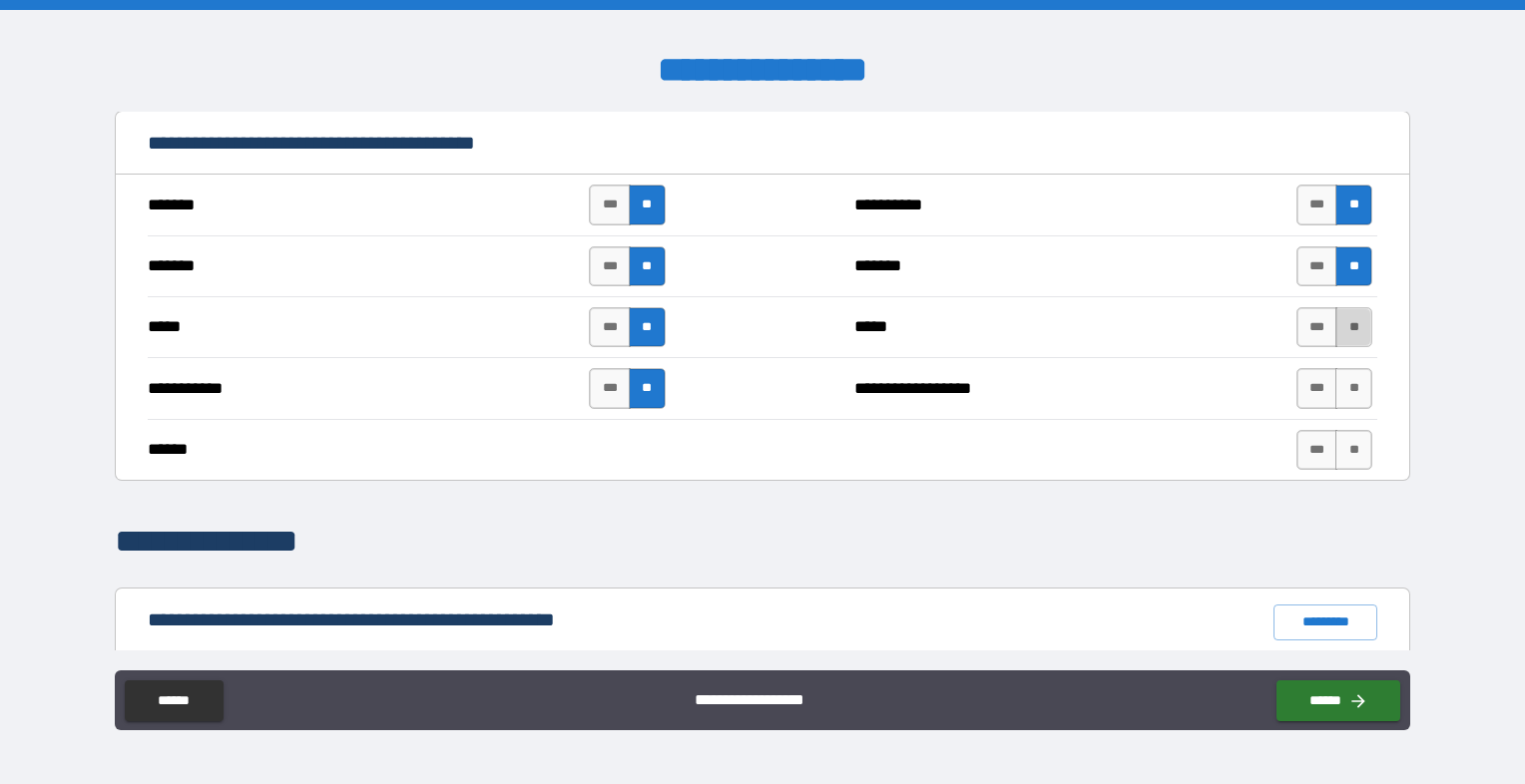 click on "**" at bounding box center (1353, 327) 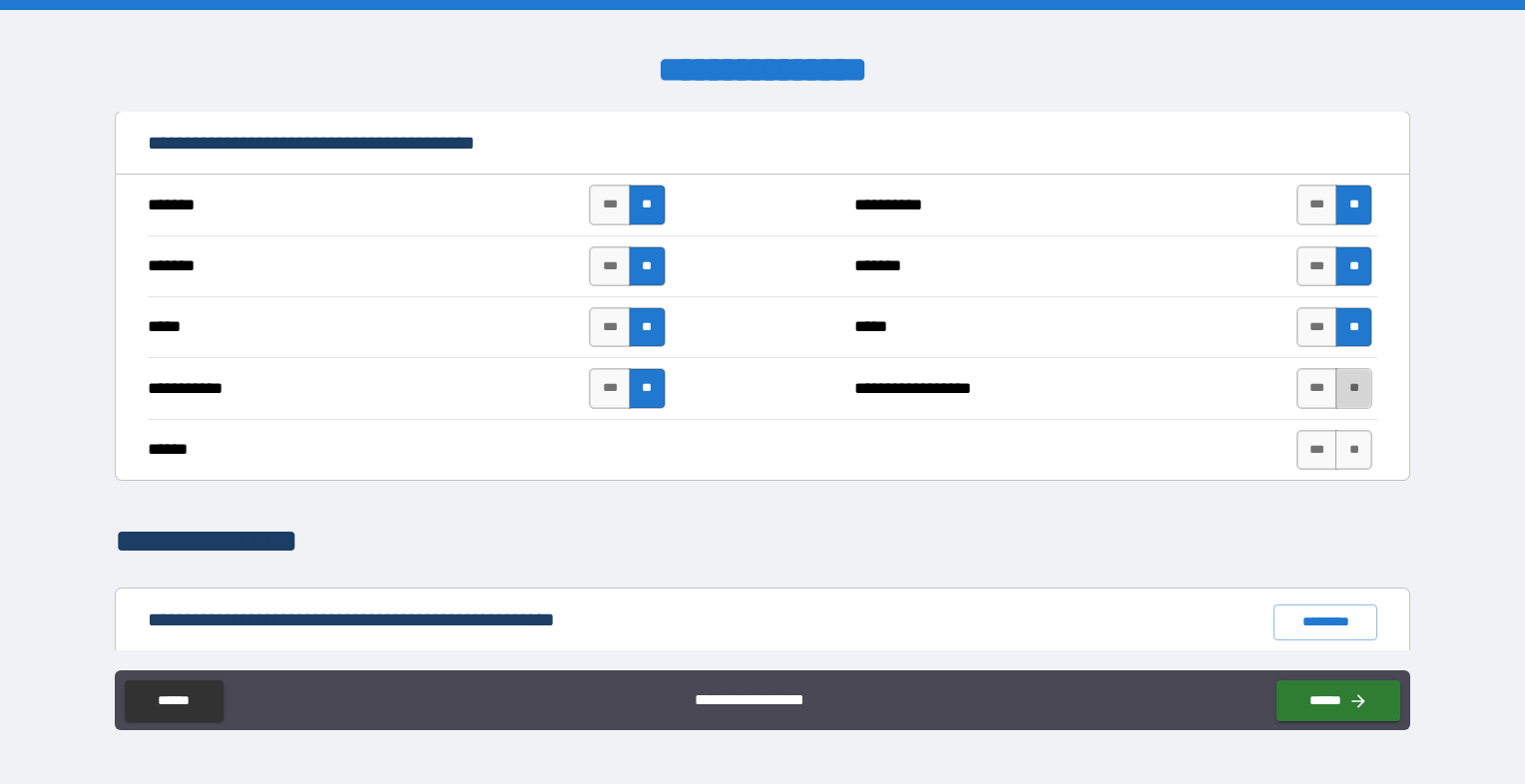 click on "**" at bounding box center [1353, 388] 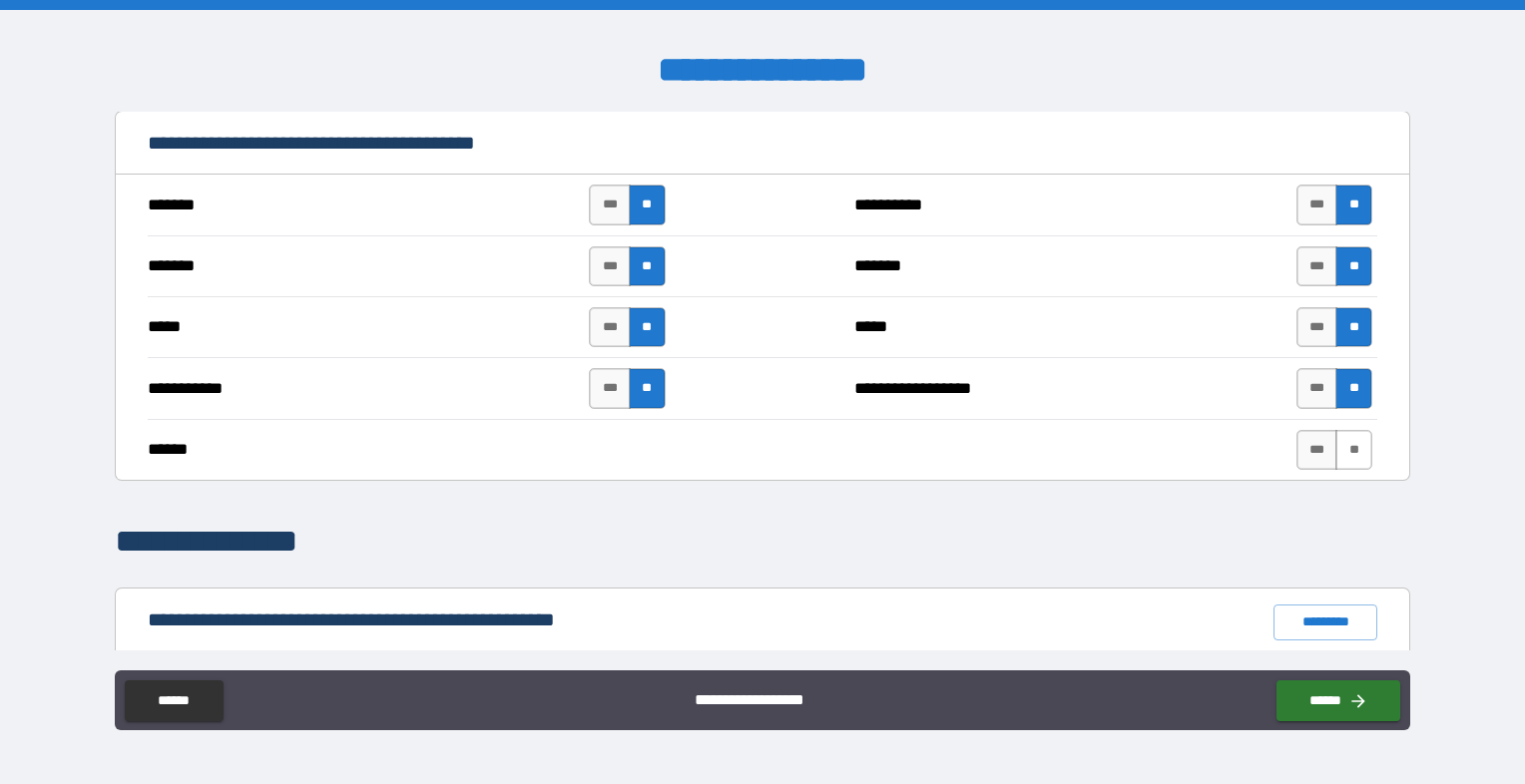 click on "**" at bounding box center [1353, 450] 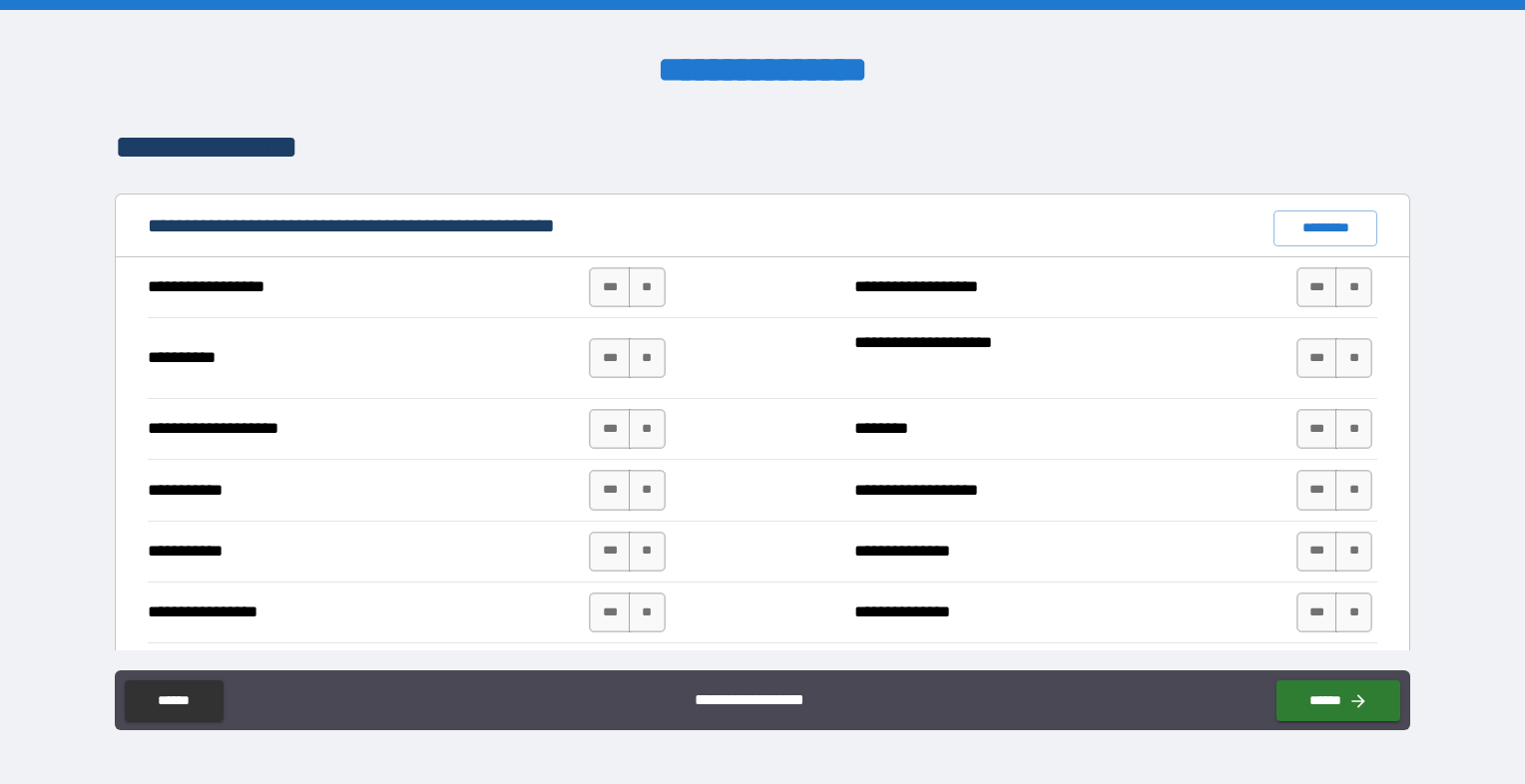 scroll, scrollTop: 1795, scrollLeft: 0, axis: vertical 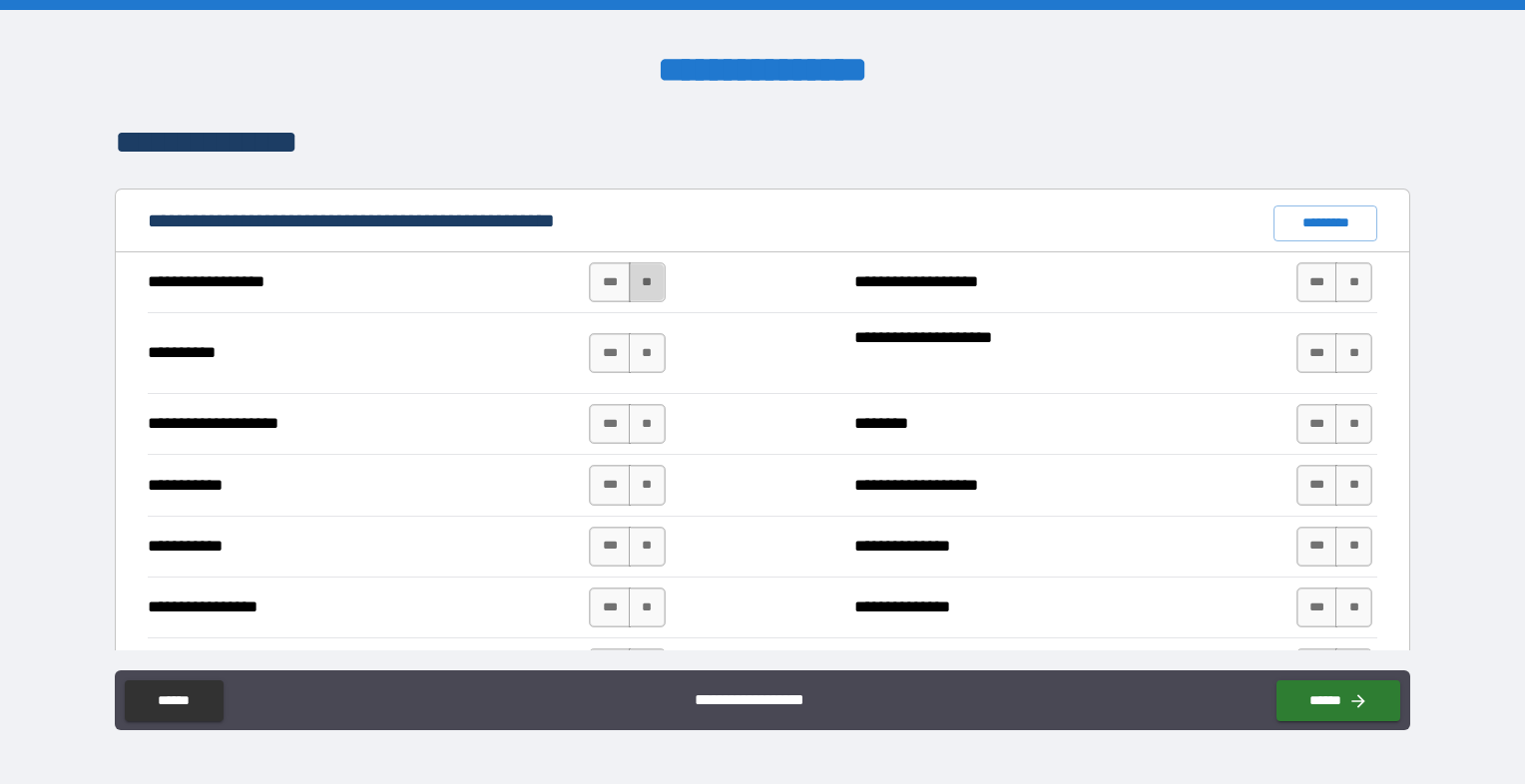 click on "**" at bounding box center (647, 282) 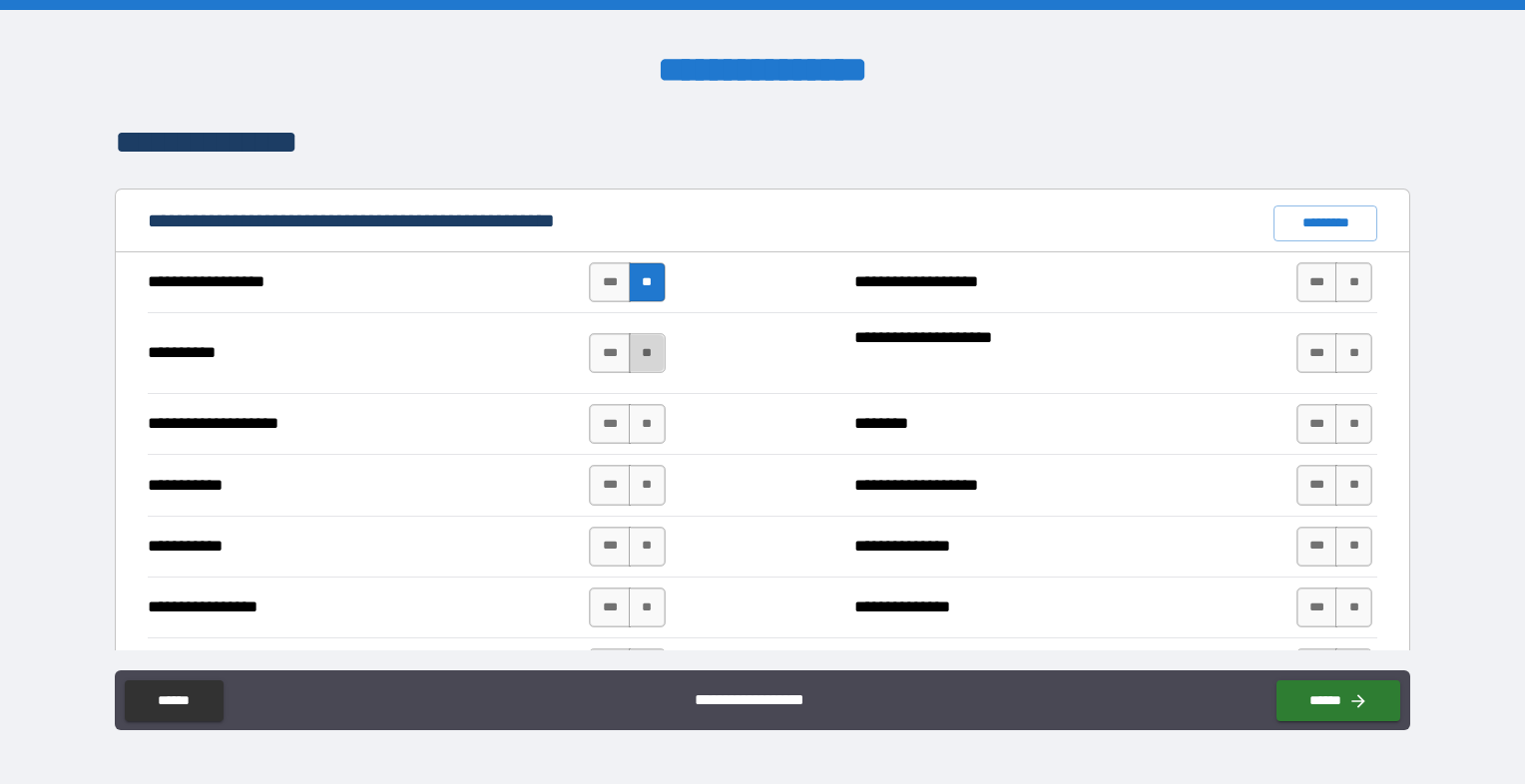 click on "**" at bounding box center (647, 353) 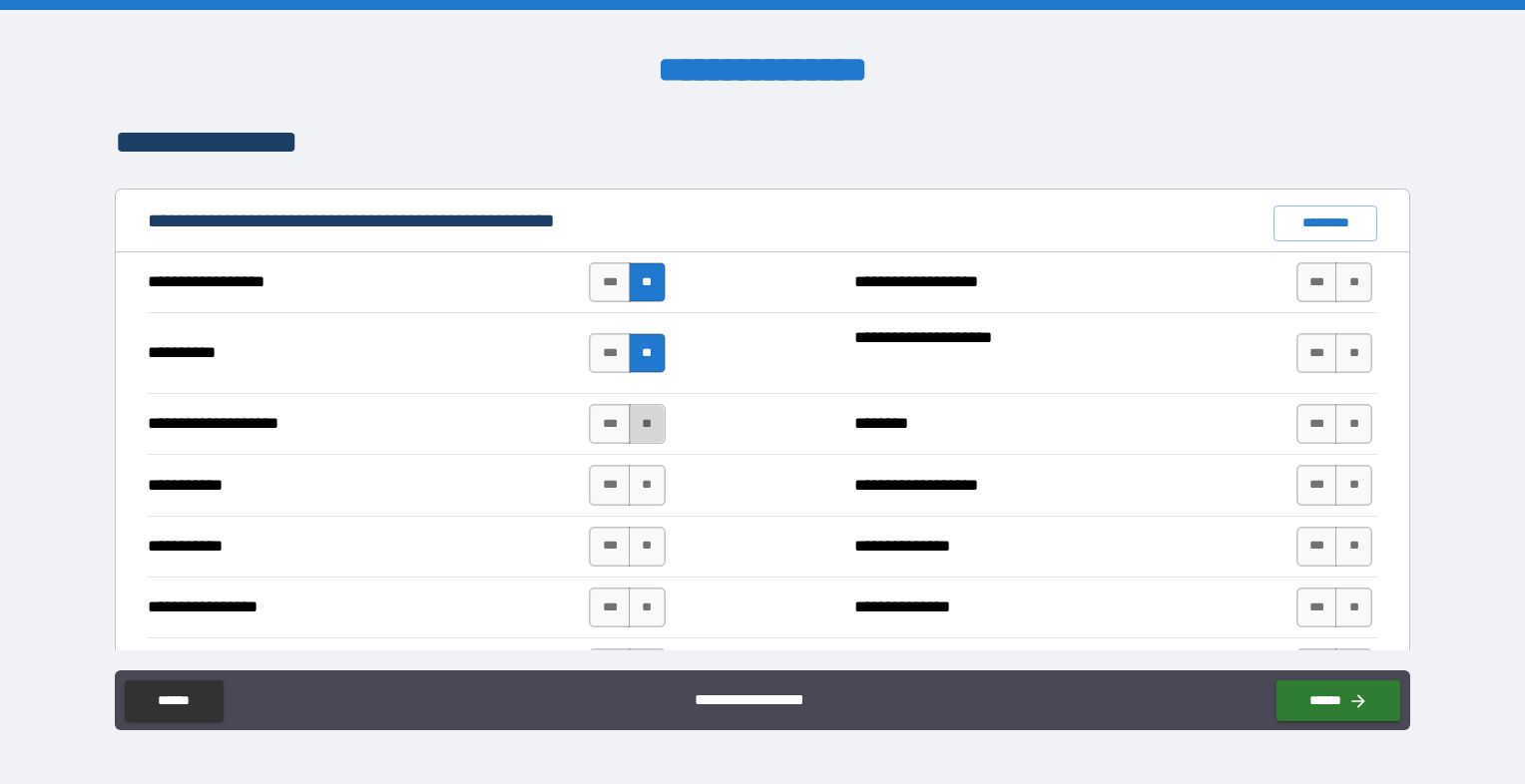 click on "**" at bounding box center (647, 424) 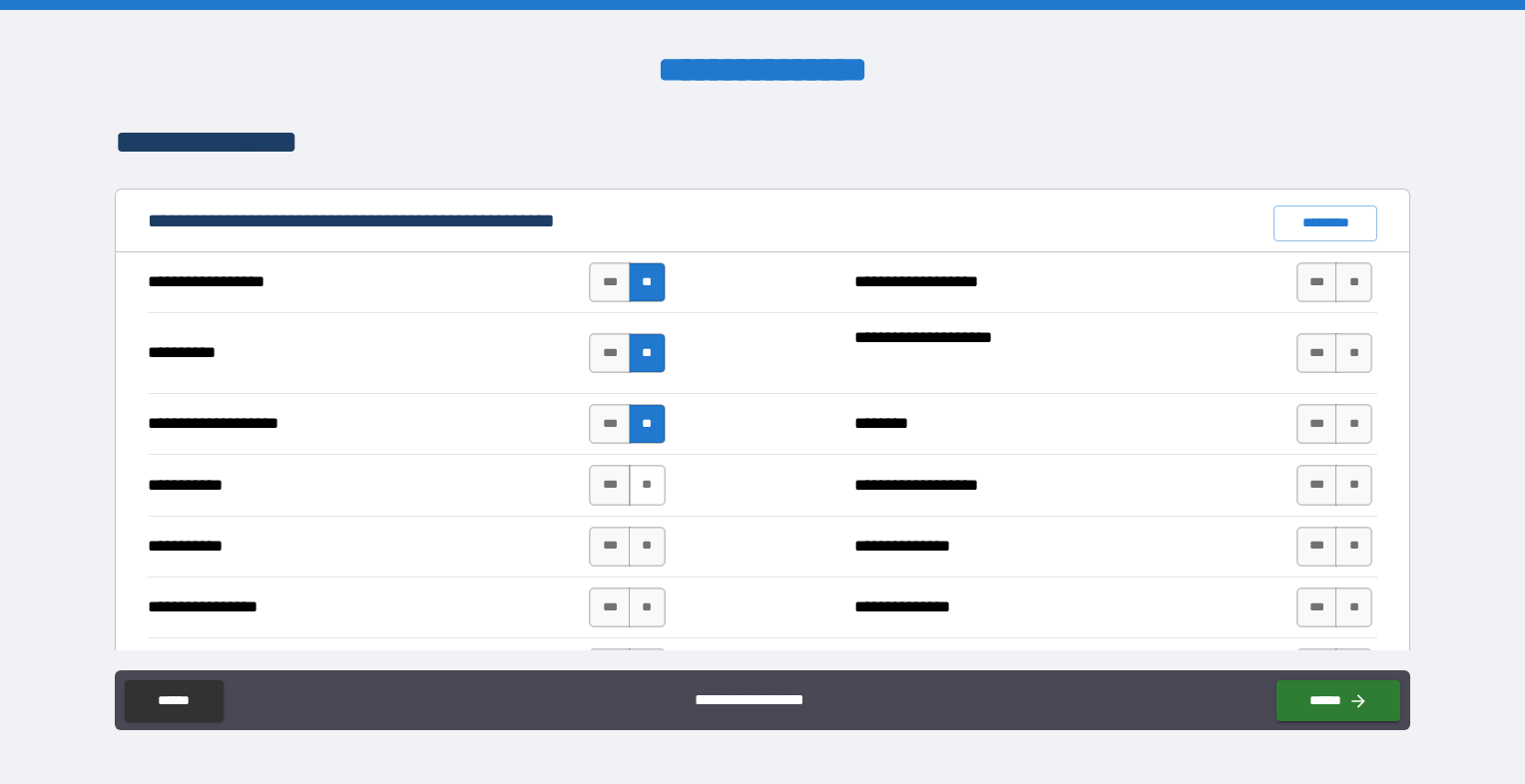 click on "**" at bounding box center (647, 485) 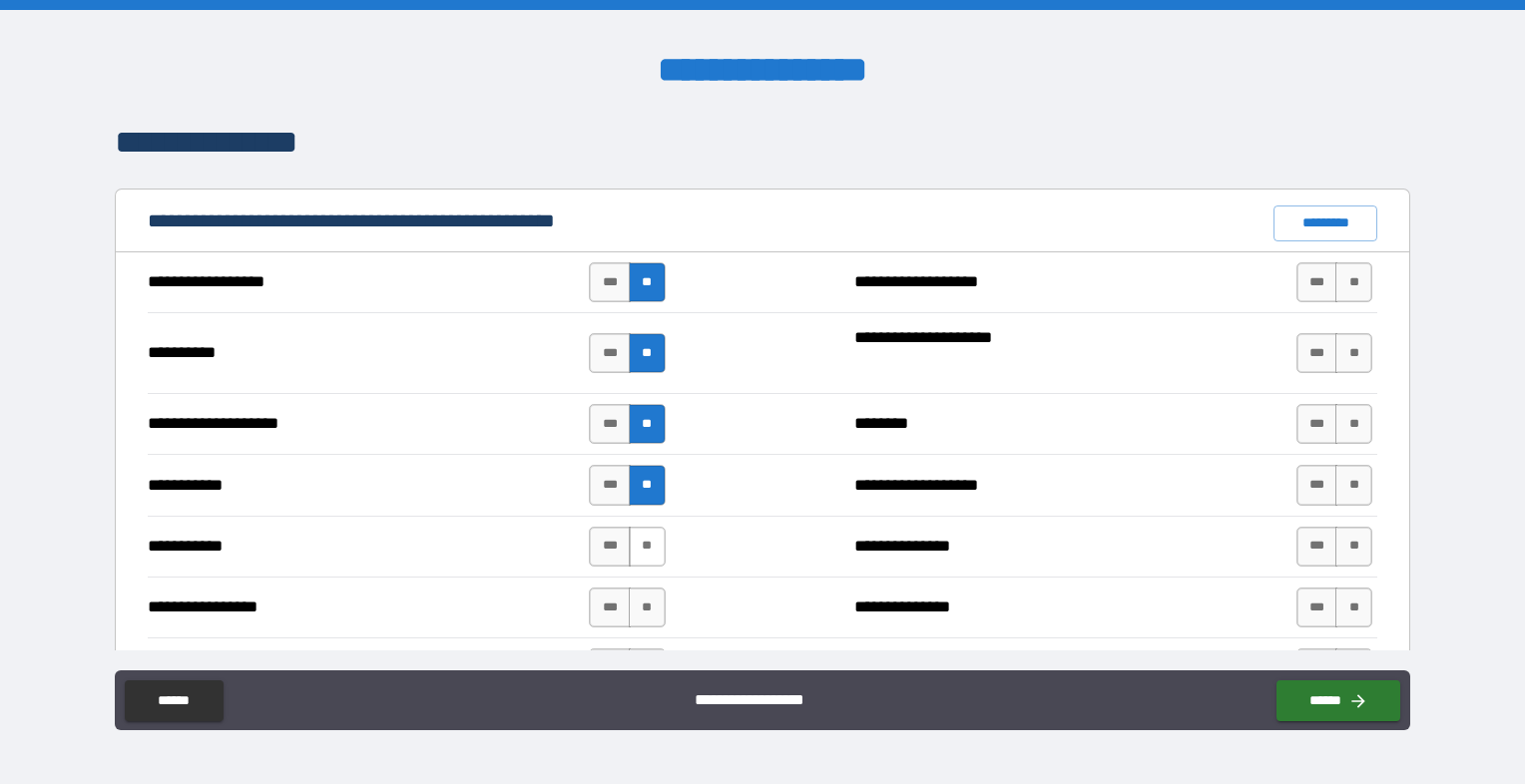 click on "**" at bounding box center [647, 547] 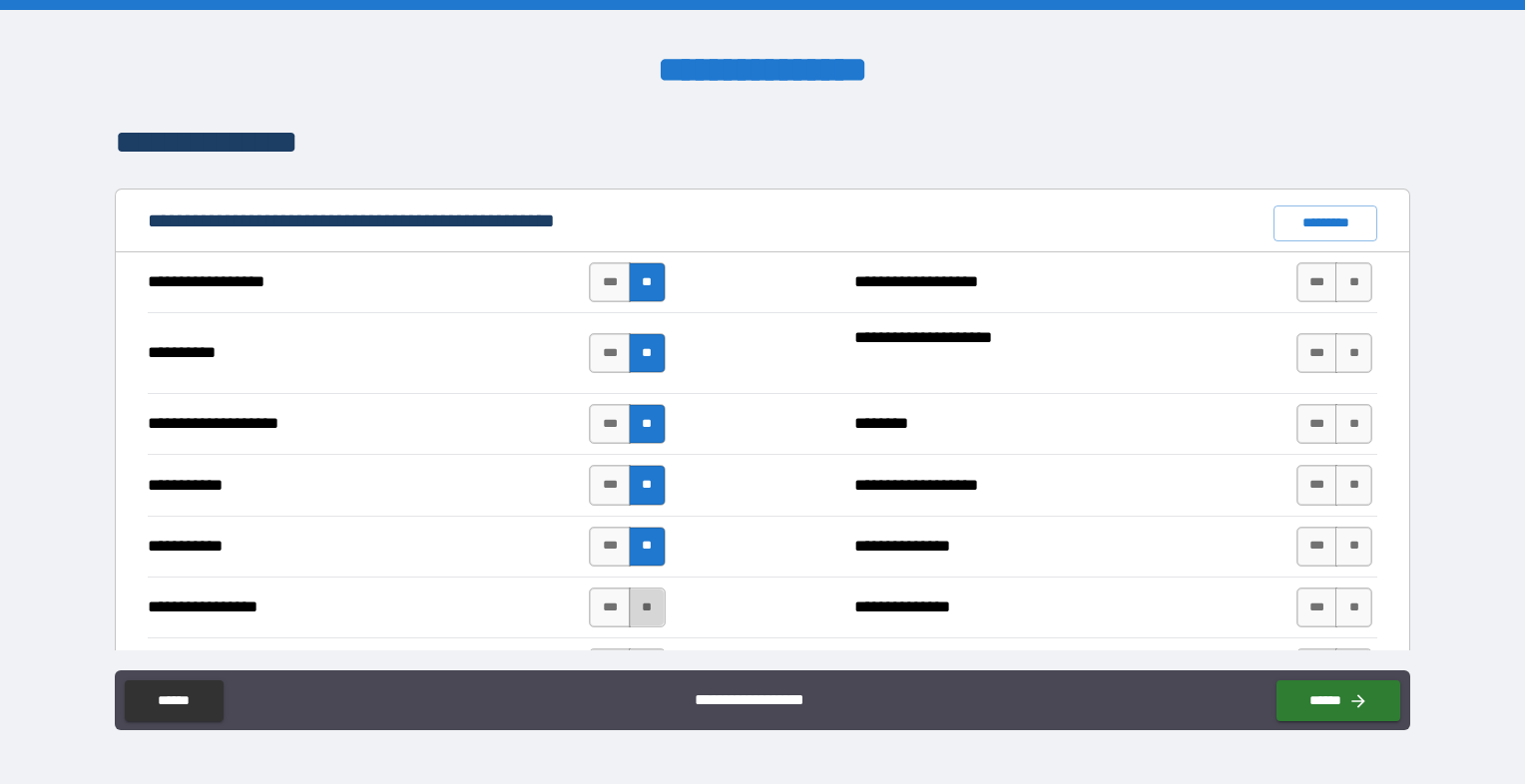 drag, startPoint x: 644, startPoint y: 604, endPoint x: 652, endPoint y: 593, distance: 13.601471 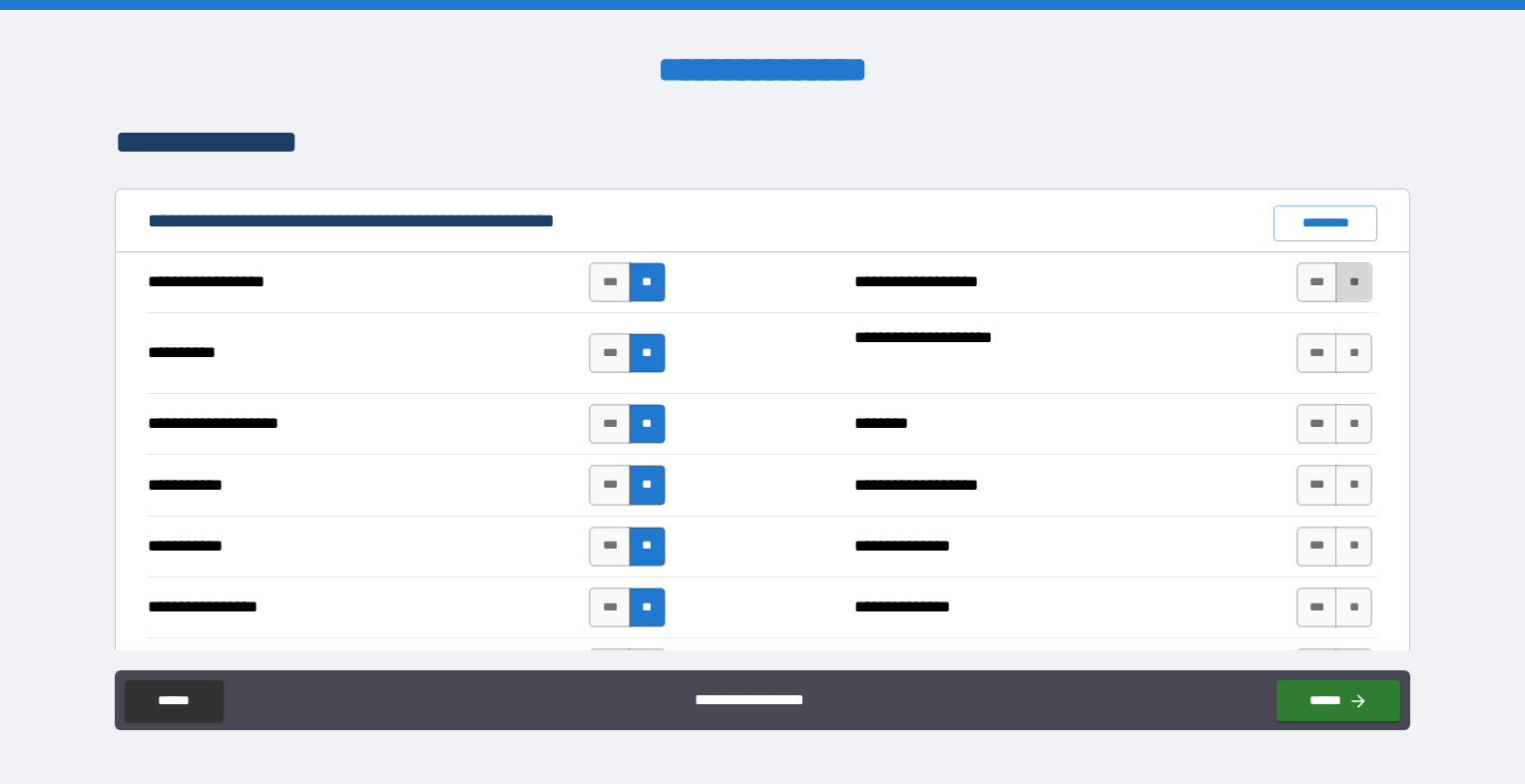 click on "**" at bounding box center [1353, 282] 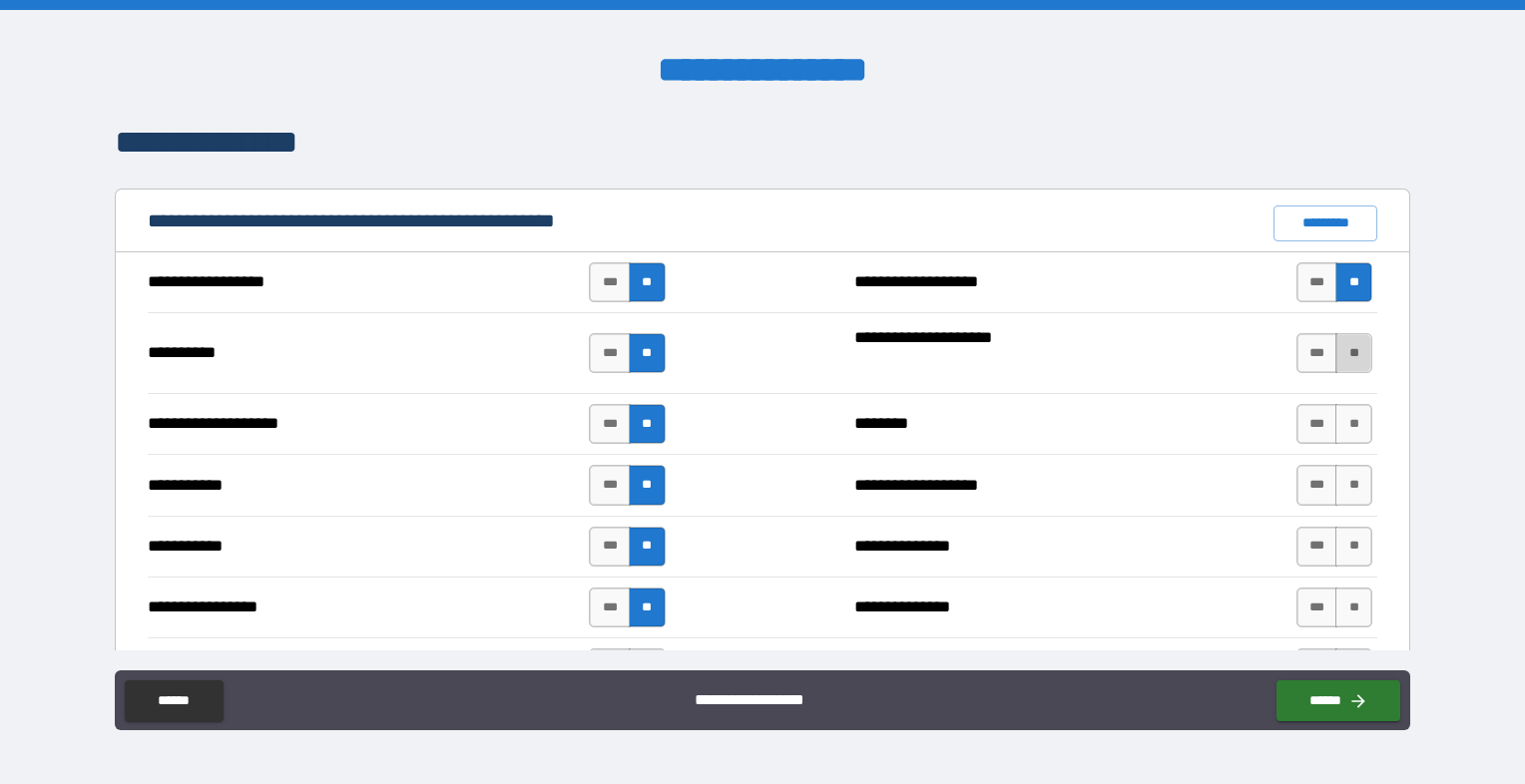 click on "**" at bounding box center [1353, 353] 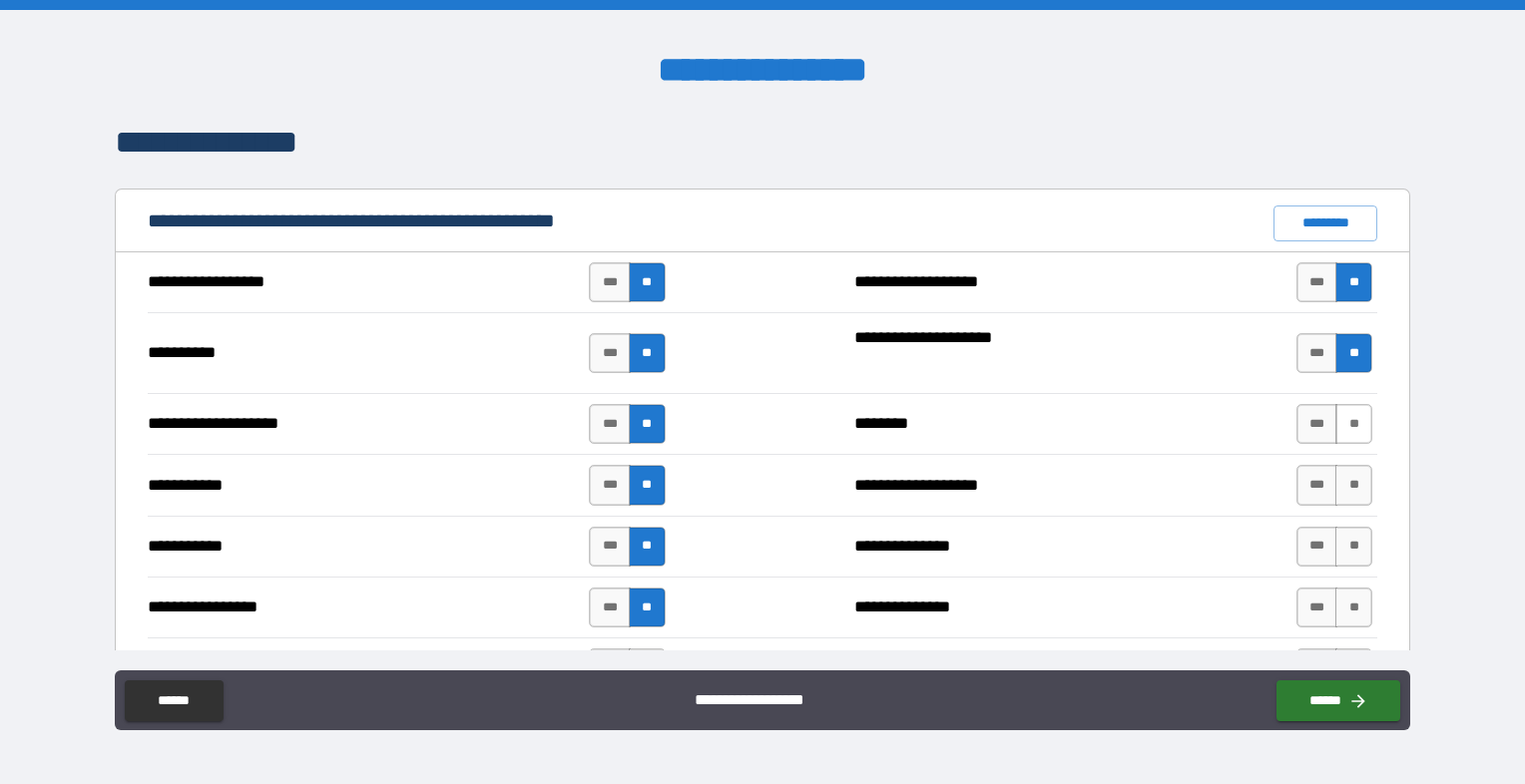 click on "**" at bounding box center (1353, 424) 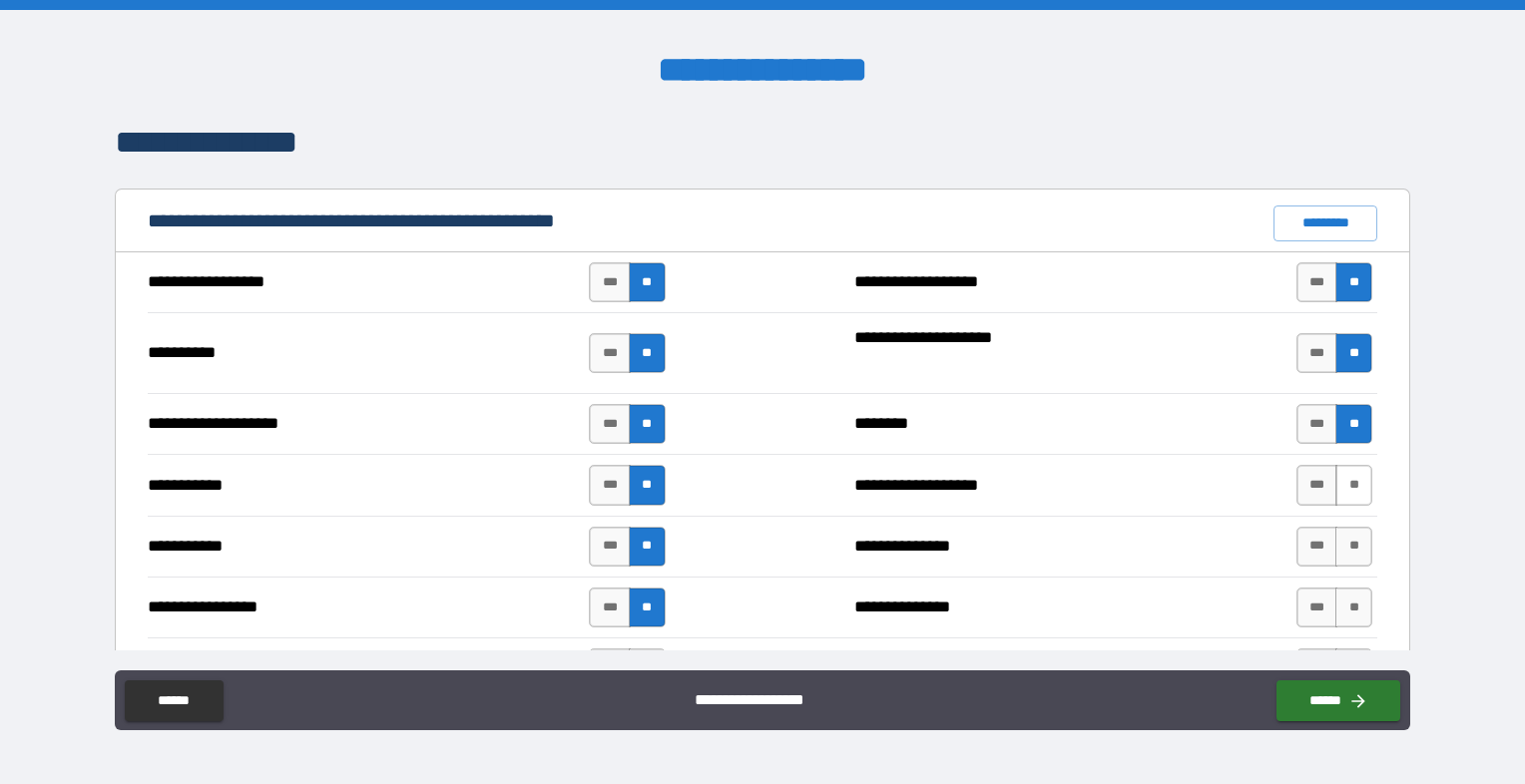 click on "**" at bounding box center [1353, 485] 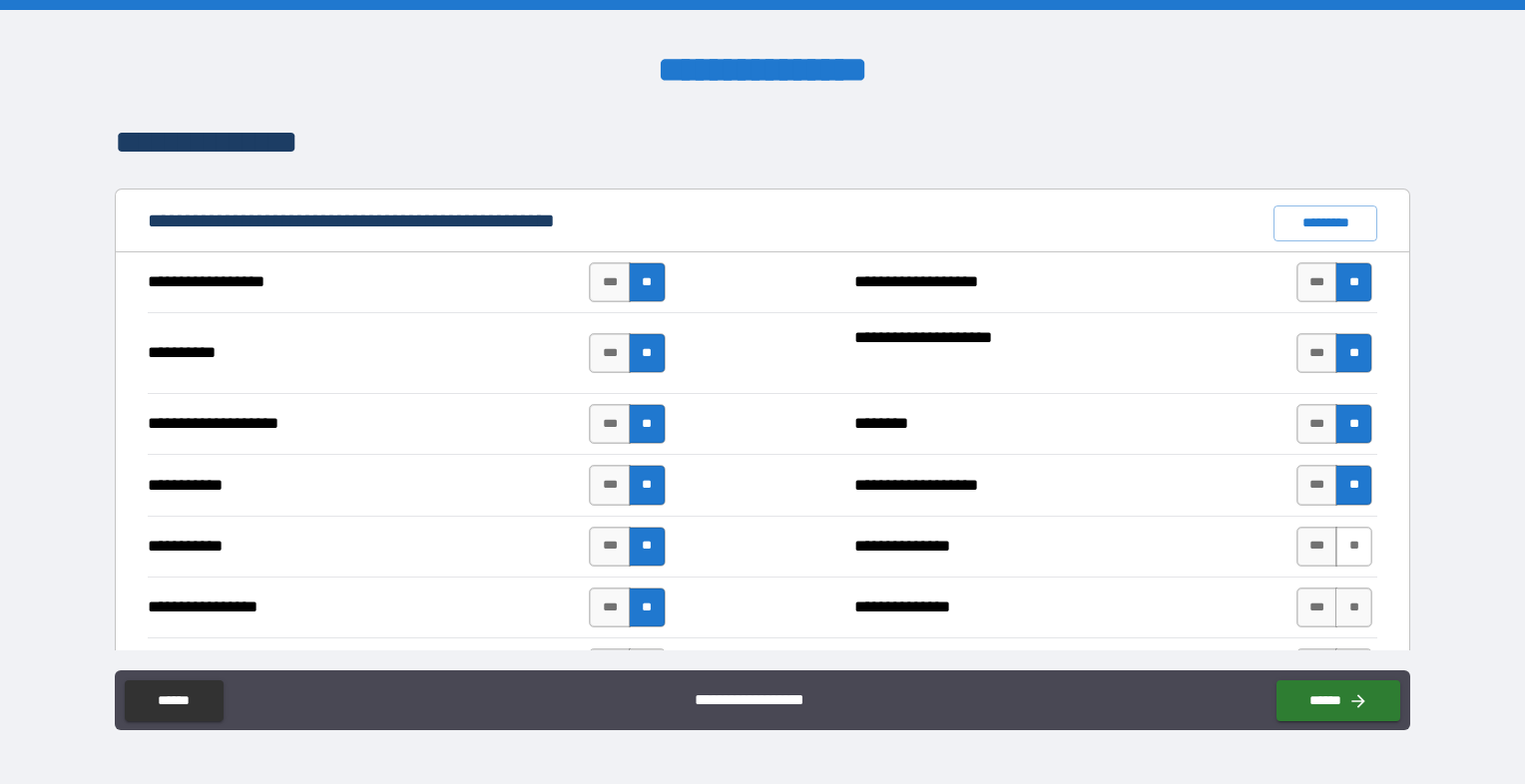 click on "**" at bounding box center [1353, 547] 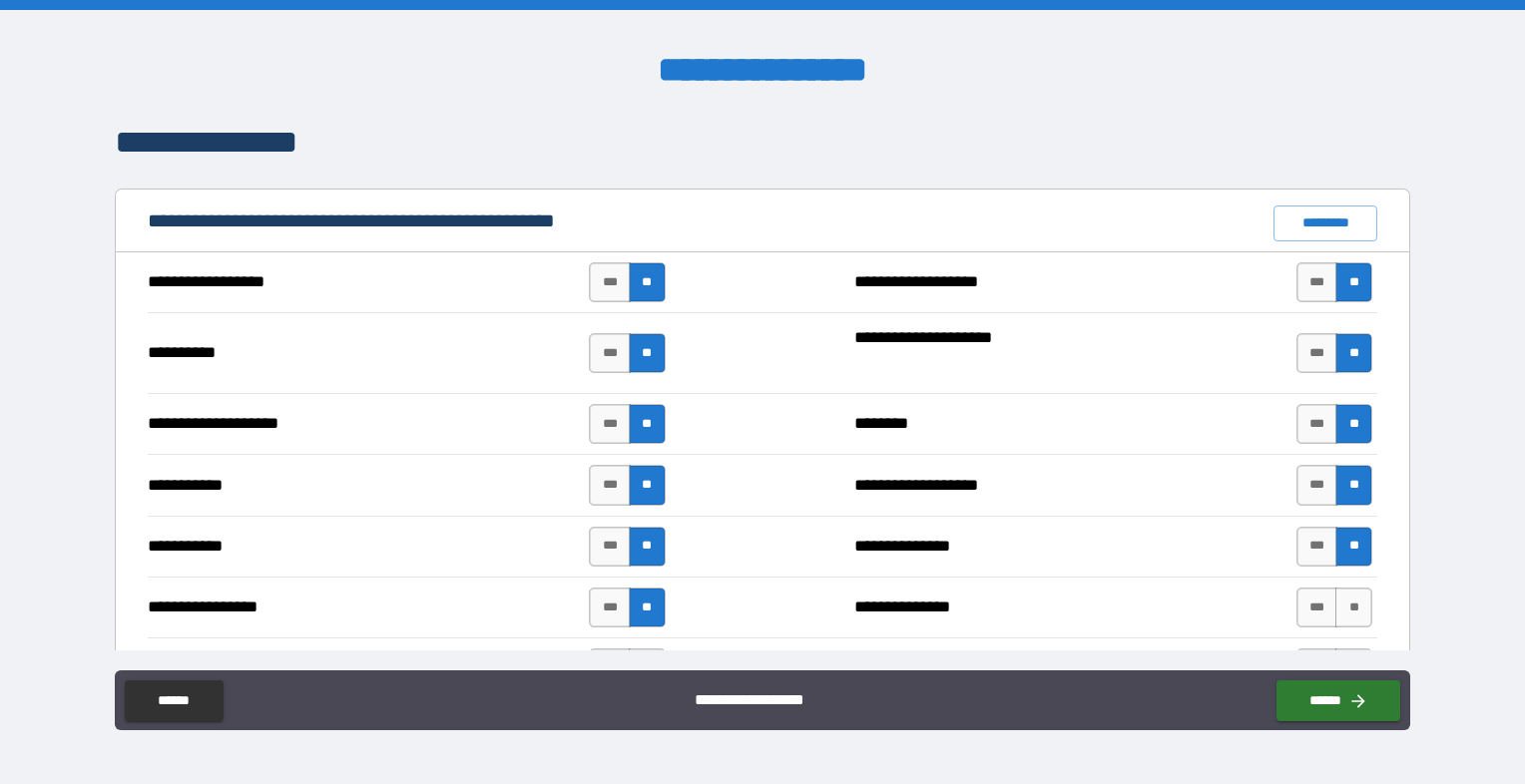 drag, startPoint x: 1349, startPoint y: 600, endPoint x: 1357, endPoint y: 573, distance: 28.16026 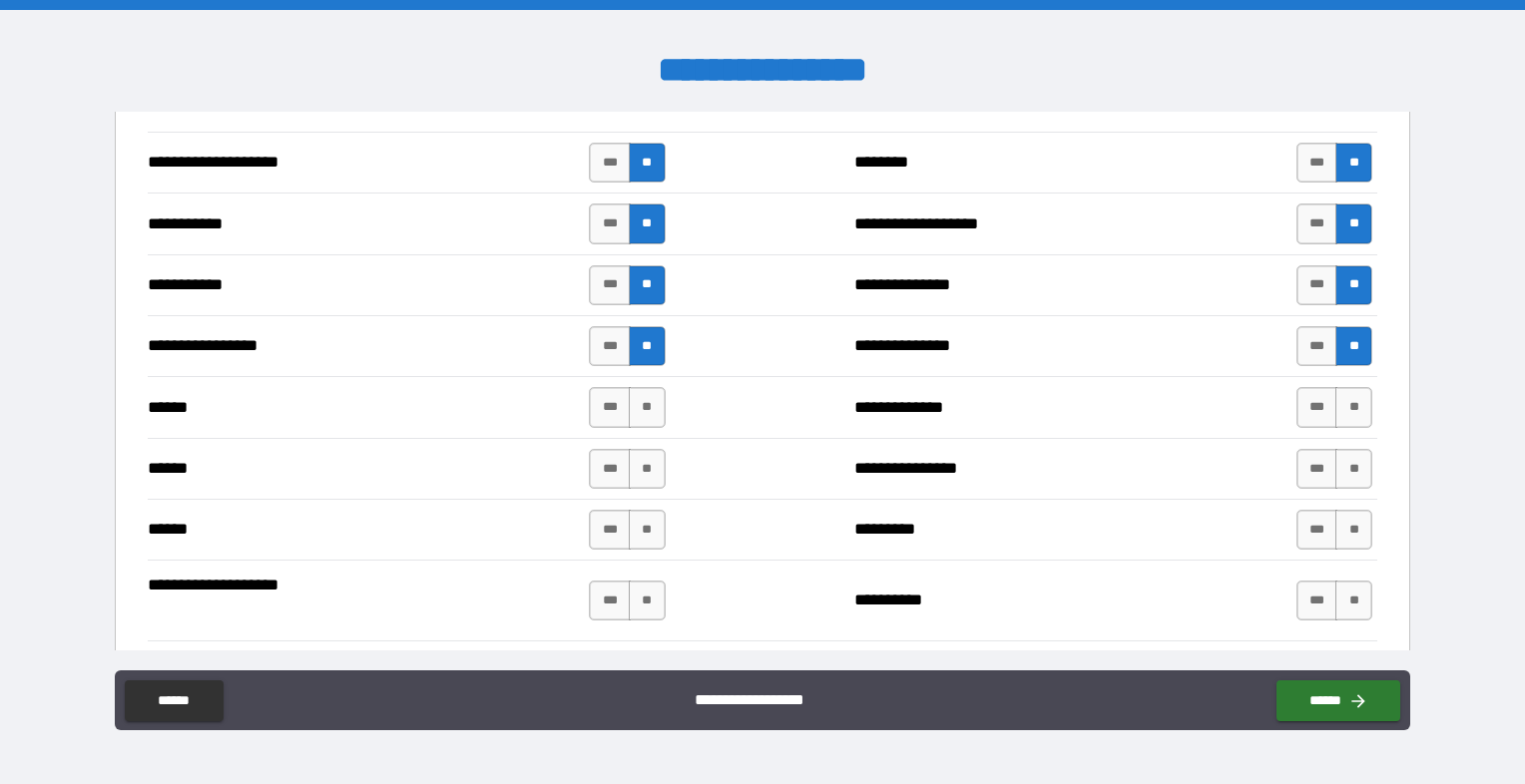 scroll, scrollTop: 2095, scrollLeft: 0, axis: vertical 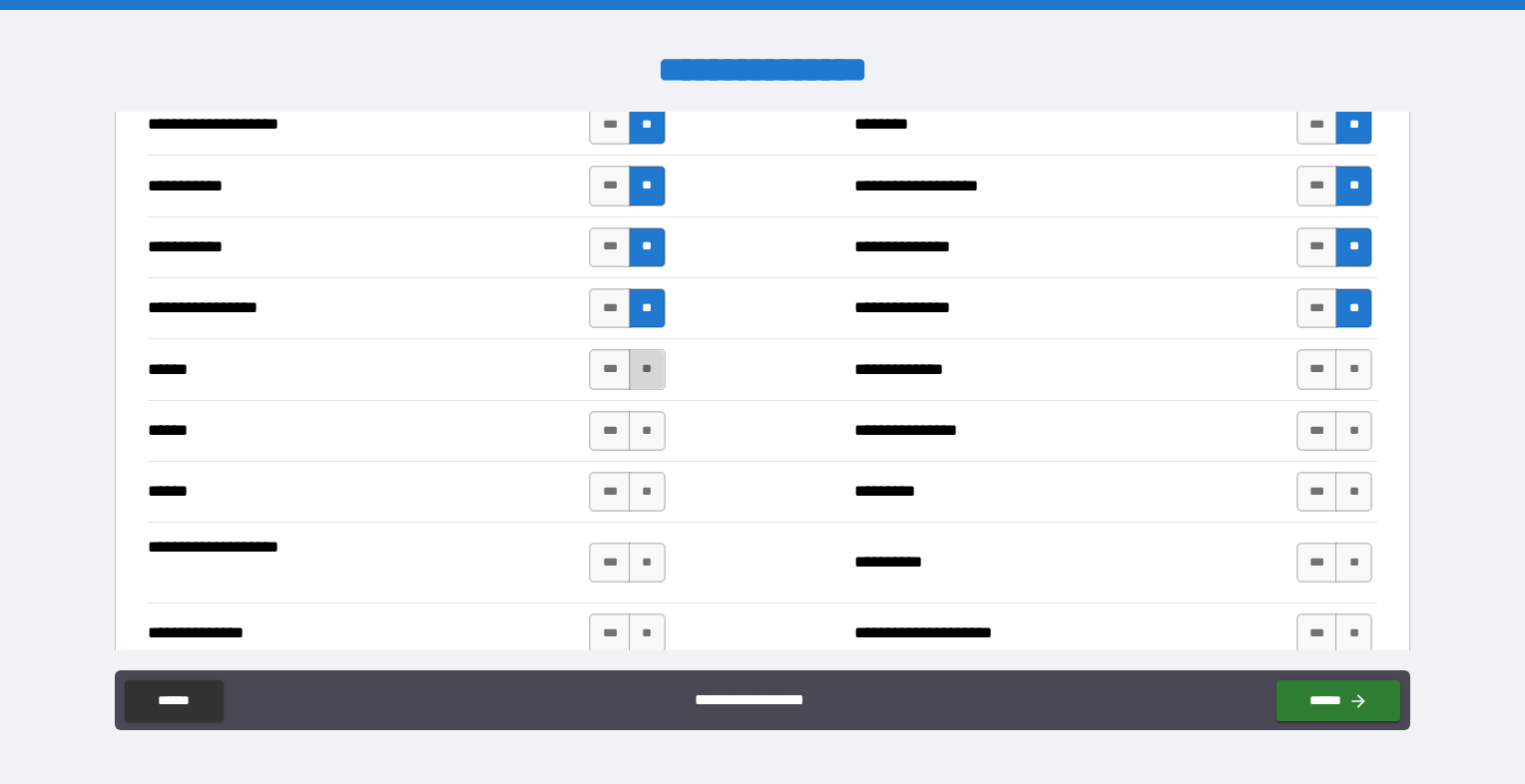 click on "**" at bounding box center [647, 369] 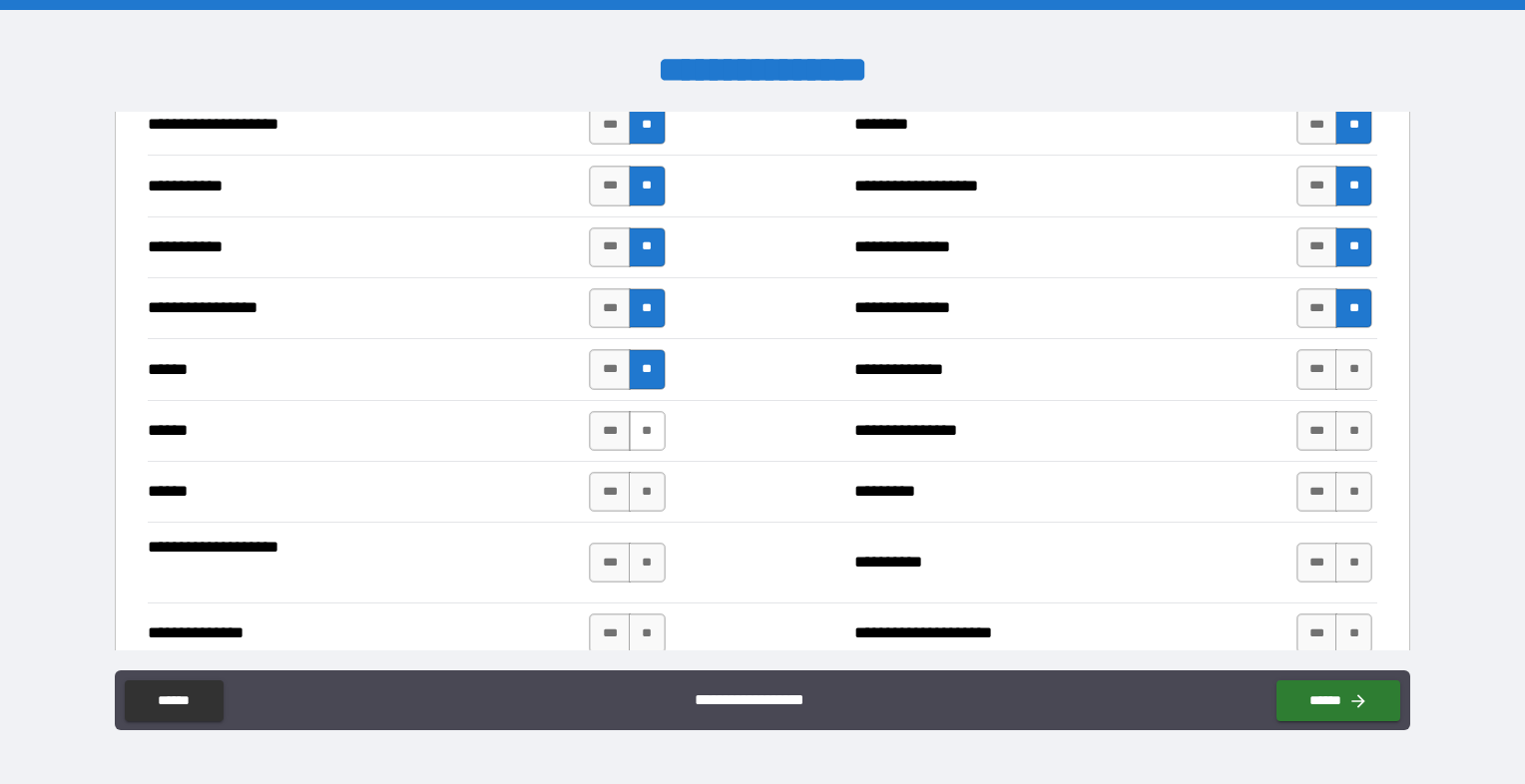 click on "**" at bounding box center [647, 431] 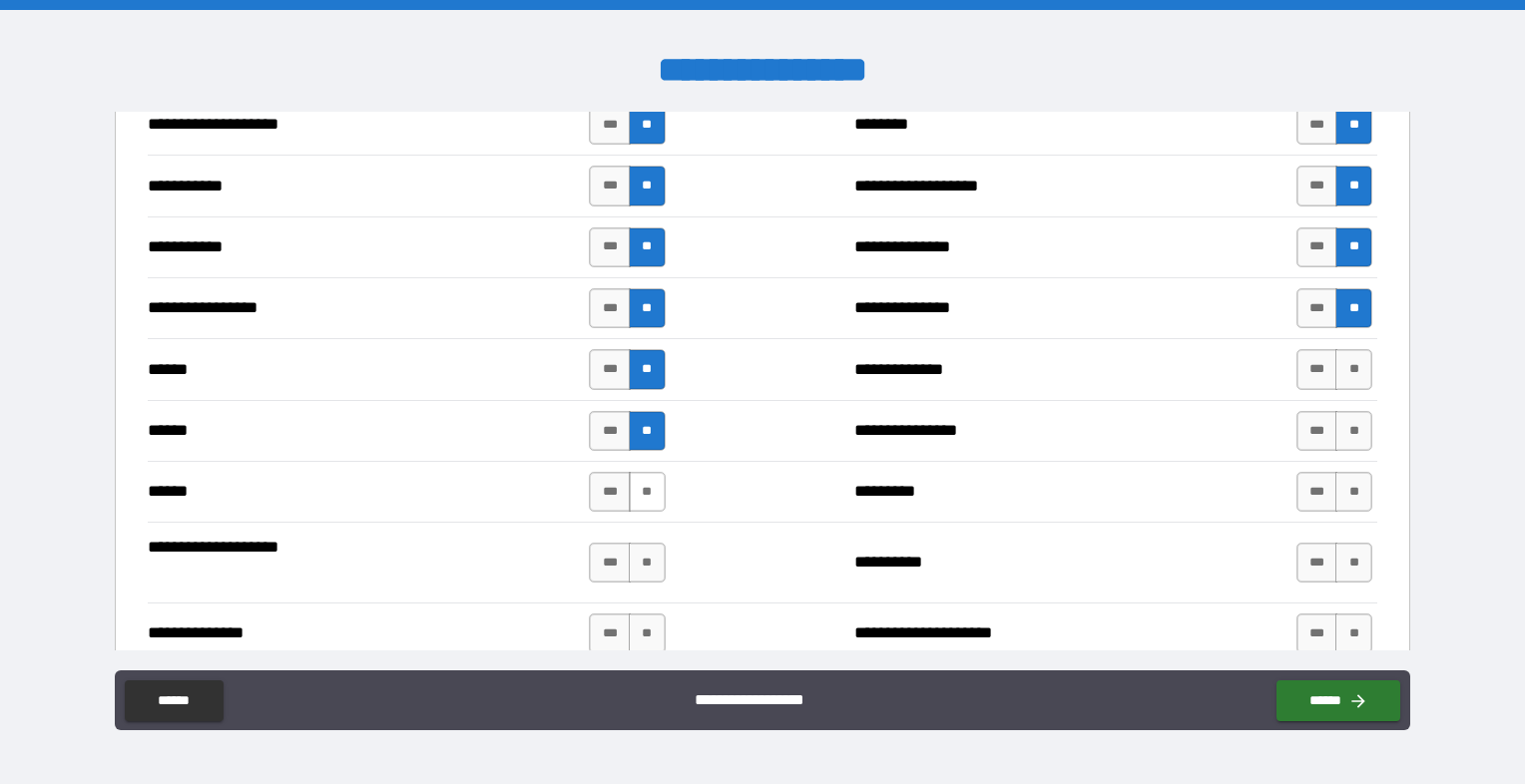 click on "**" at bounding box center [647, 492] 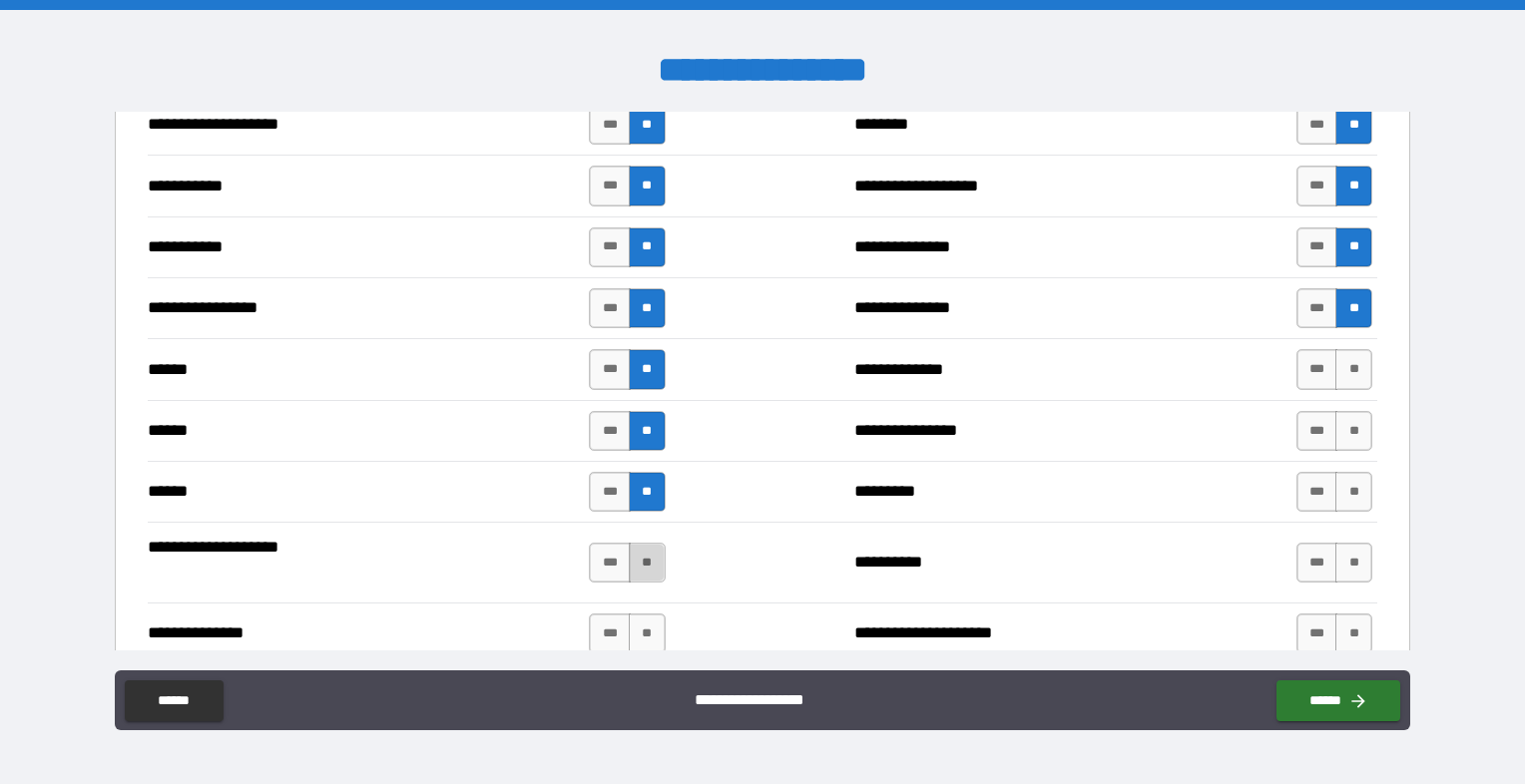 drag, startPoint x: 642, startPoint y: 548, endPoint x: 679, endPoint y: 509, distance: 53.75872 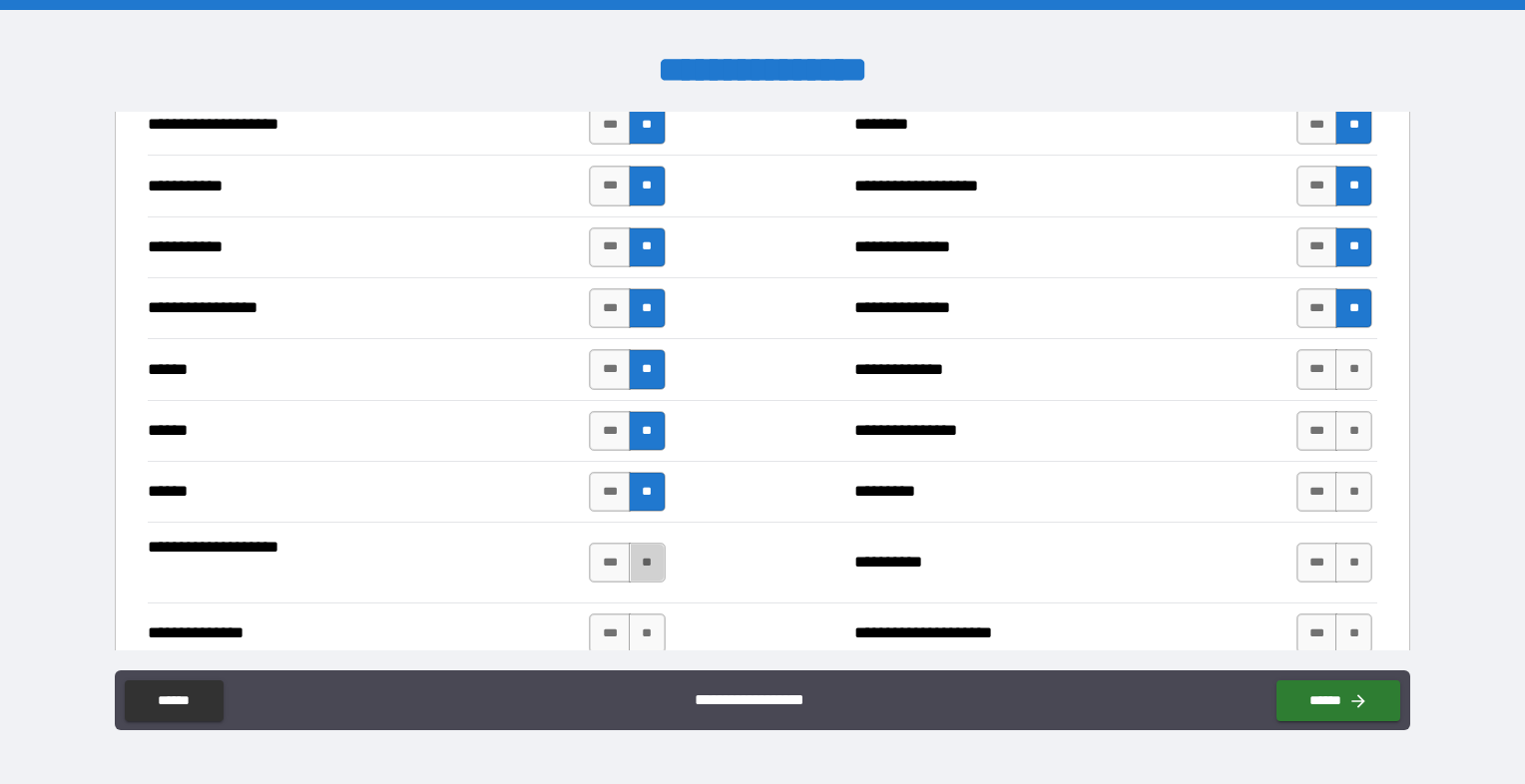 click on "**" at bounding box center [647, 563] 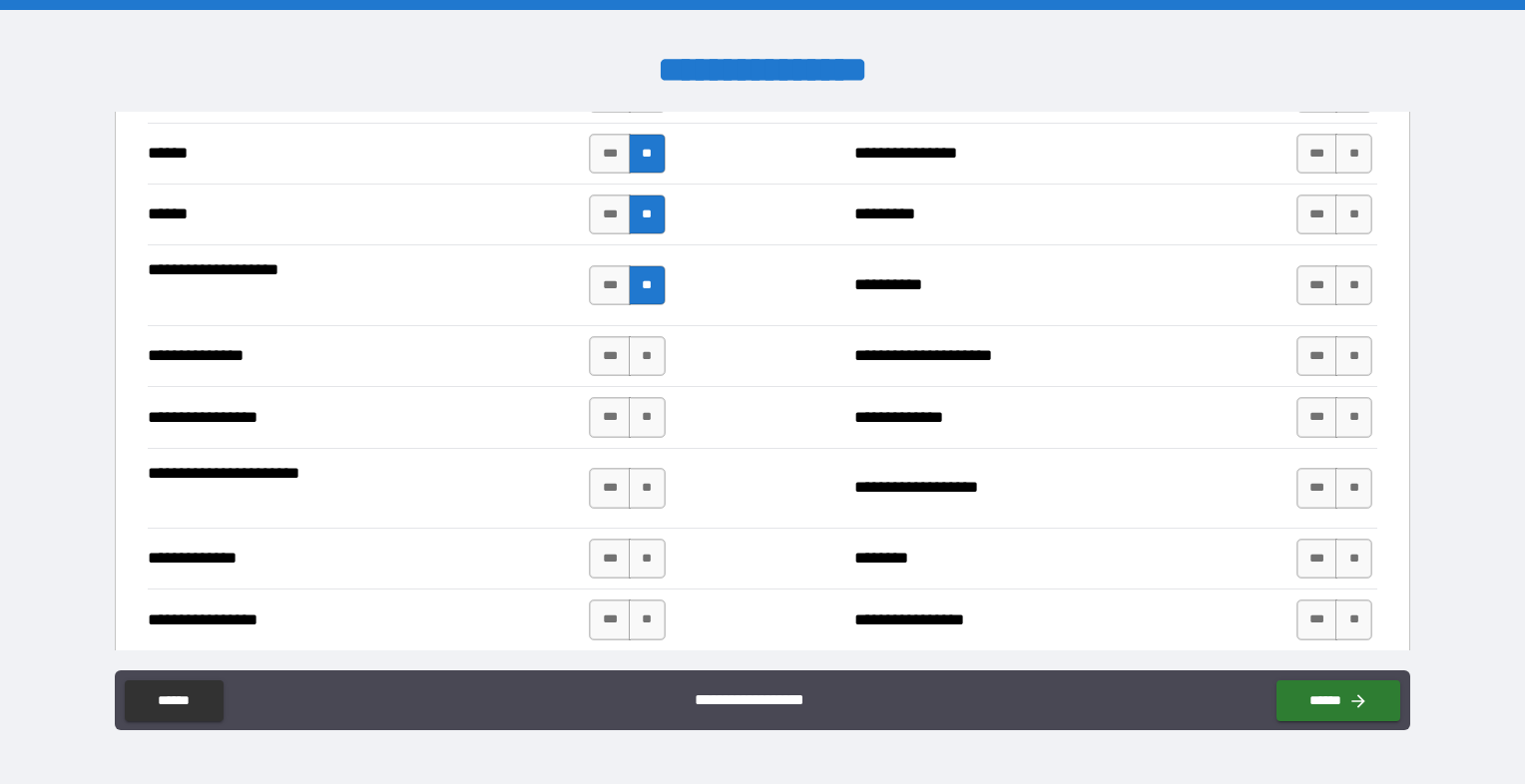 scroll, scrollTop: 2394, scrollLeft: 0, axis: vertical 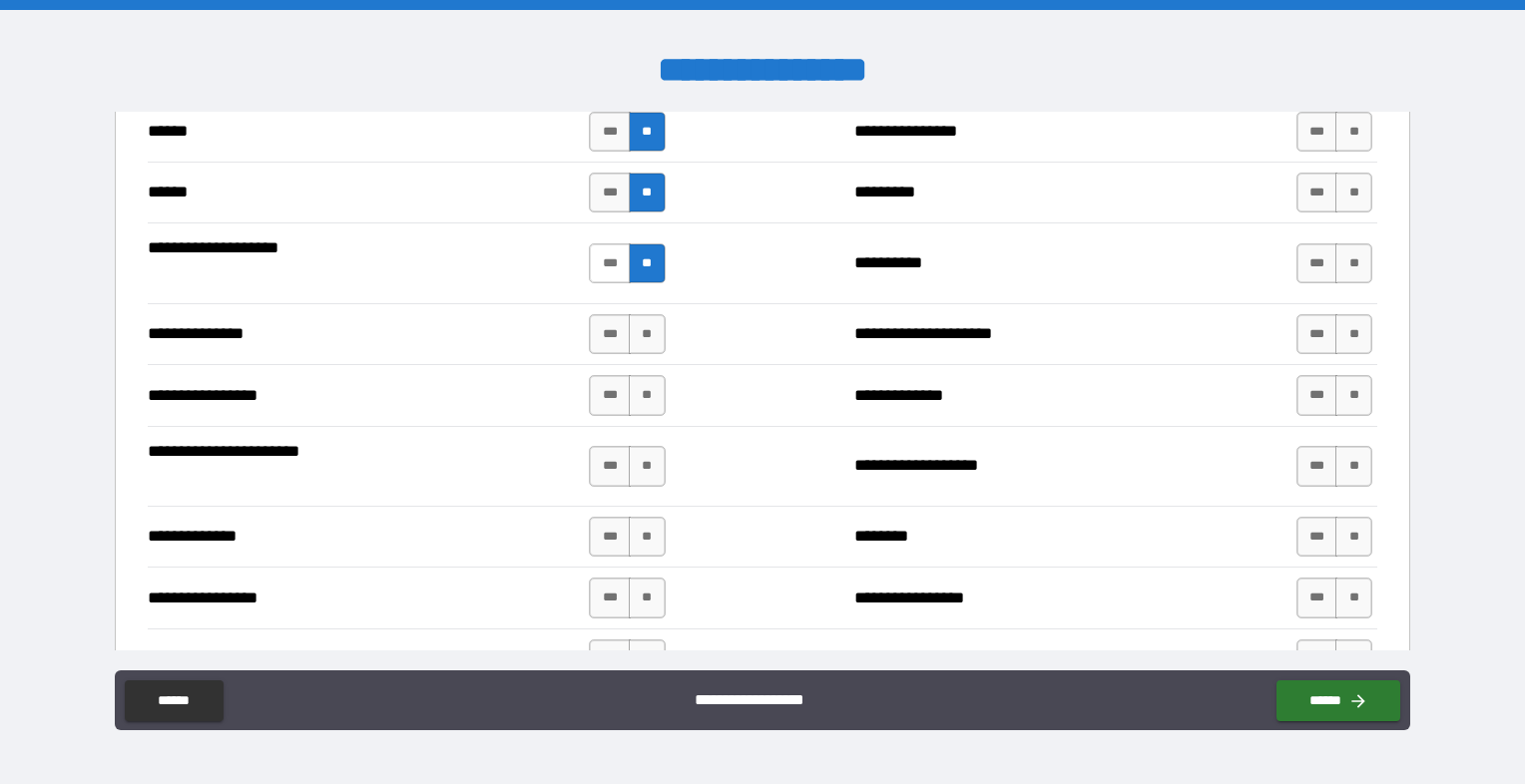 click on "***" at bounding box center [610, 263] 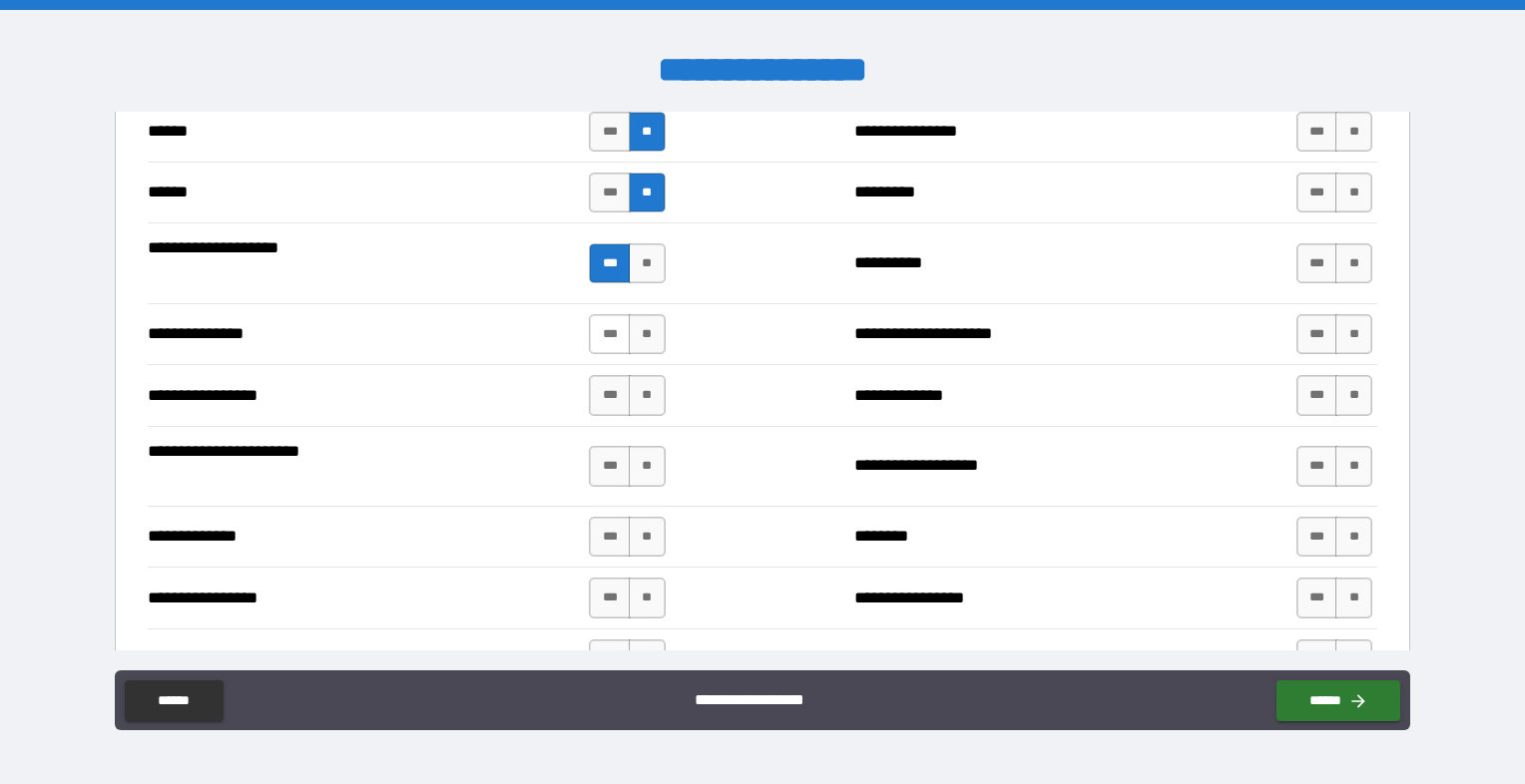 click on "***" at bounding box center [610, 334] 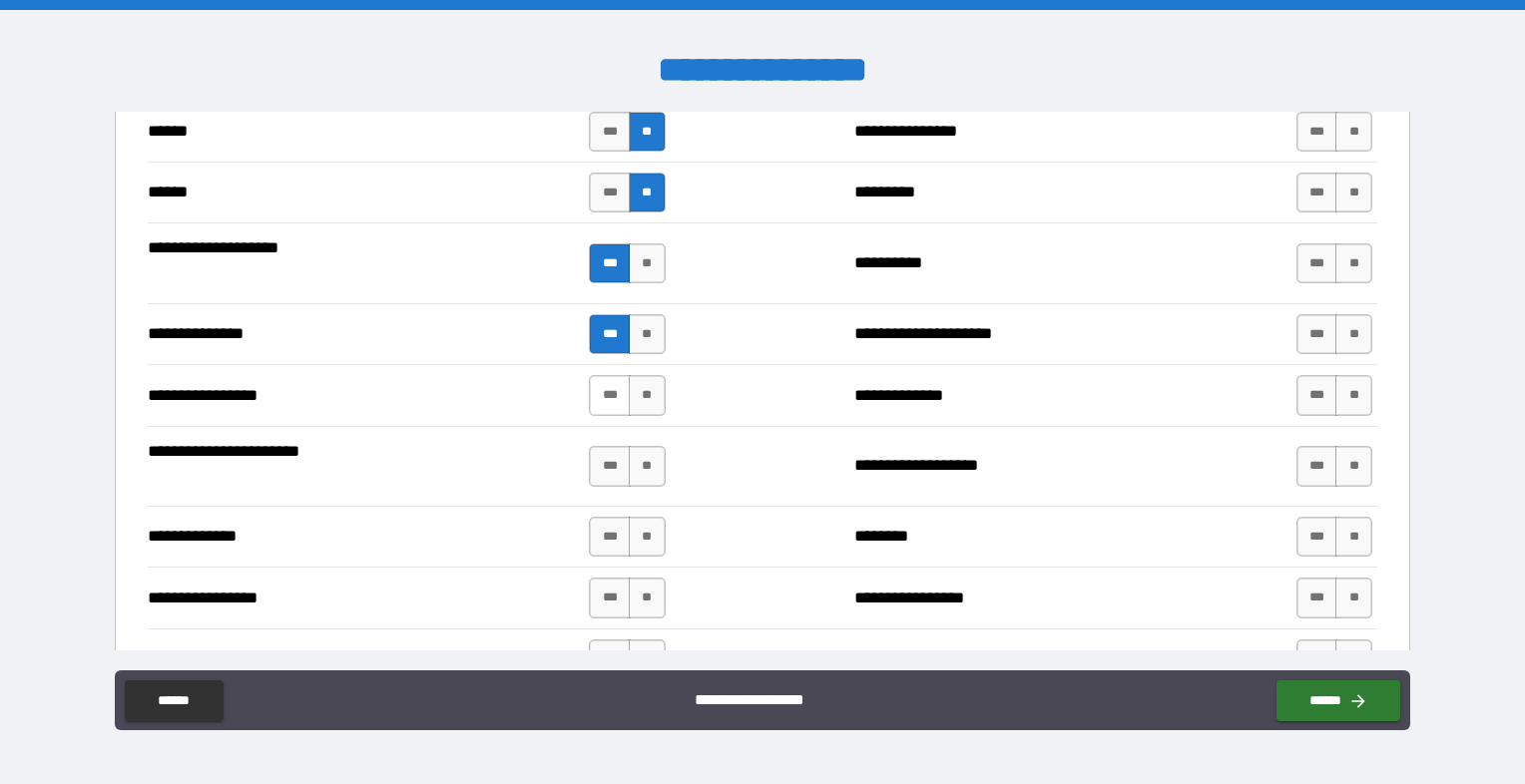 click on "***" at bounding box center [610, 395] 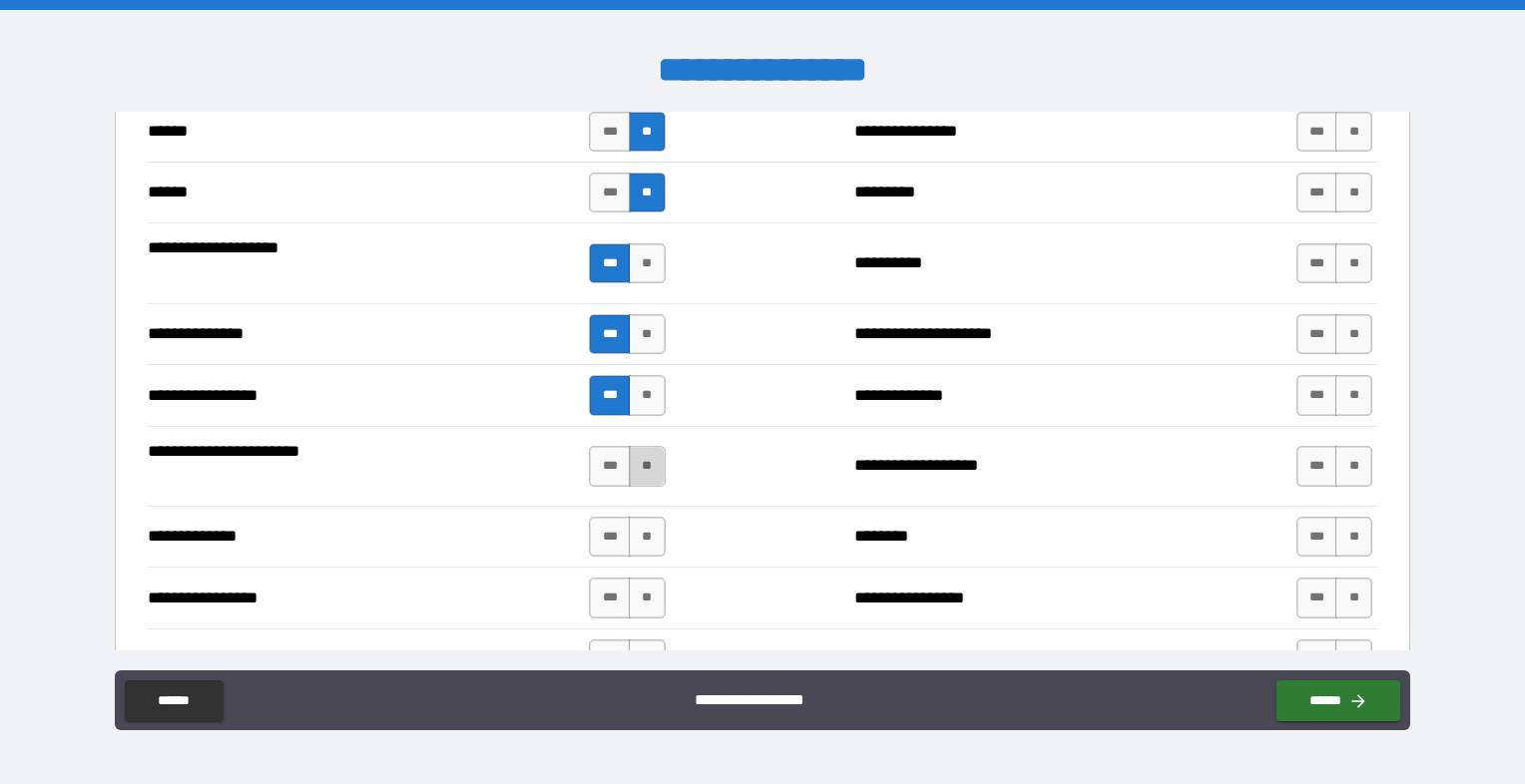 click on "**" at bounding box center (647, 466) 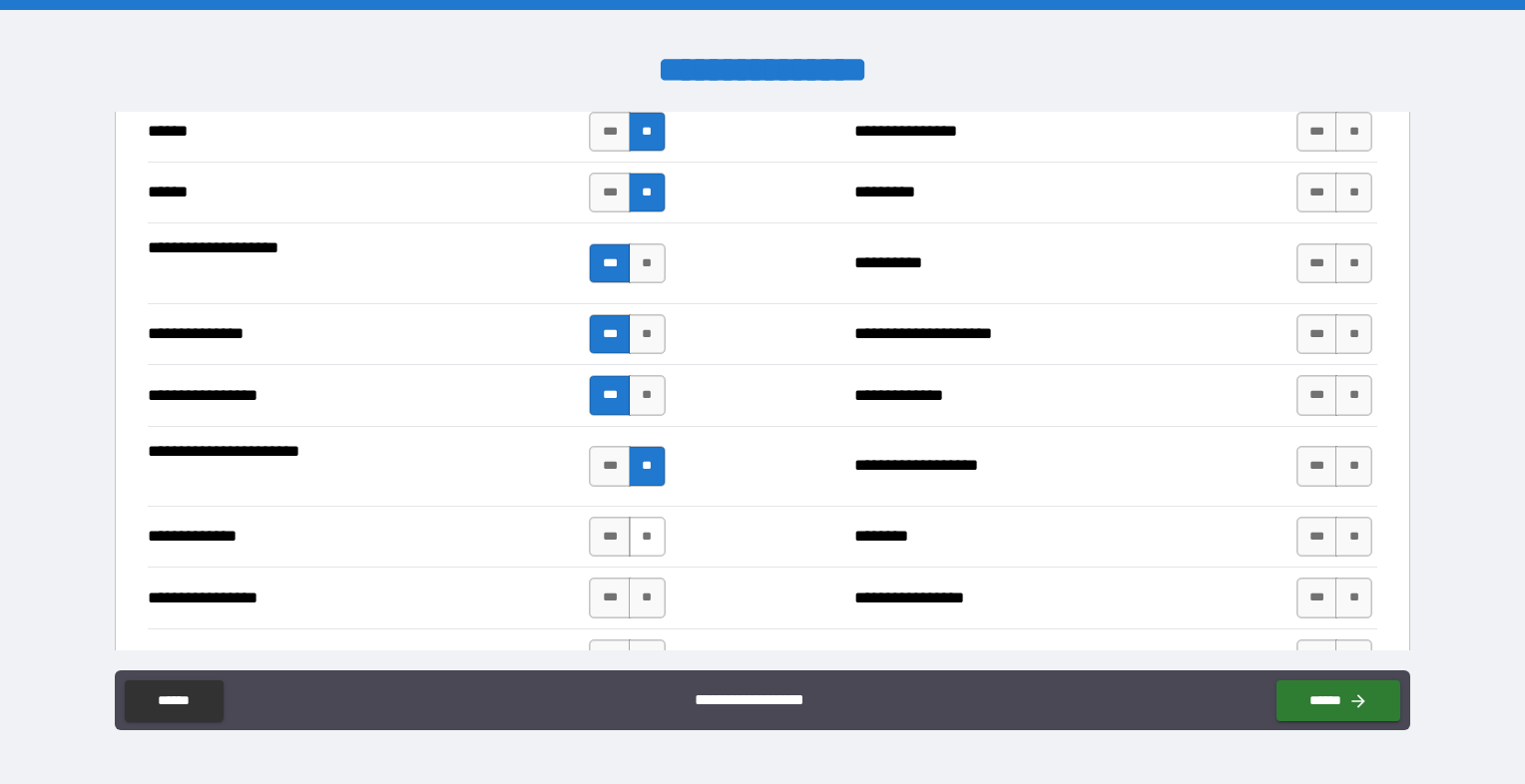 click on "**" at bounding box center (647, 537) 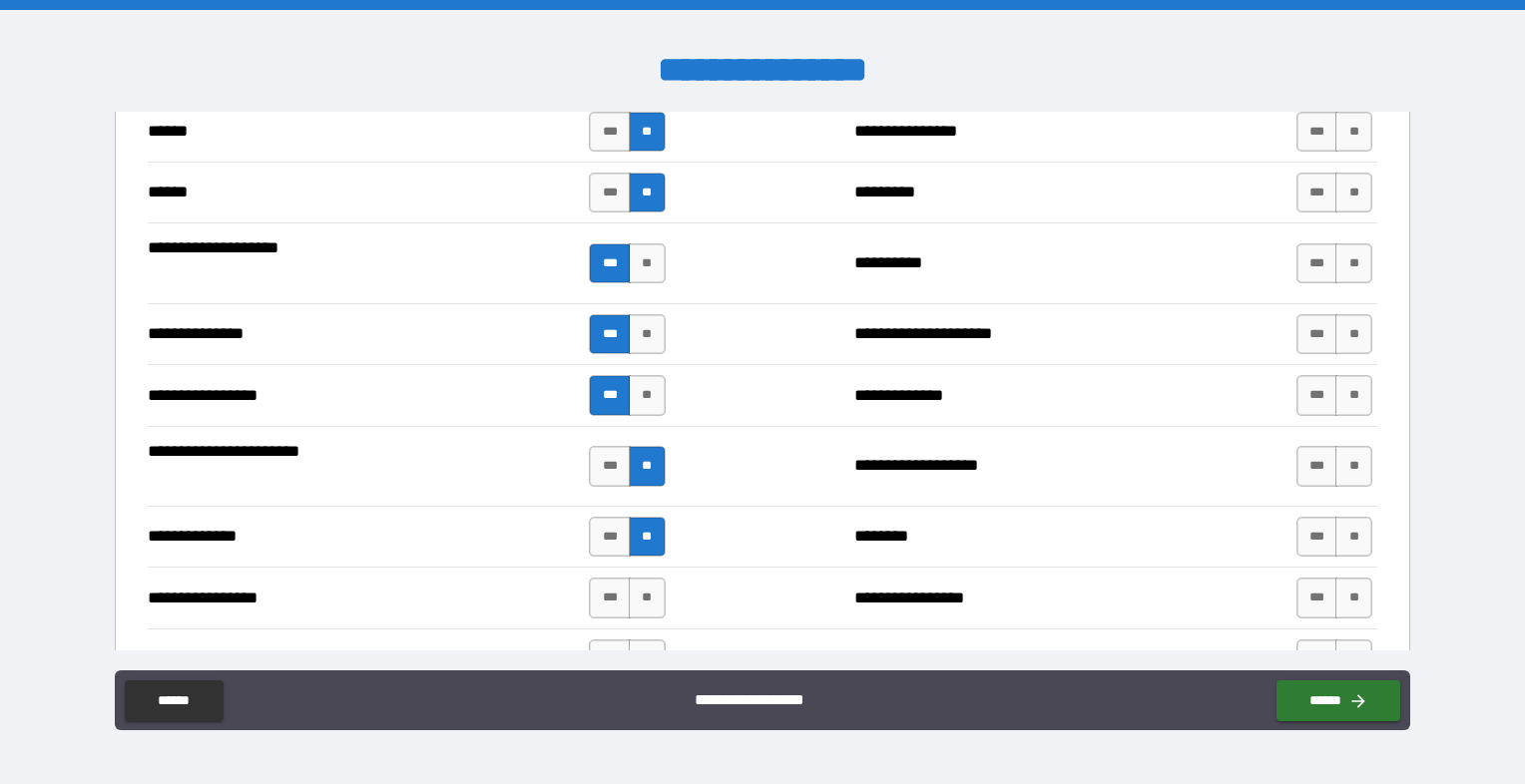 click on "**" at bounding box center [647, 597] 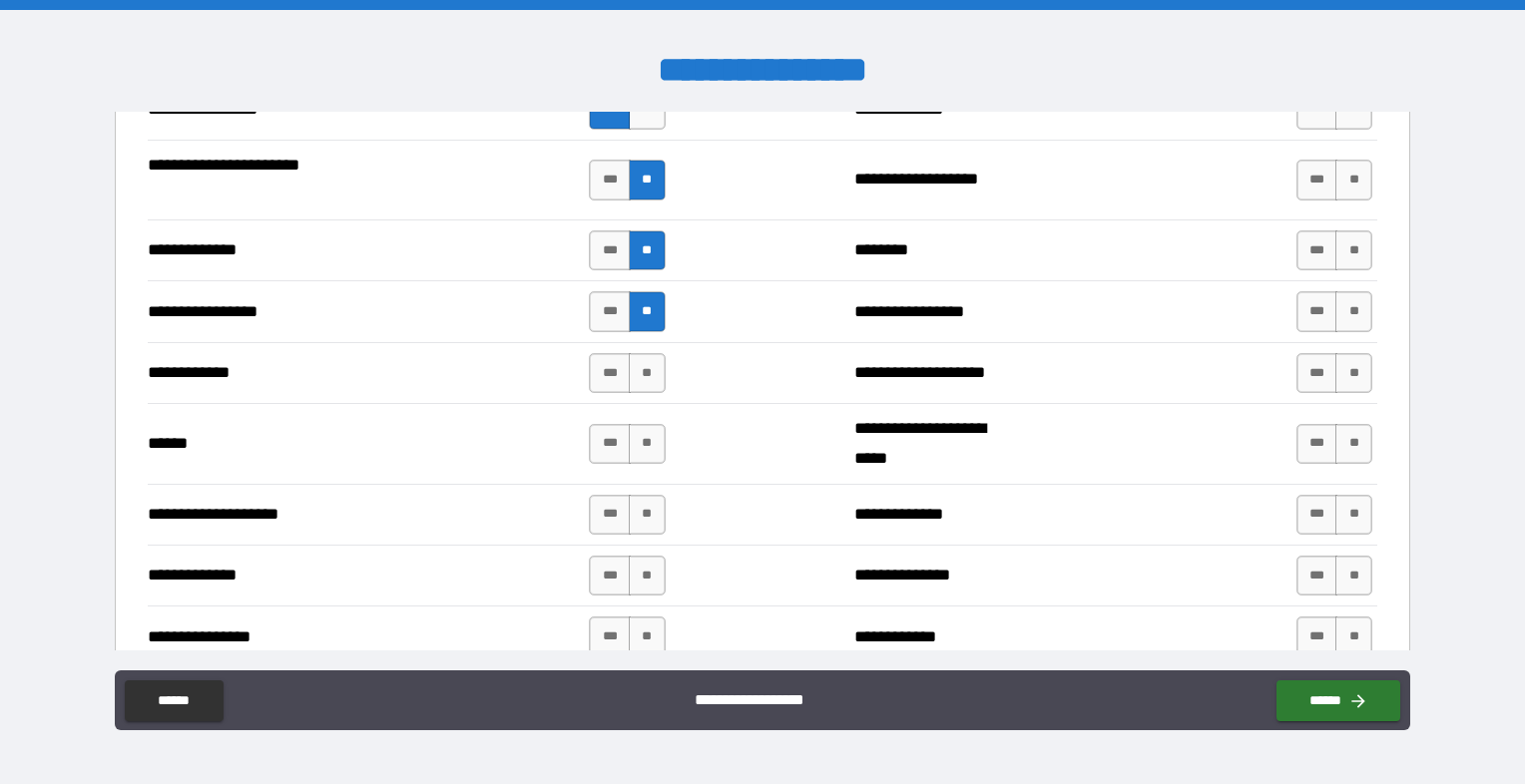 scroll, scrollTop: 2693, scrollLeft: 0, axis: vertical 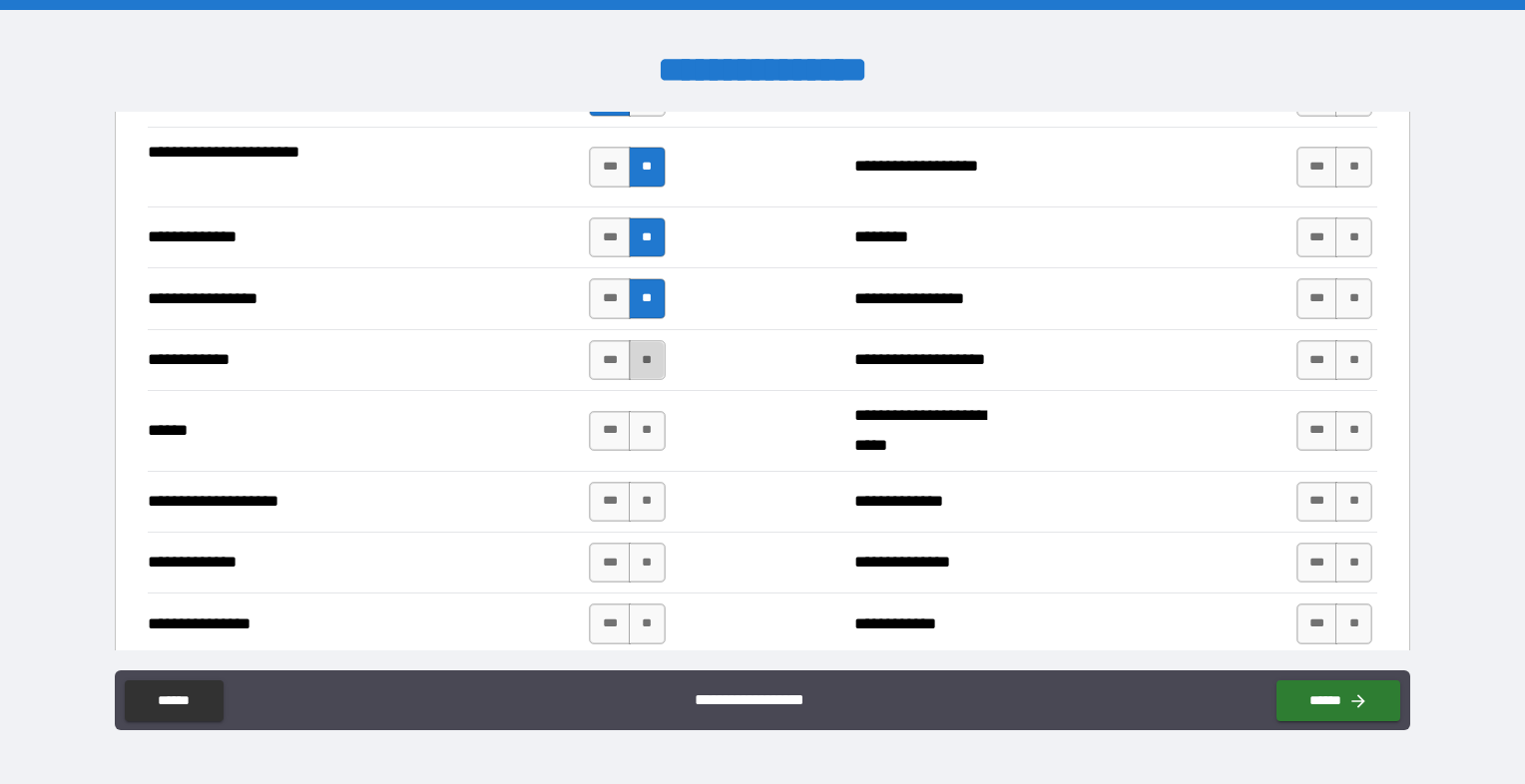 click on "**" at bounding box center (647, 360) 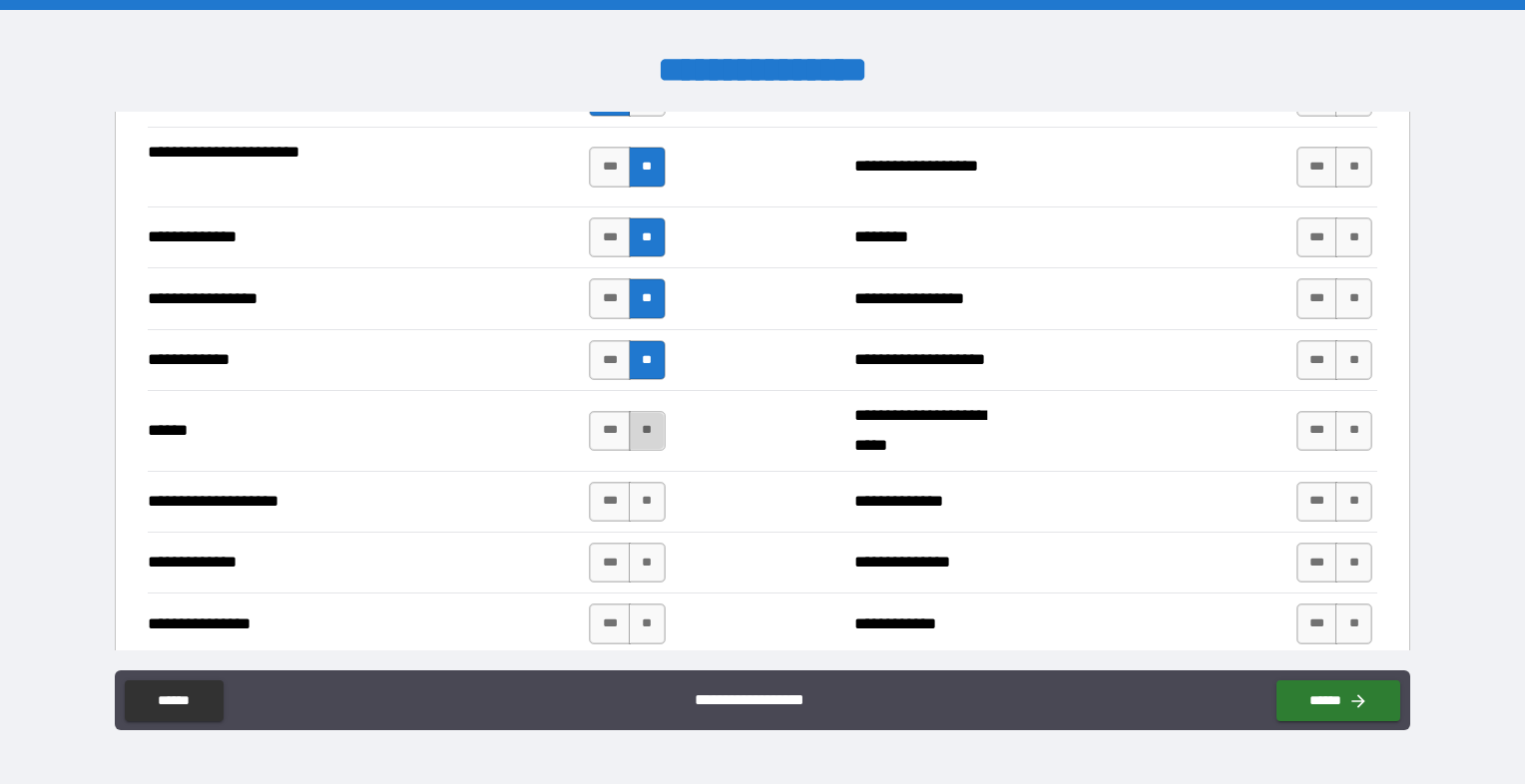click on "**" at bounding box center (647, 431) 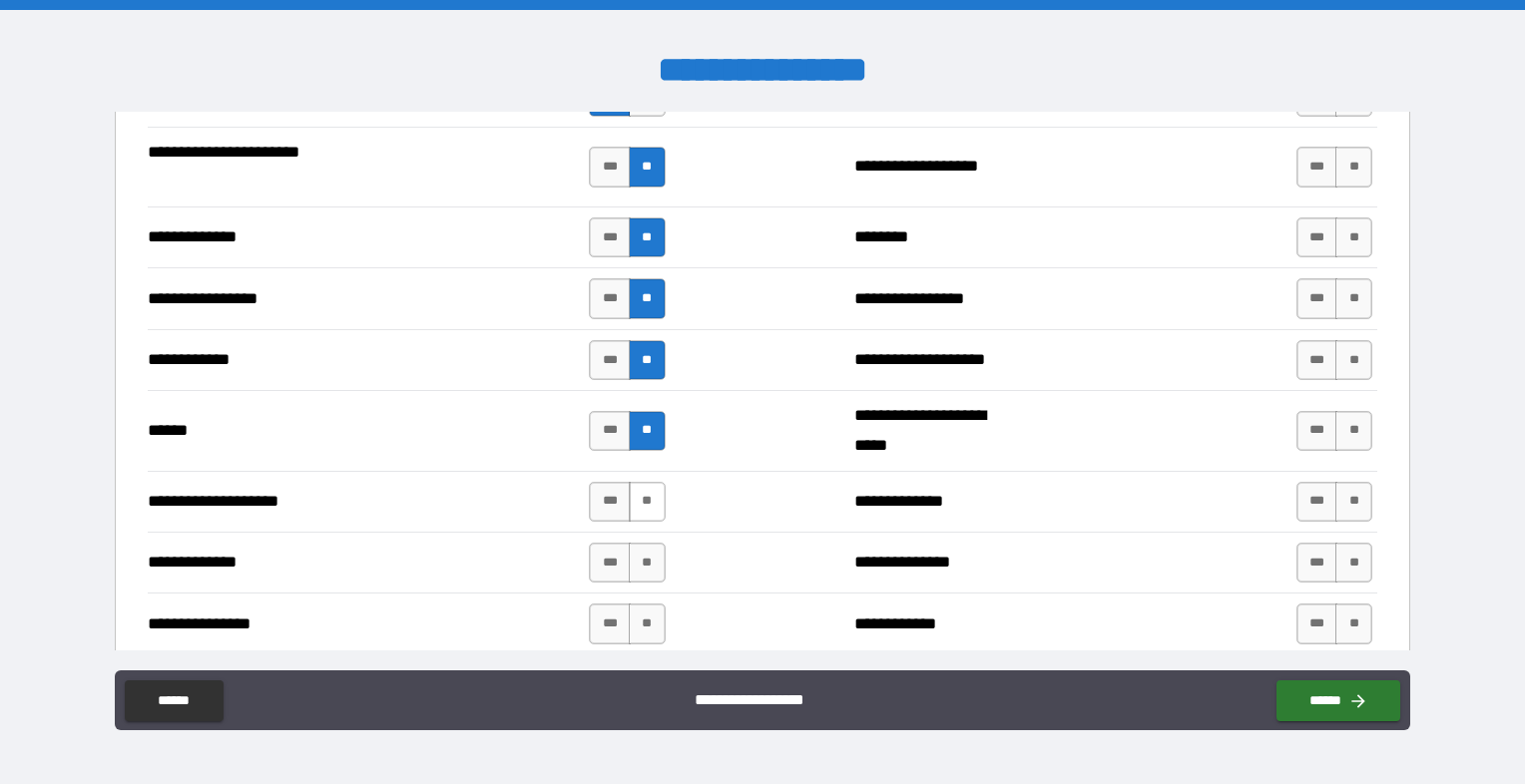 click on "**" at bounding box center [647, 502] 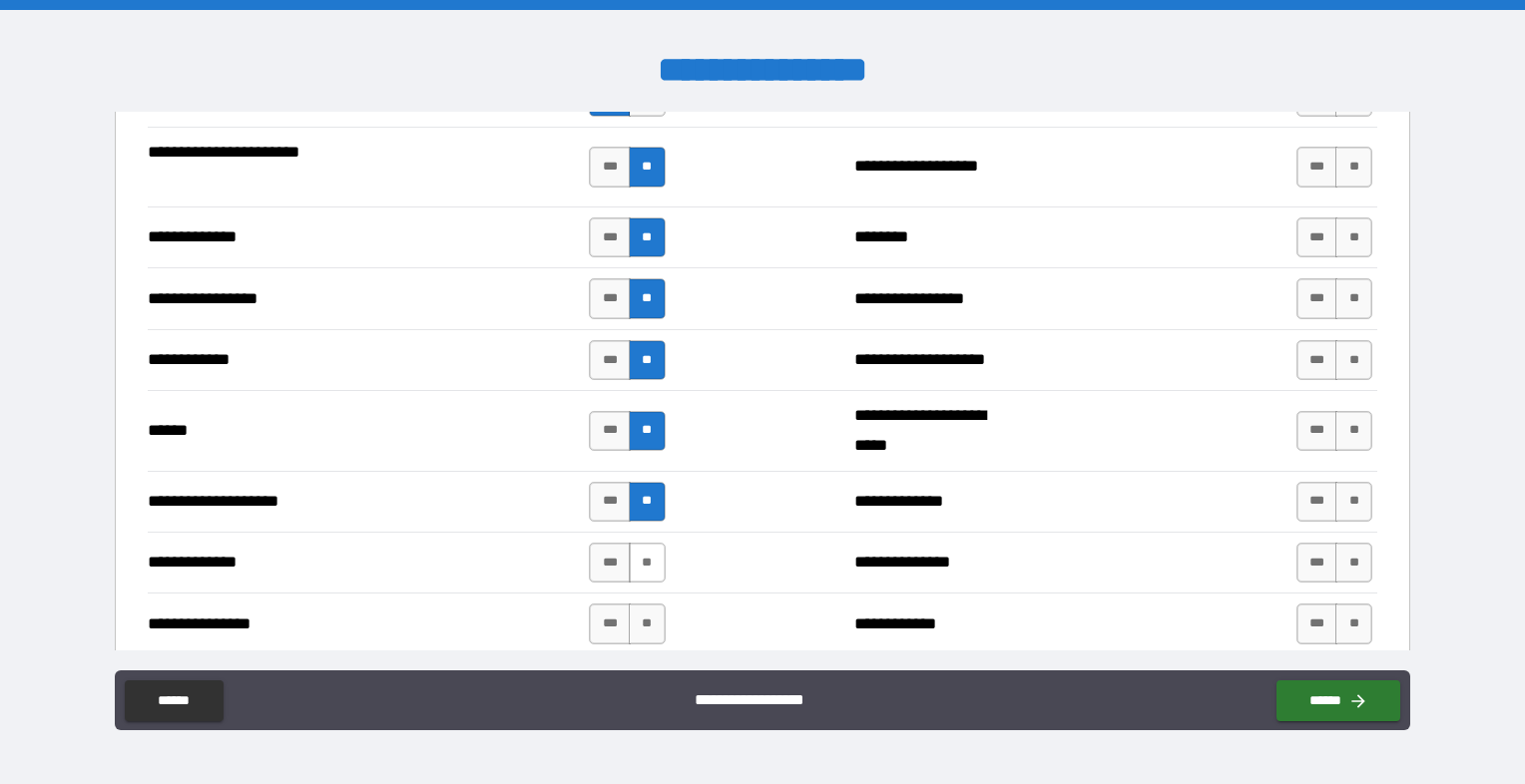 click on "**" at bounding box center [647, 563] 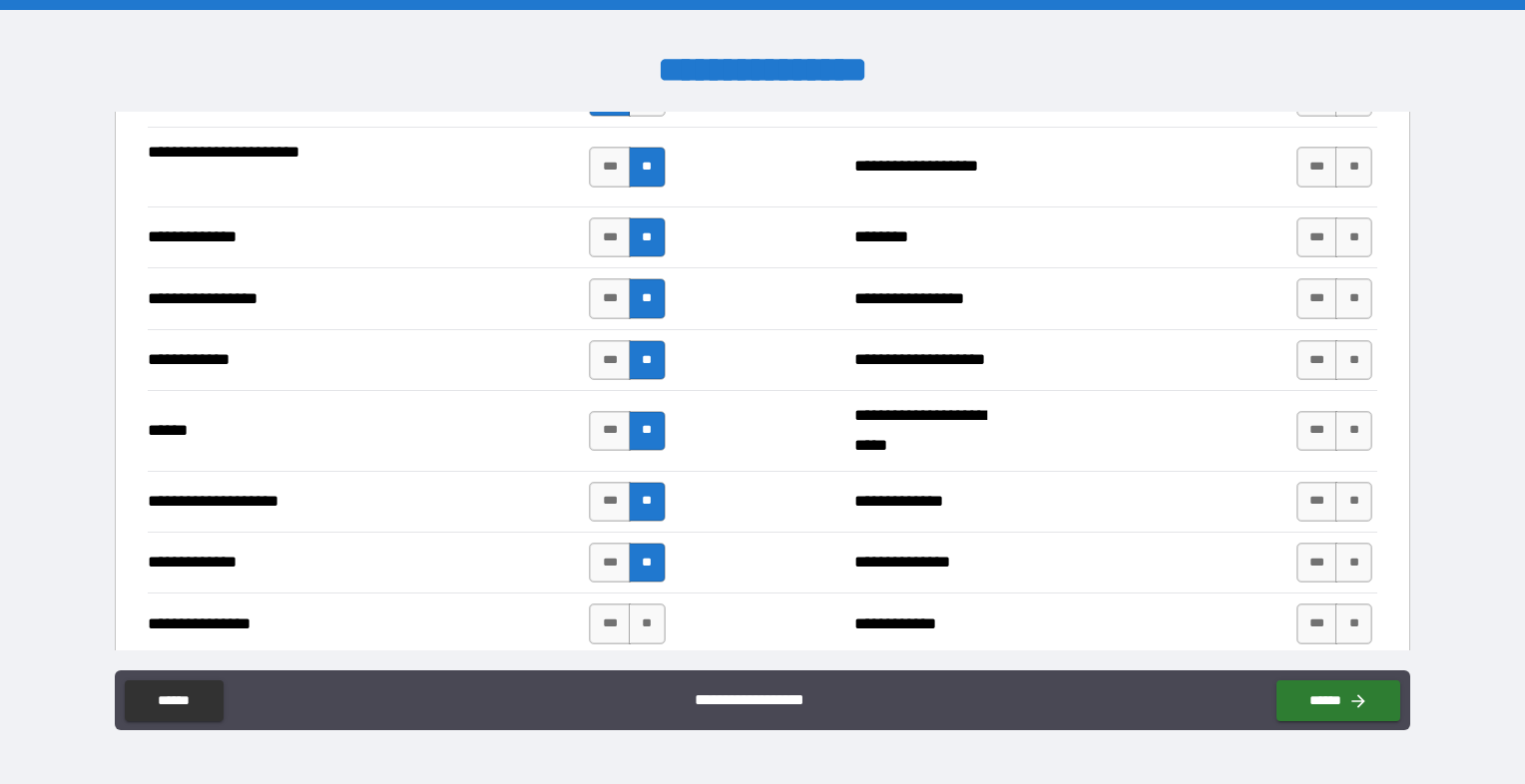 click on "***" at bounding box center [610, 563] 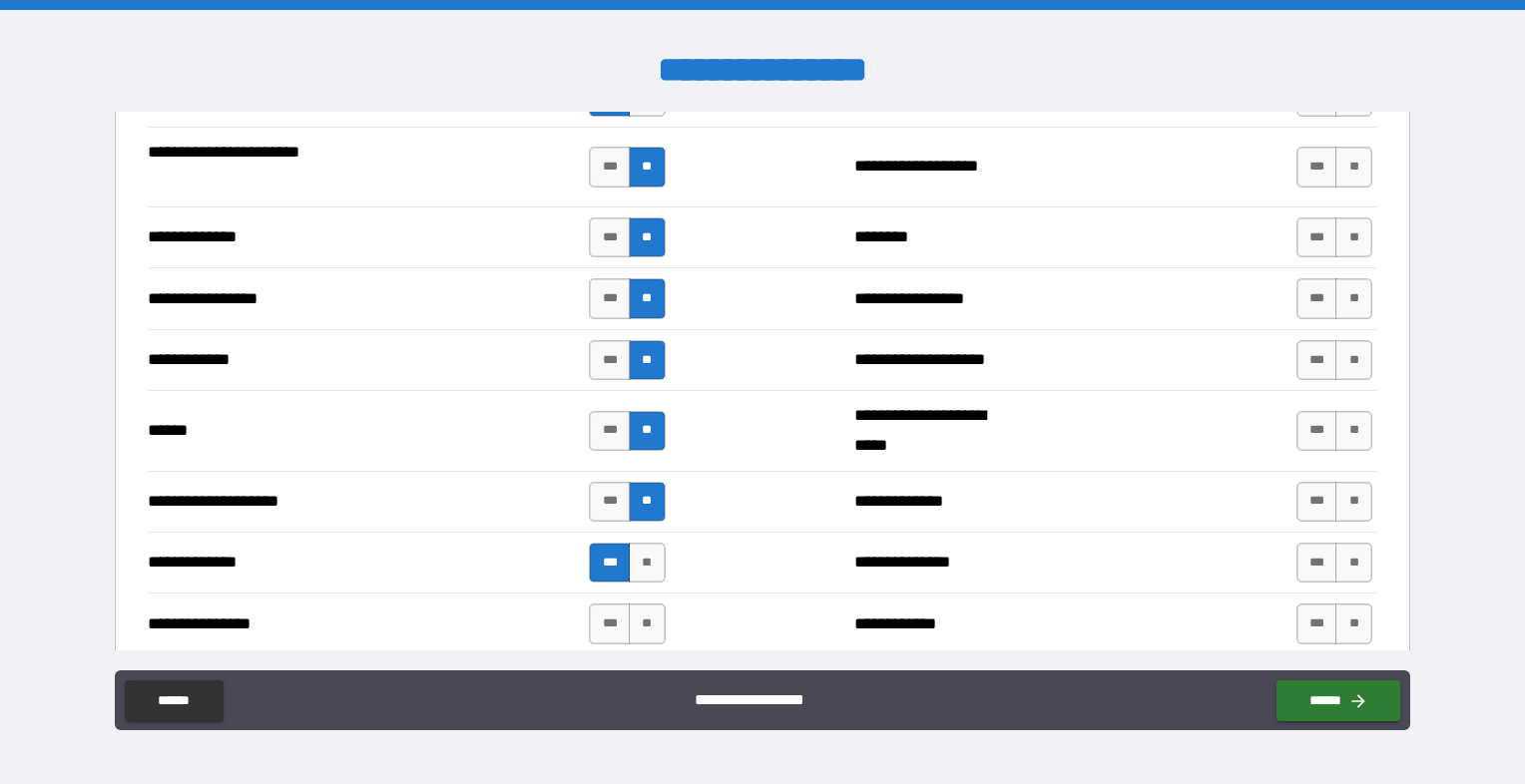 drag, startPoint x: 651, startPoint y: 612, endPoint x: 688, endPoint y: 596, distance: 40.311289 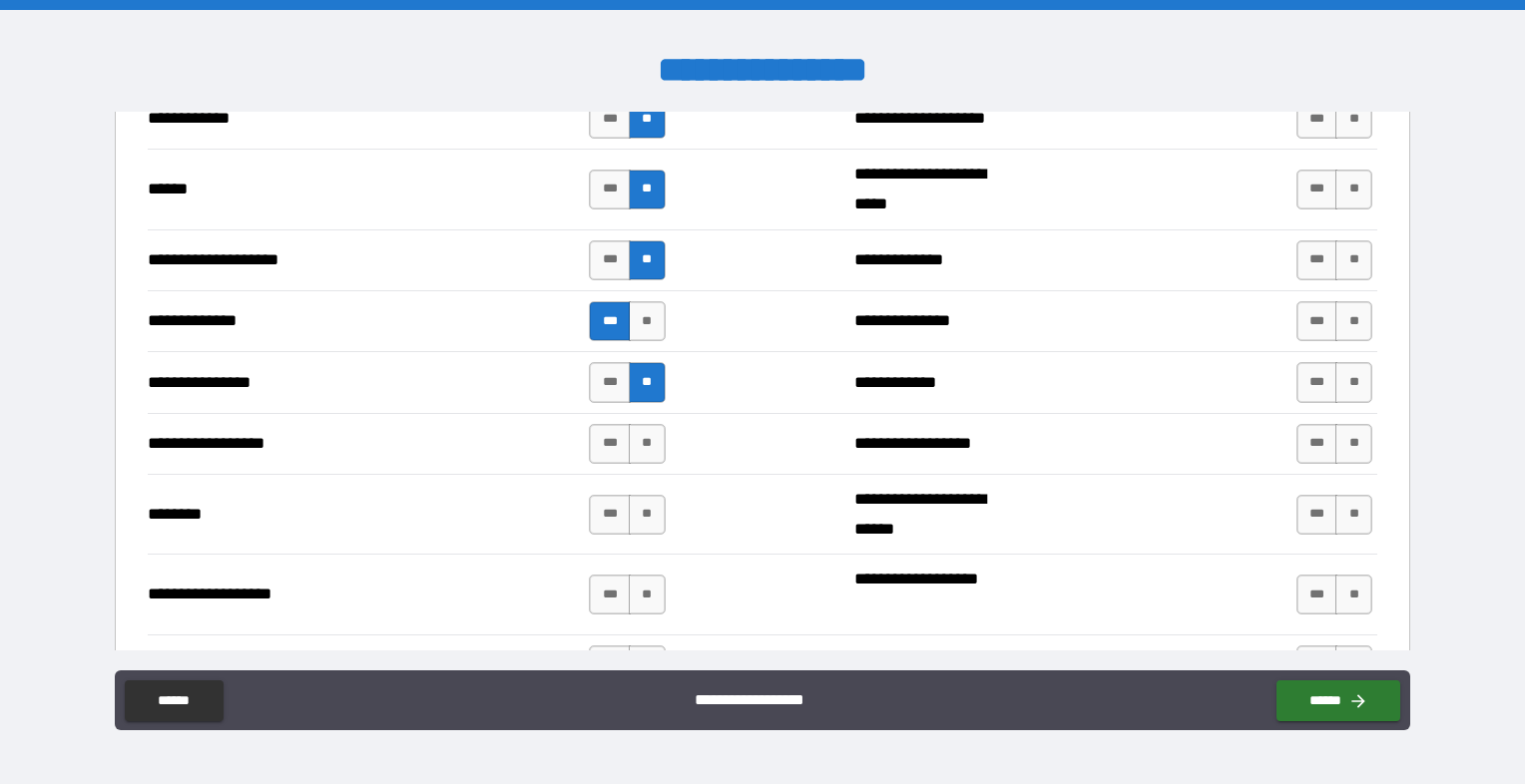 scroll, scrollTop: 2992, scrollLeft: 0, axis: vertical 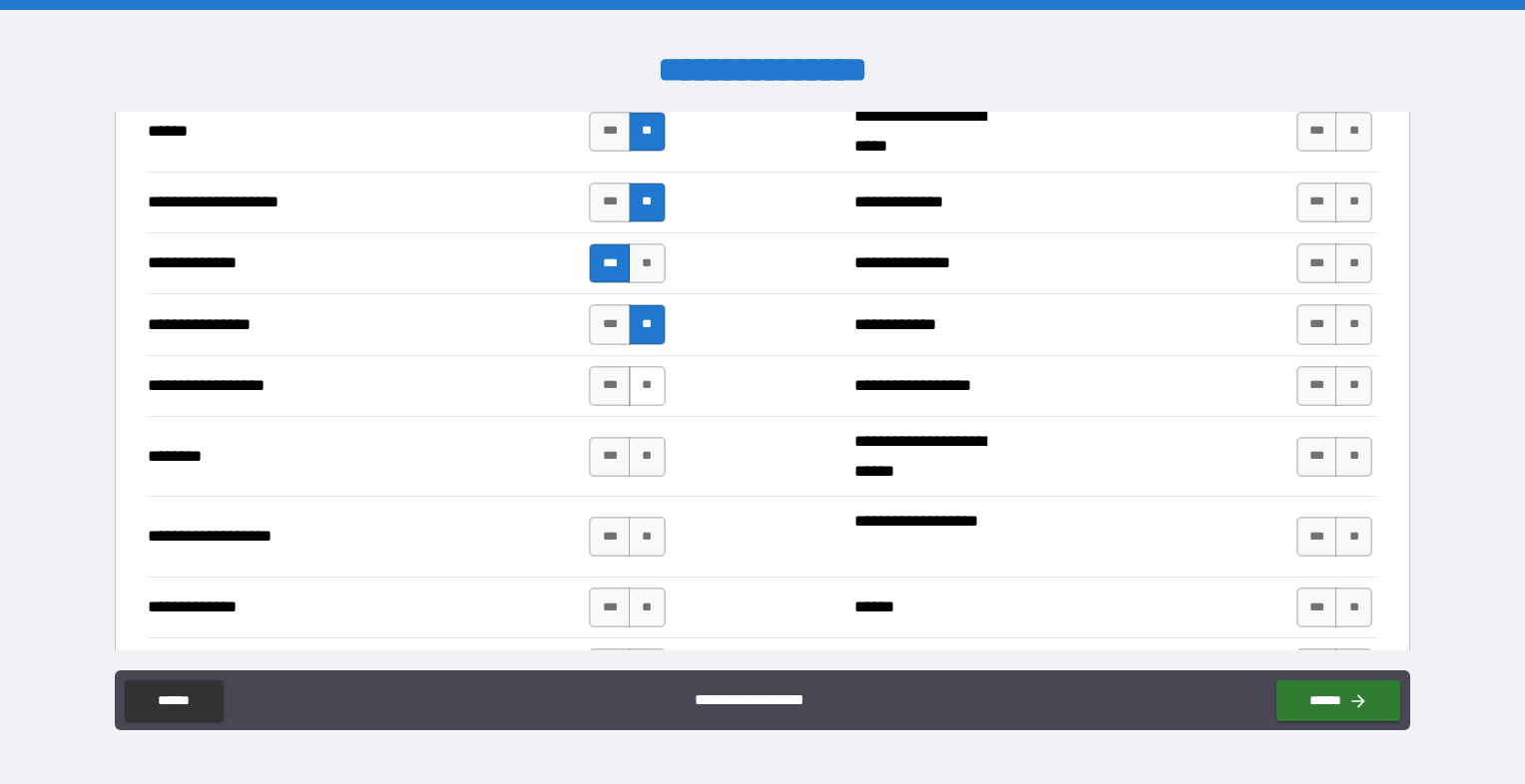 click on "**" at bounding box center (647, 386) 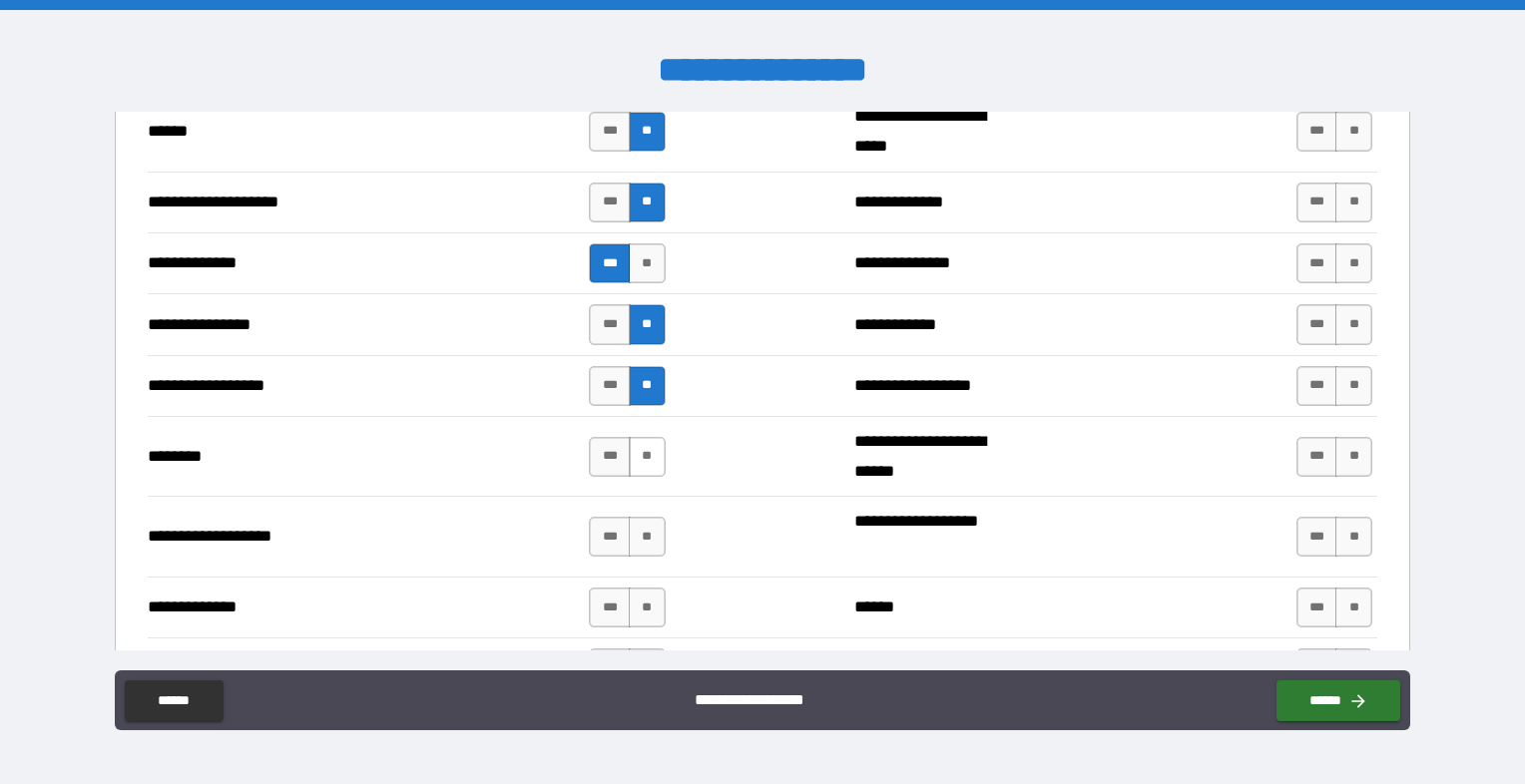 click on "**" at bounding box center [647, 457] 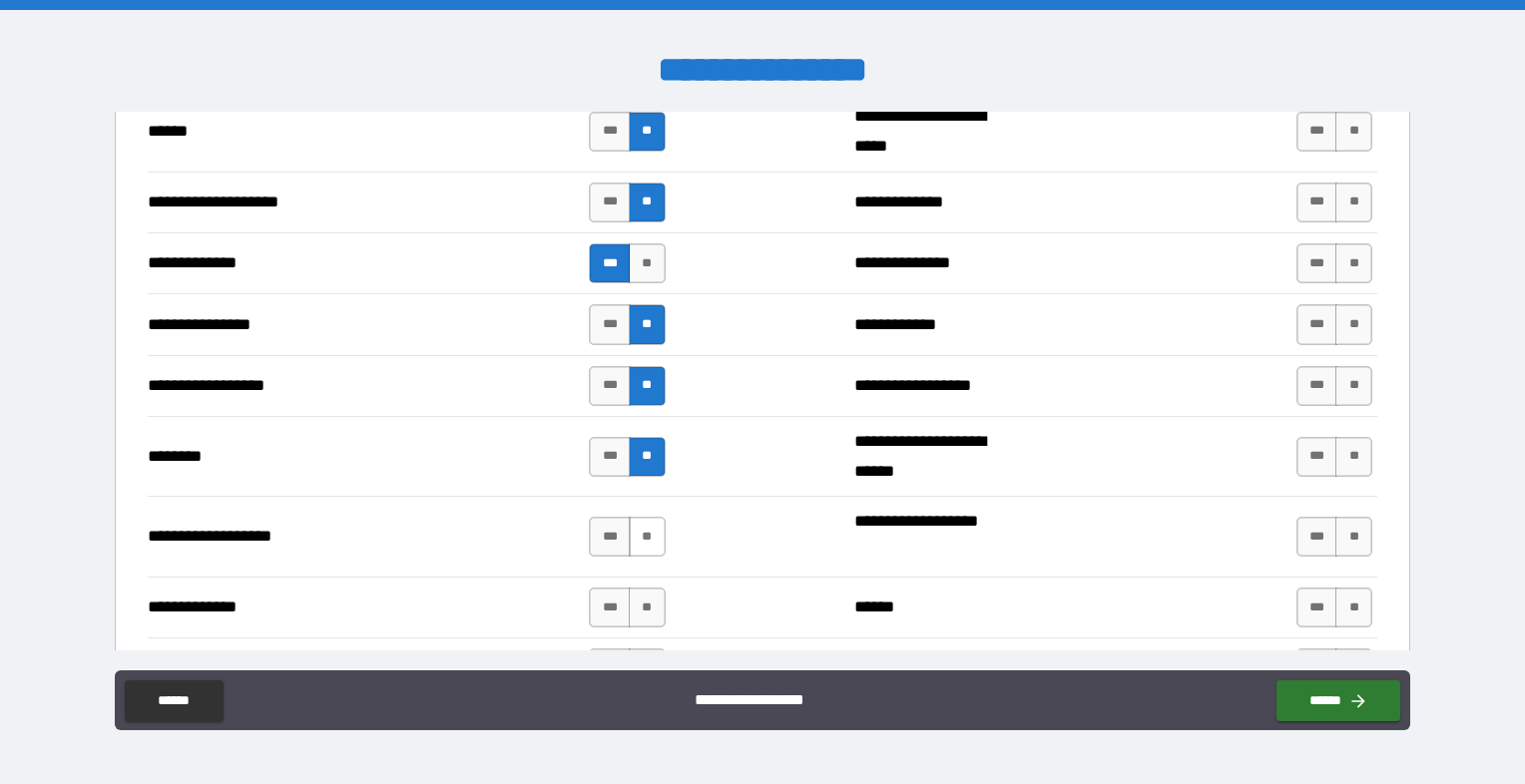 click on "**" at bounding box center [647, 537] 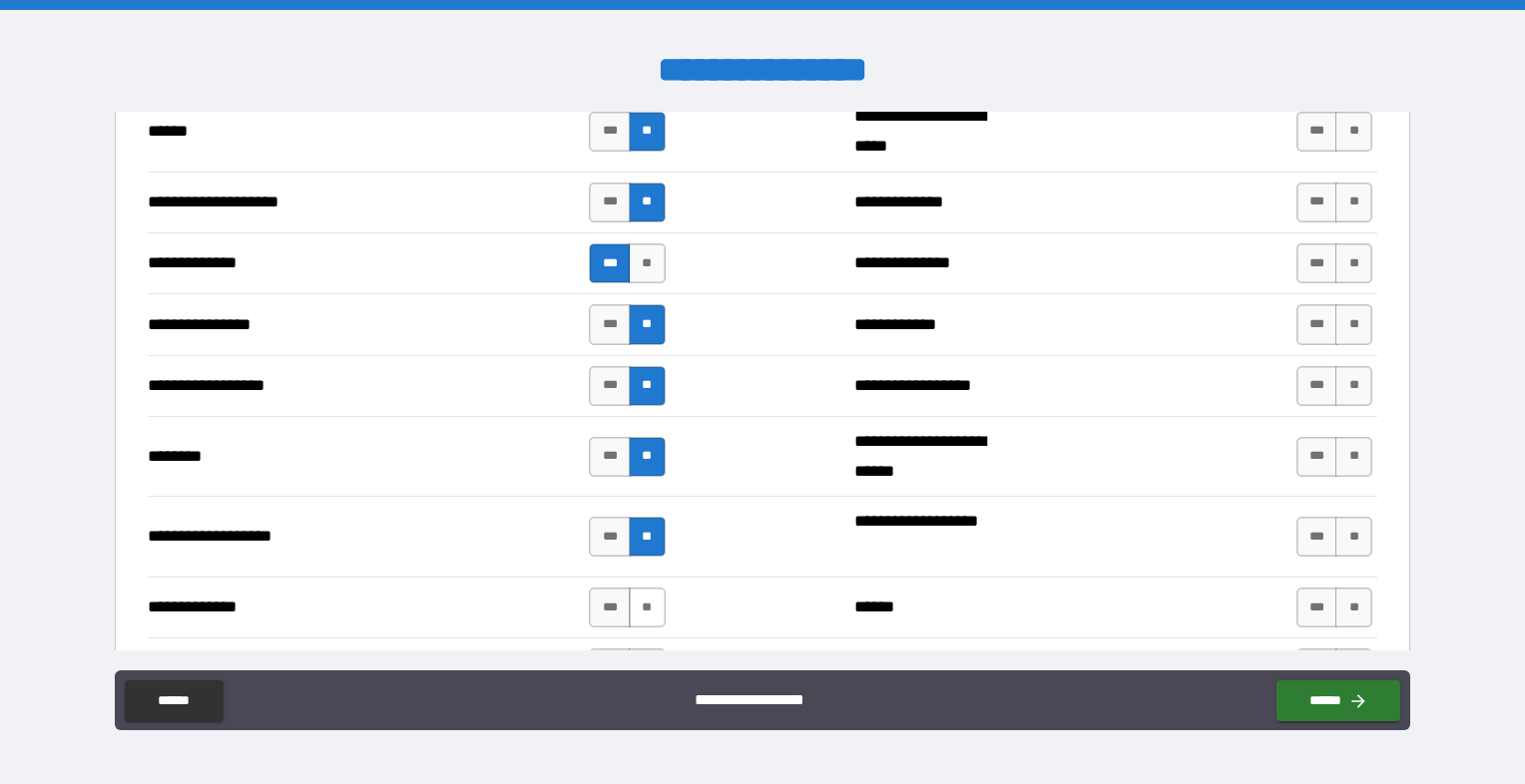 click on "**" at bounding box center [647, 607] 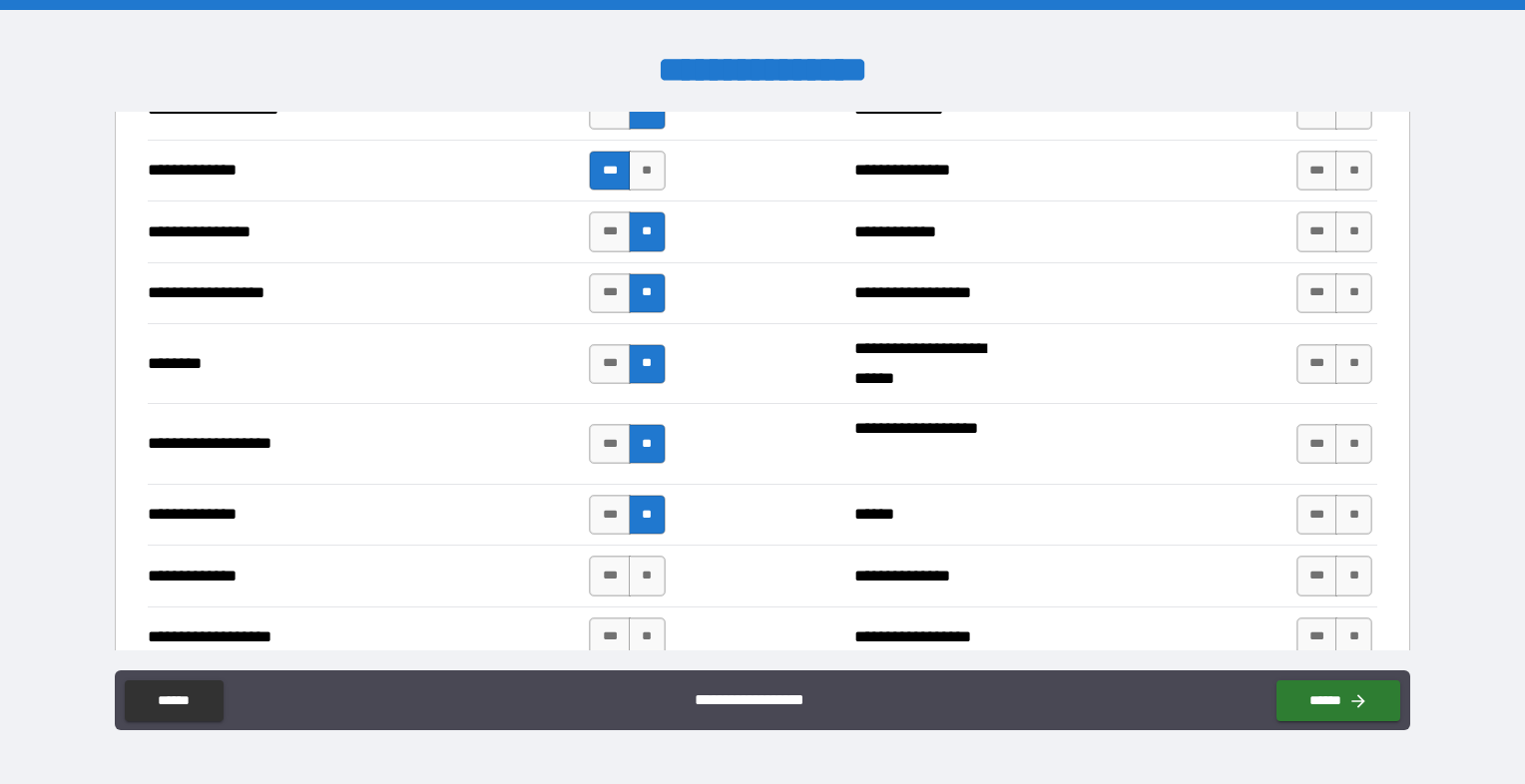 scroll, scrollTop: 3292, scrollLeft: 0, axis: vertical 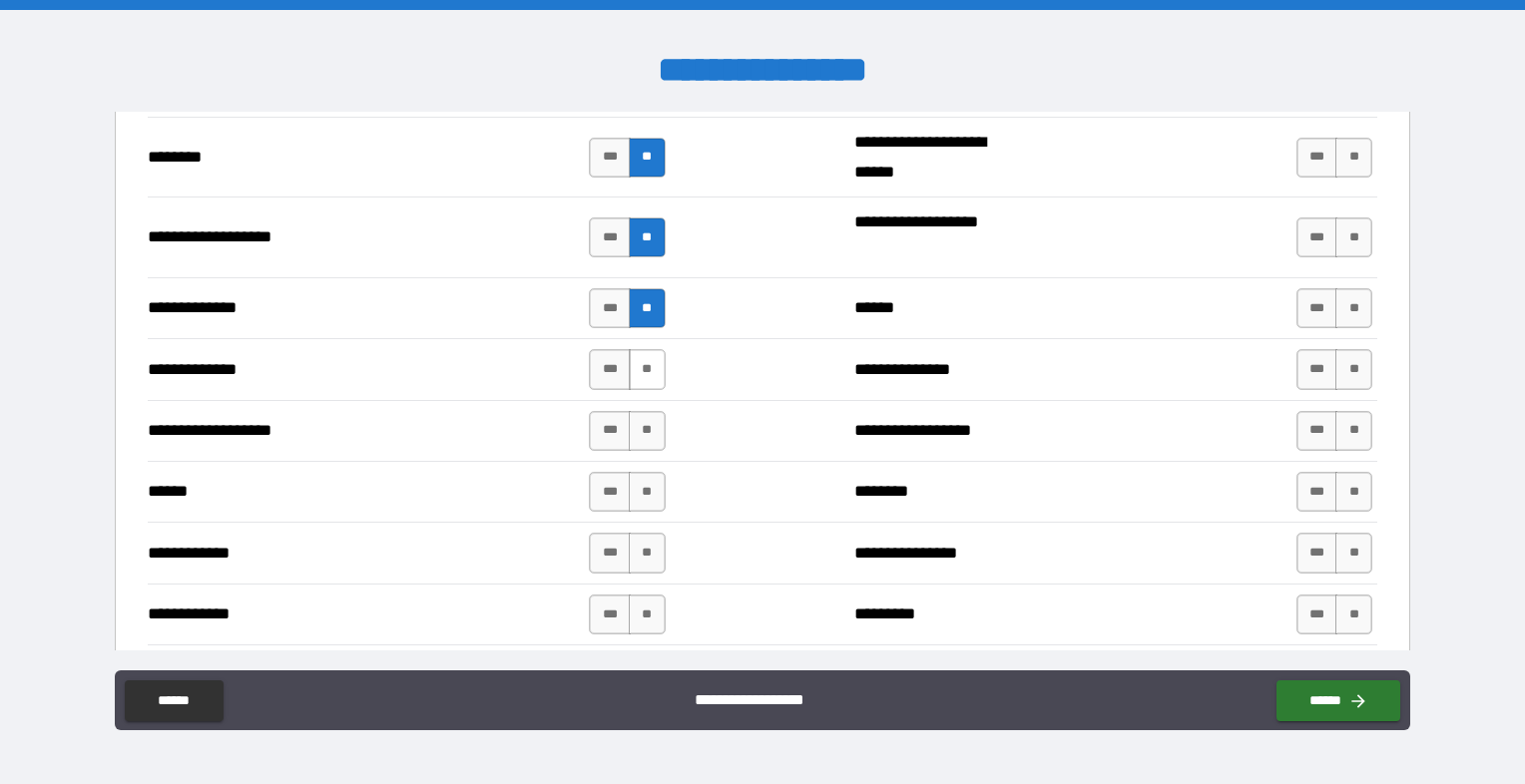 click on "**" at bounding box center [647, 369] 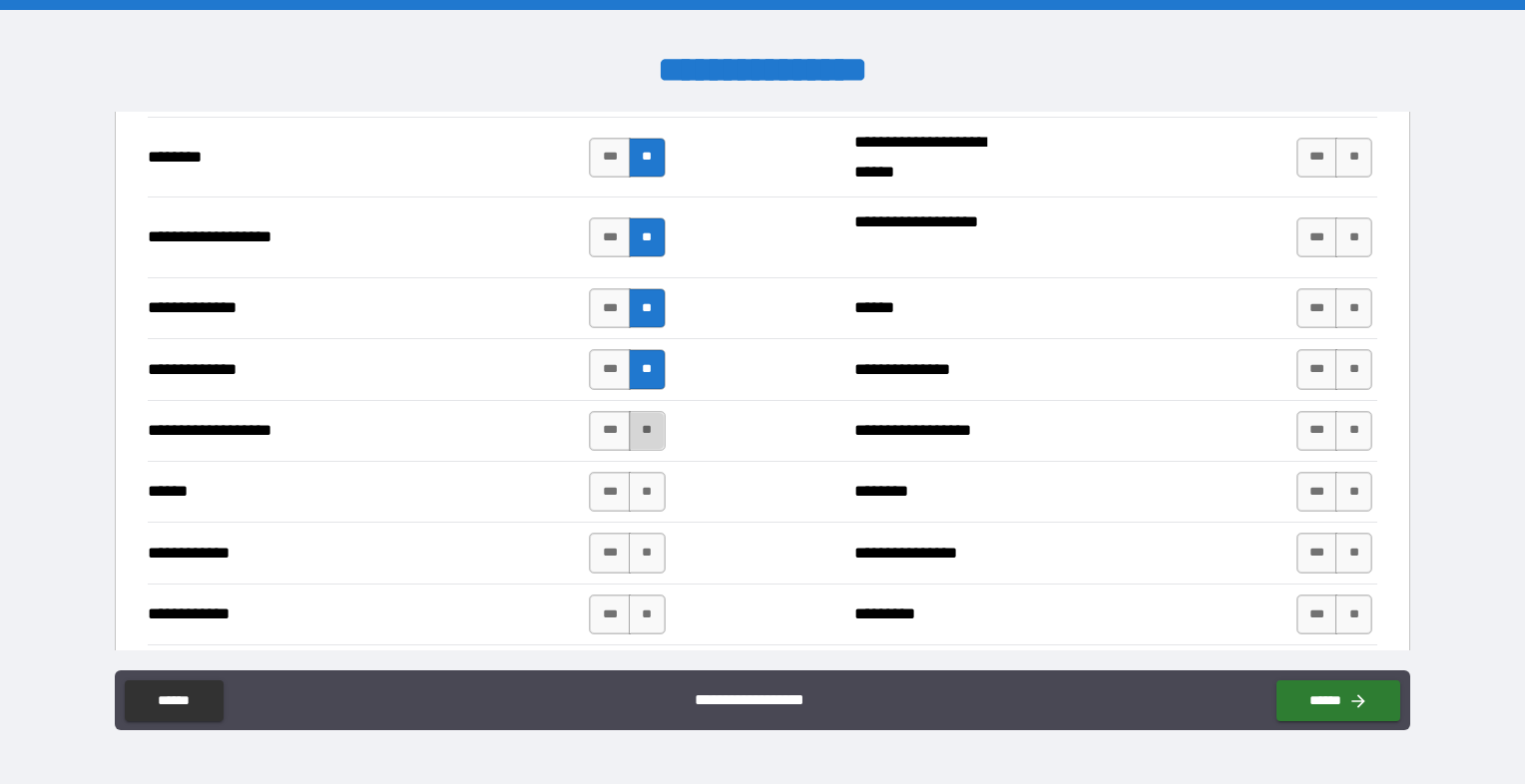click on "**" at bounding box center (647, 431) 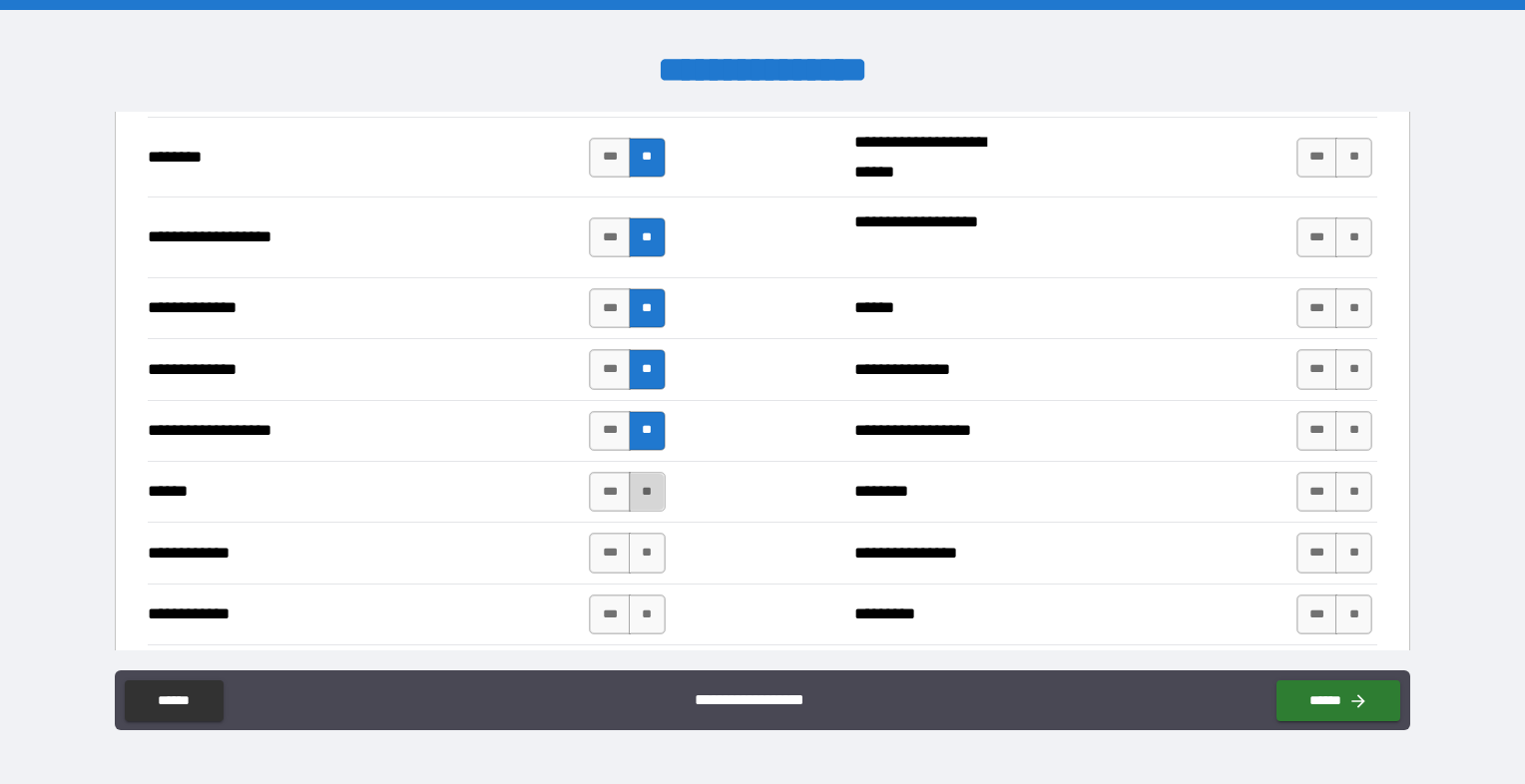click on "**" at bounding box center (647, 492) 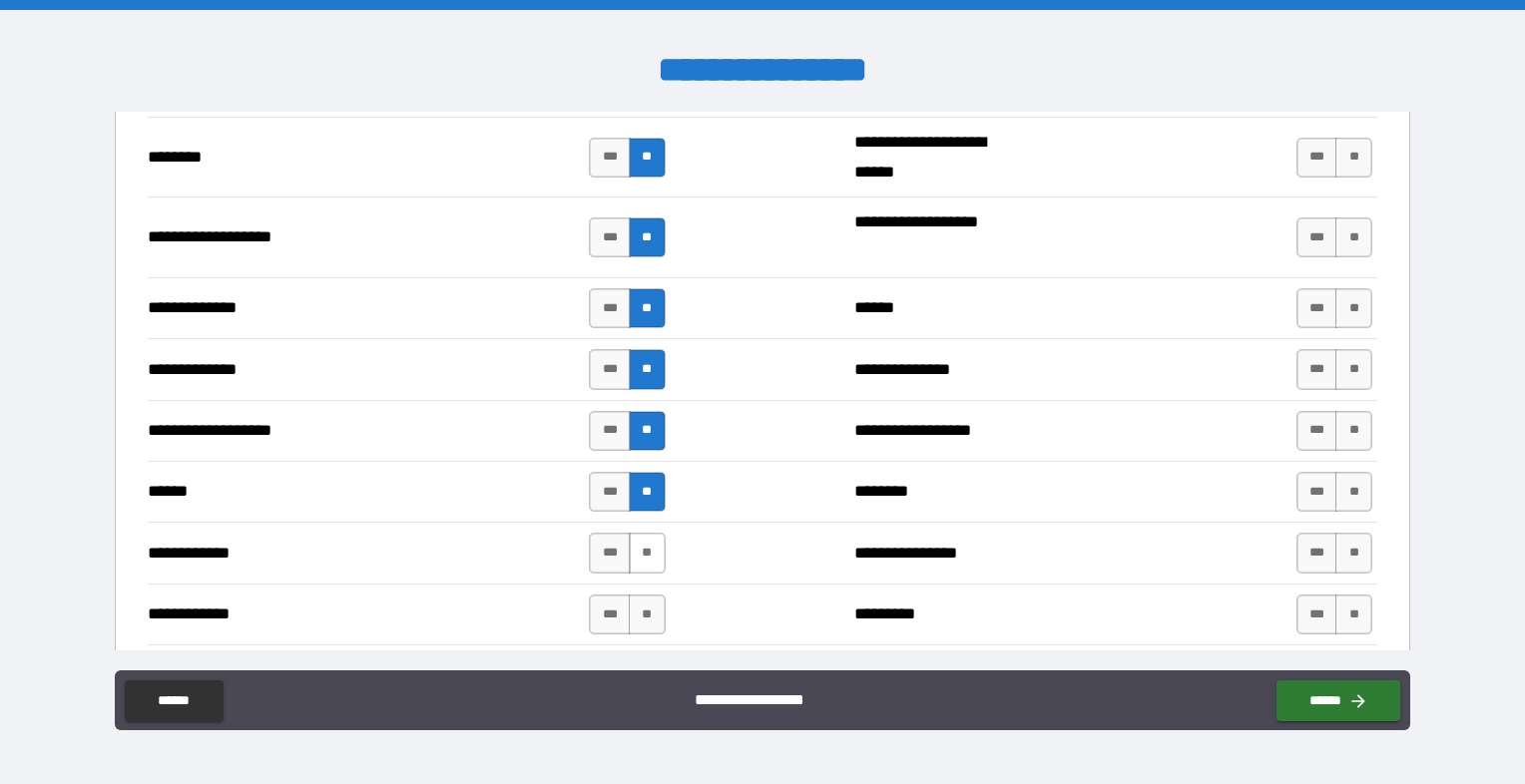 click on "**" at bounding box center [647, 553] 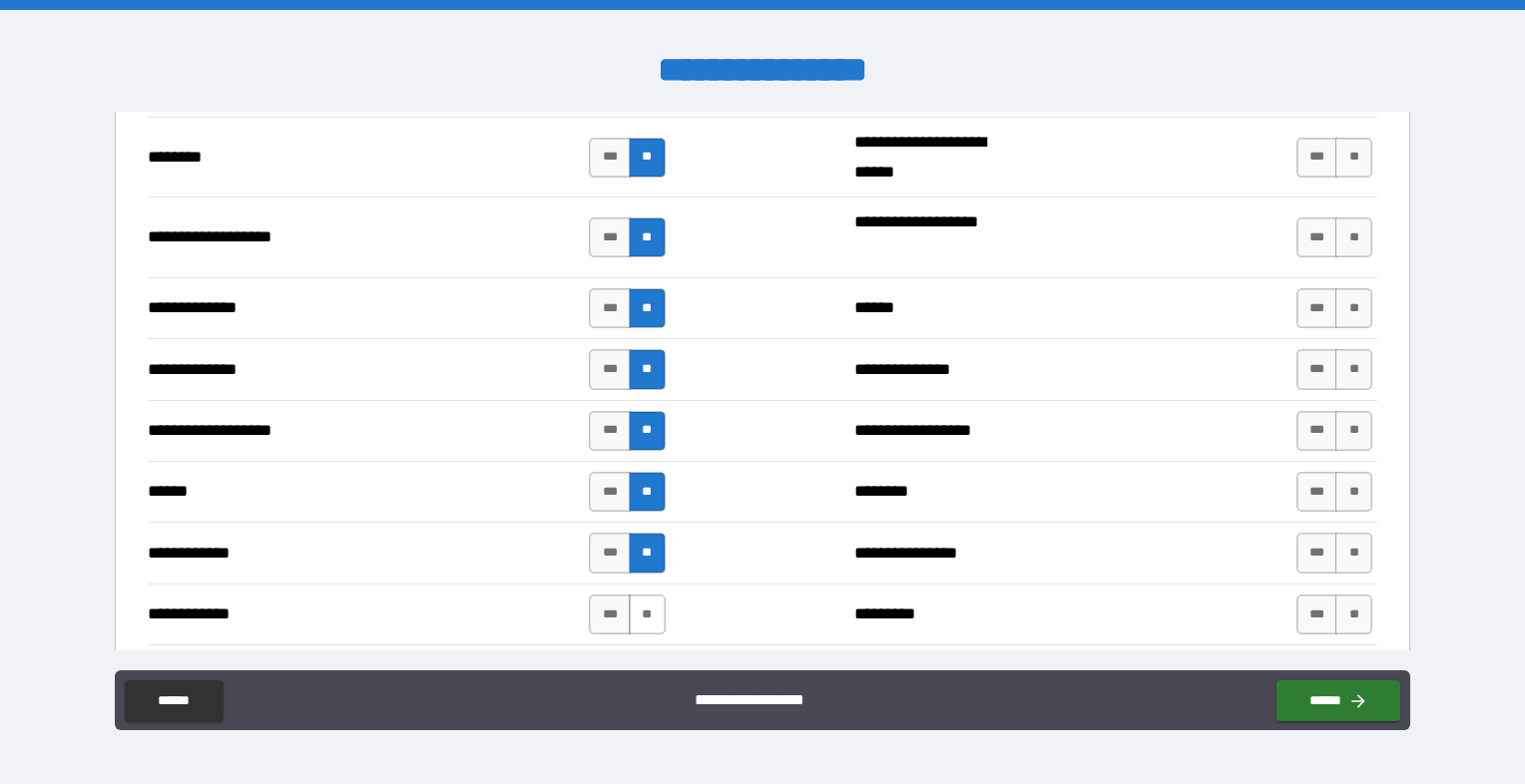 click on "**" at bounding box center [647, 614] 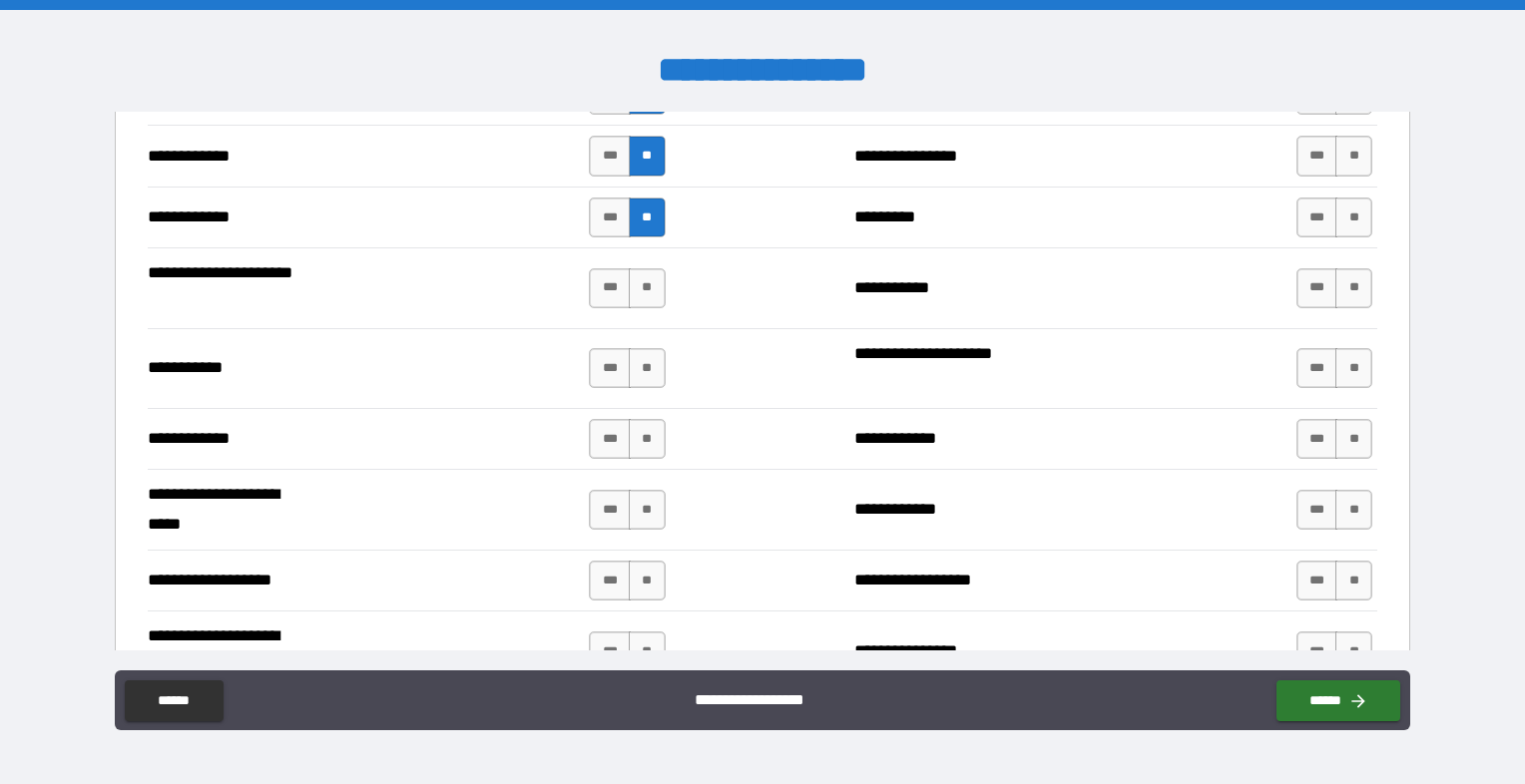 scroll, scrollTop: 3691, scrollLeft: 0, axis: vertical 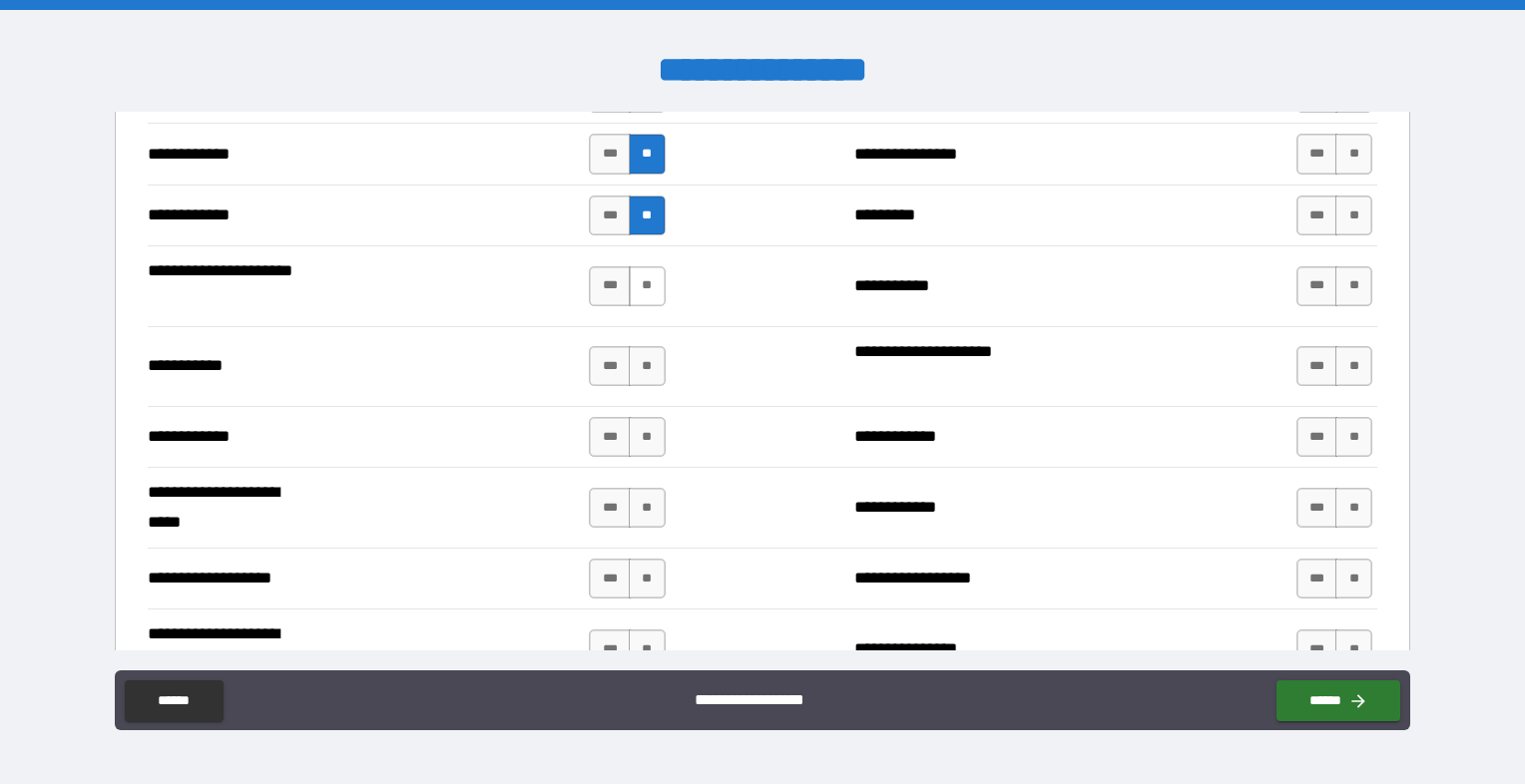 click on "**" at bounding box center [647, 286] 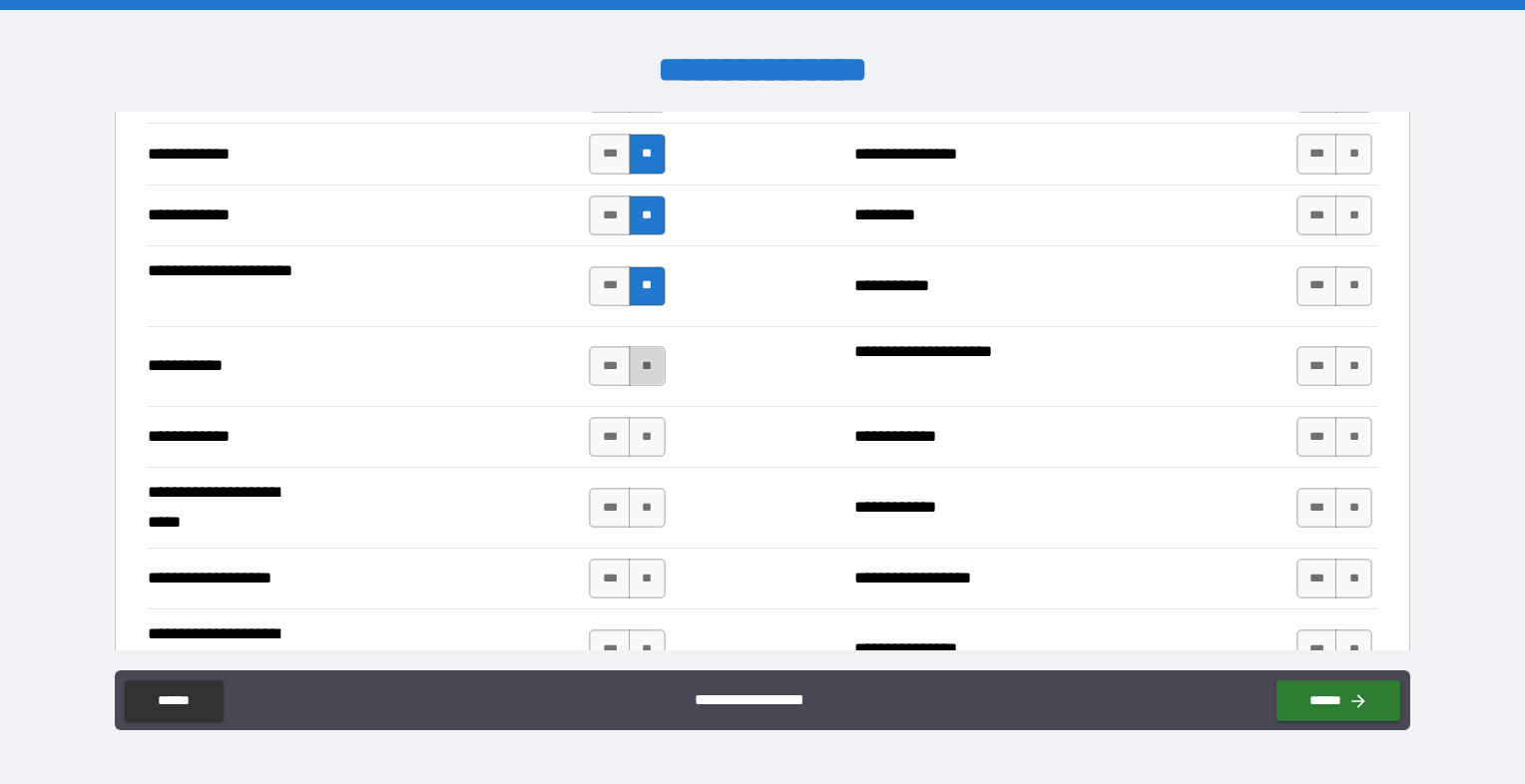click on "**" at bounding box center [647, 366] 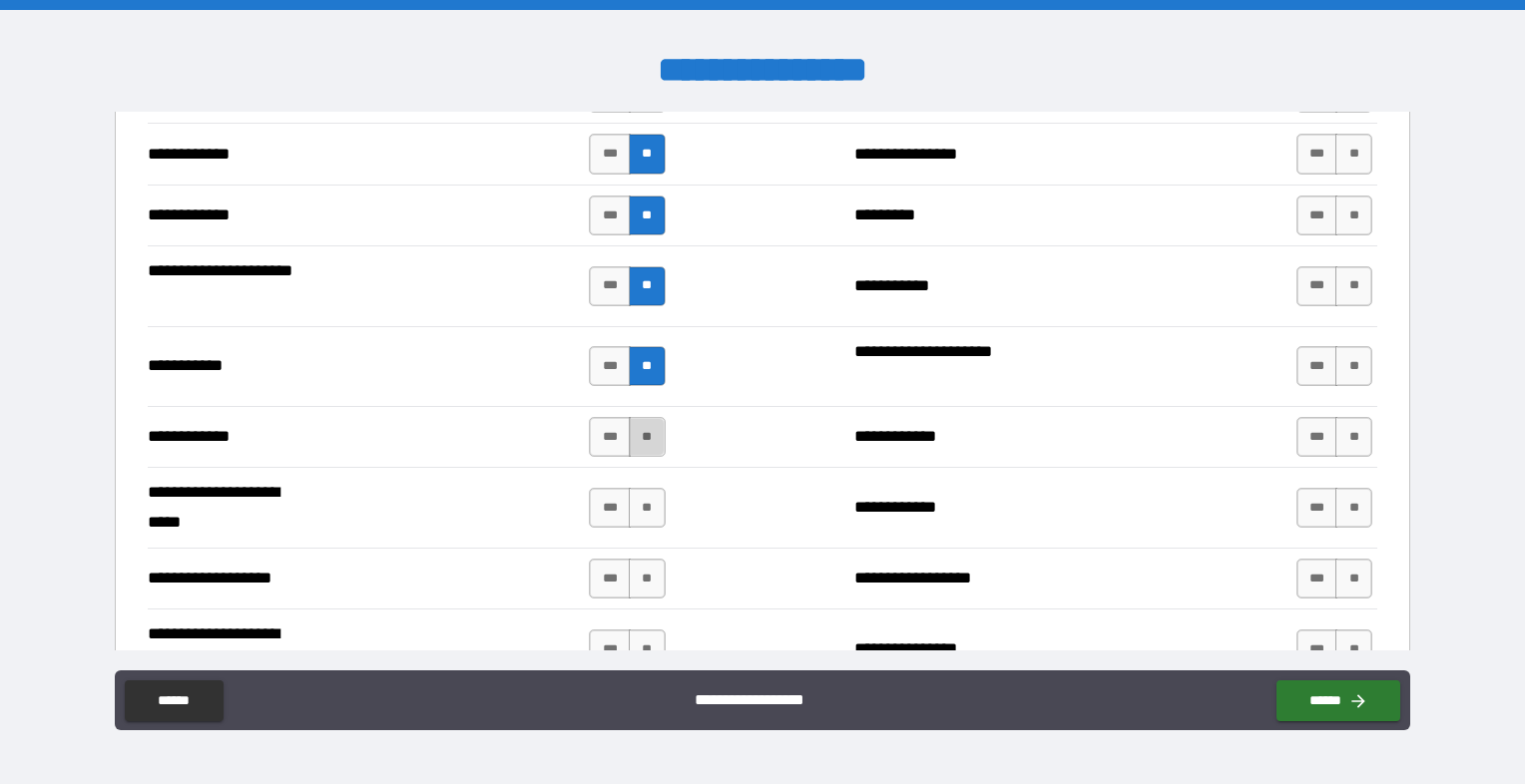 click on "**" at bounding box center [647, 437] 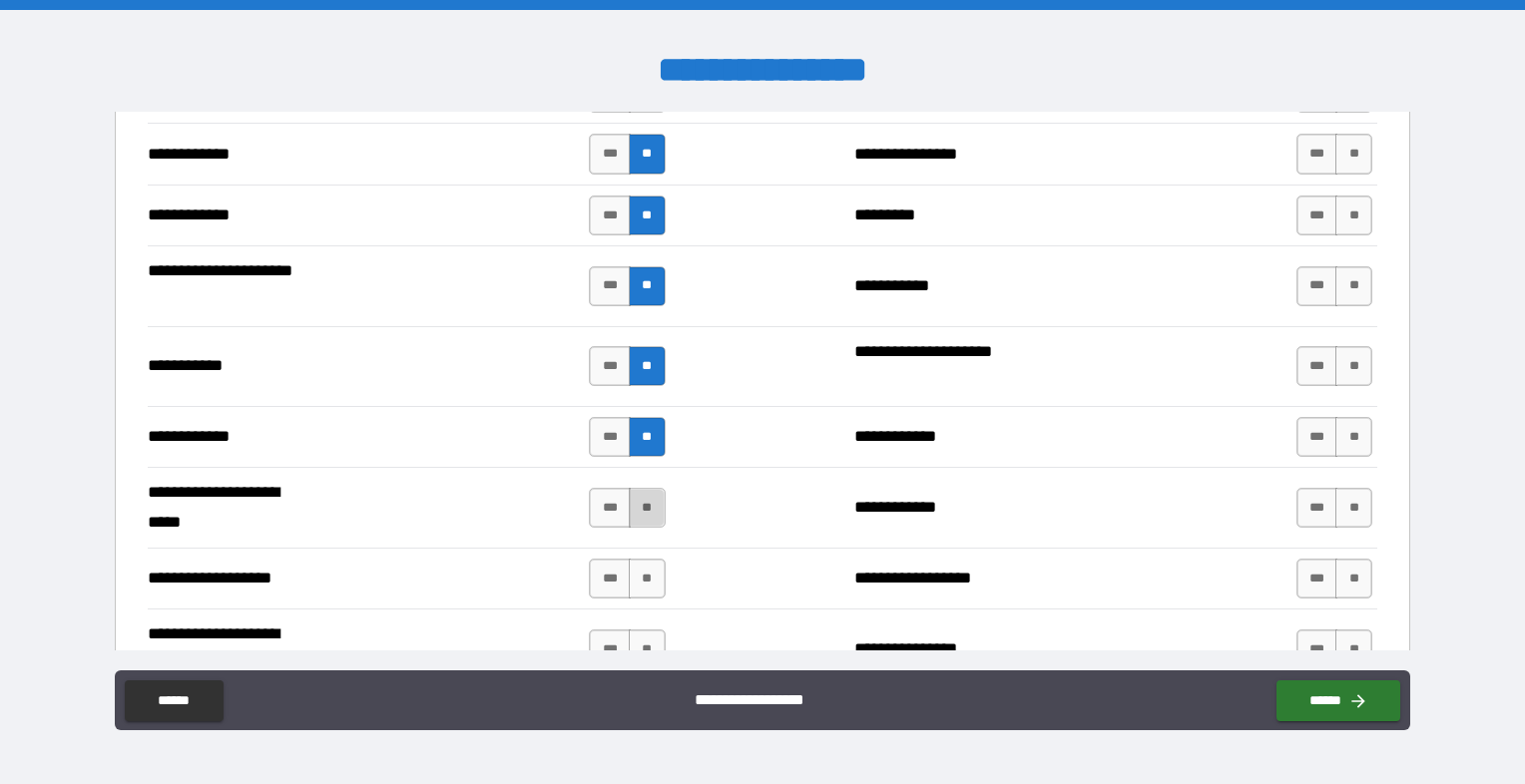 click on "**" at bounding box center (647, 508) 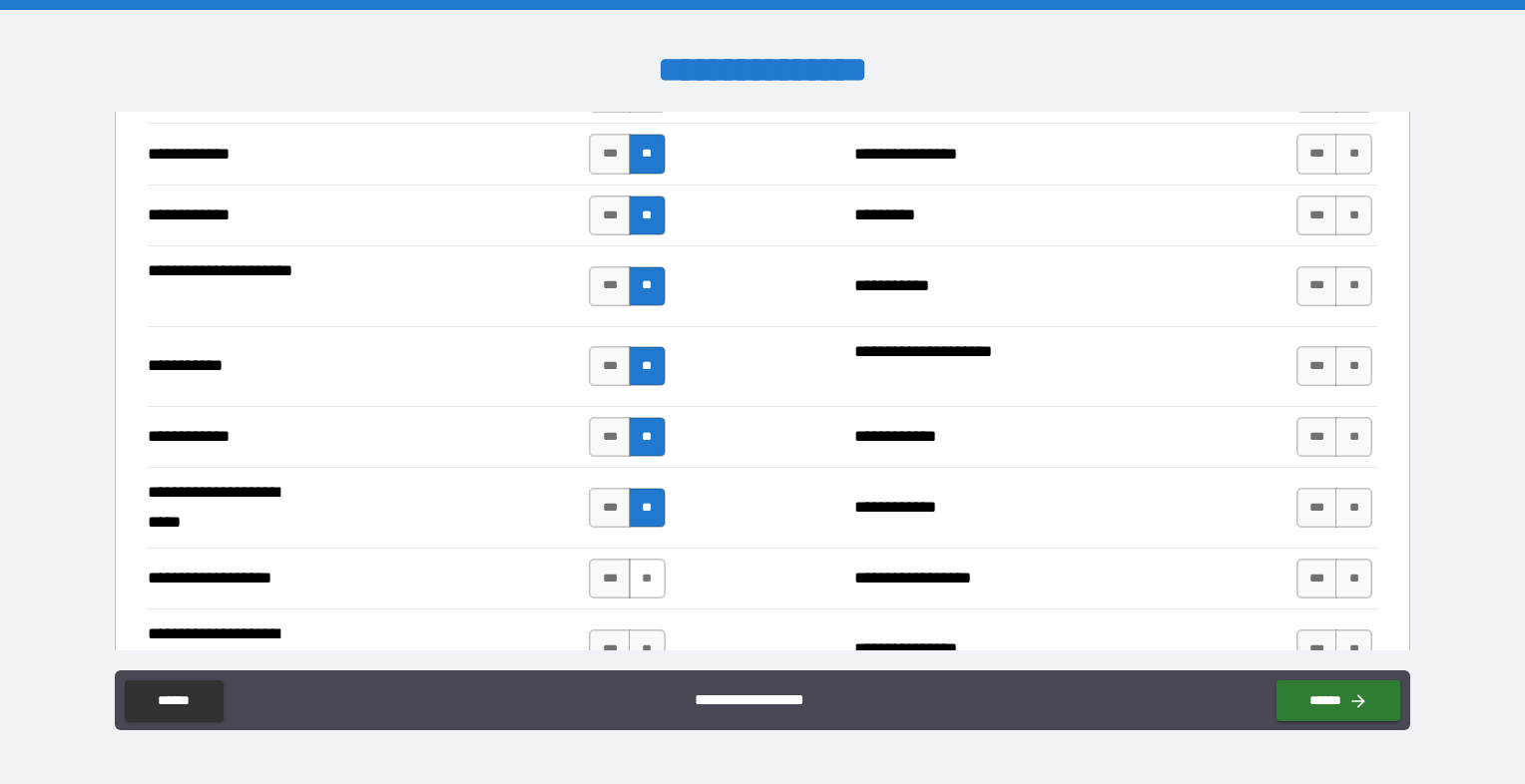 click on "**" at bounding box center [647, 579] 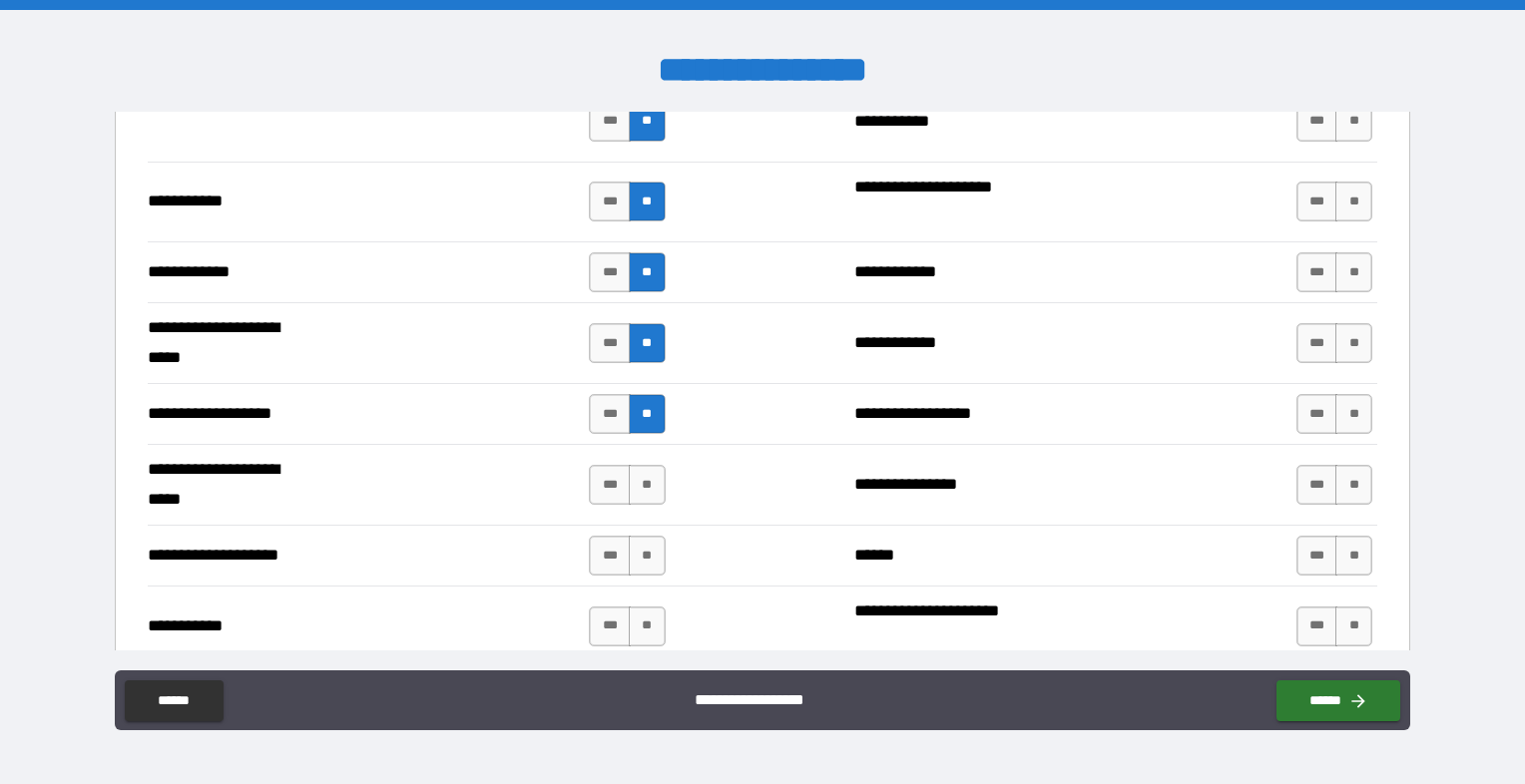 scroll, scrollTop: 4090, scrollLeft: 0, axis: vertical 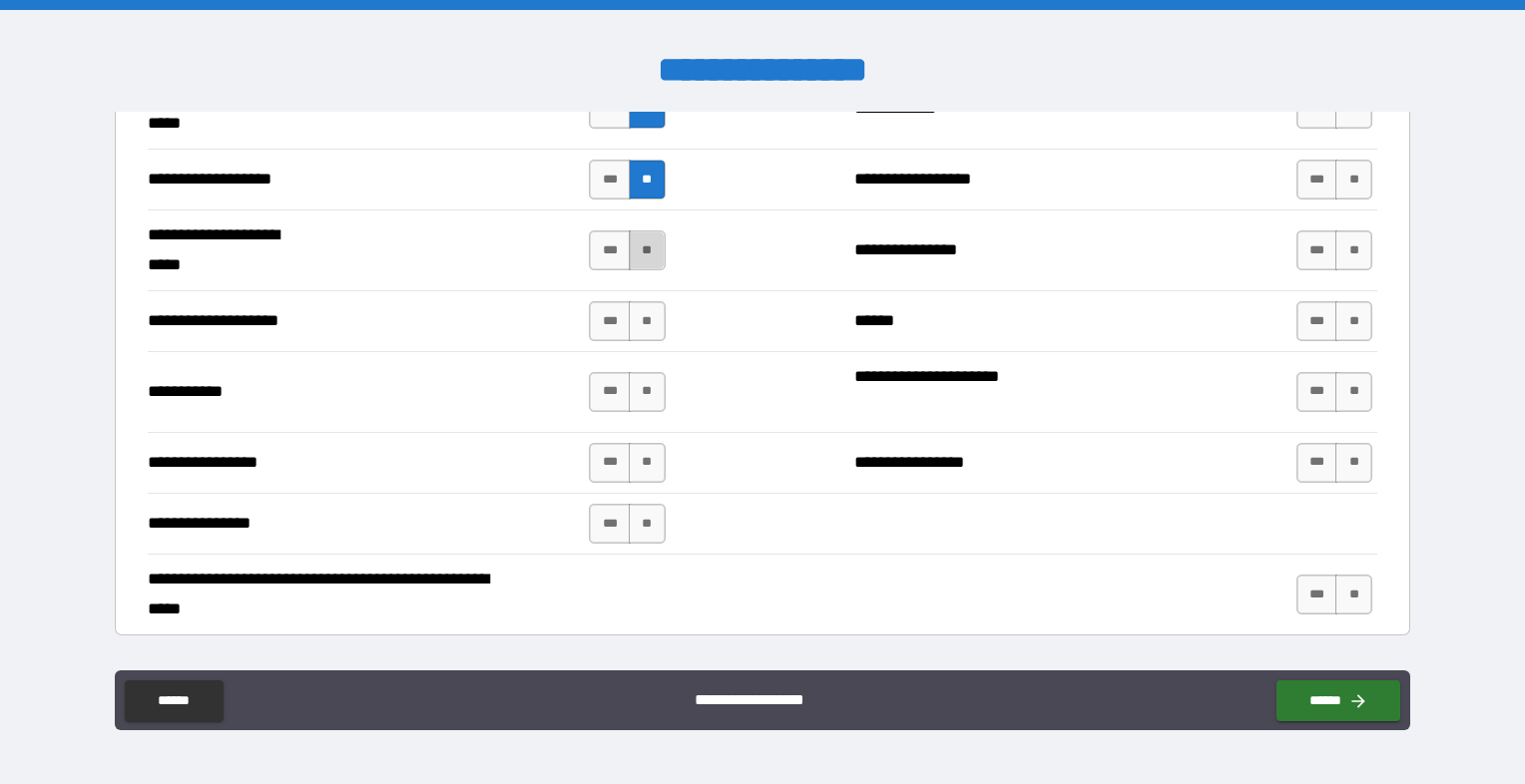 click on "**" at bounding box center [647, 250] 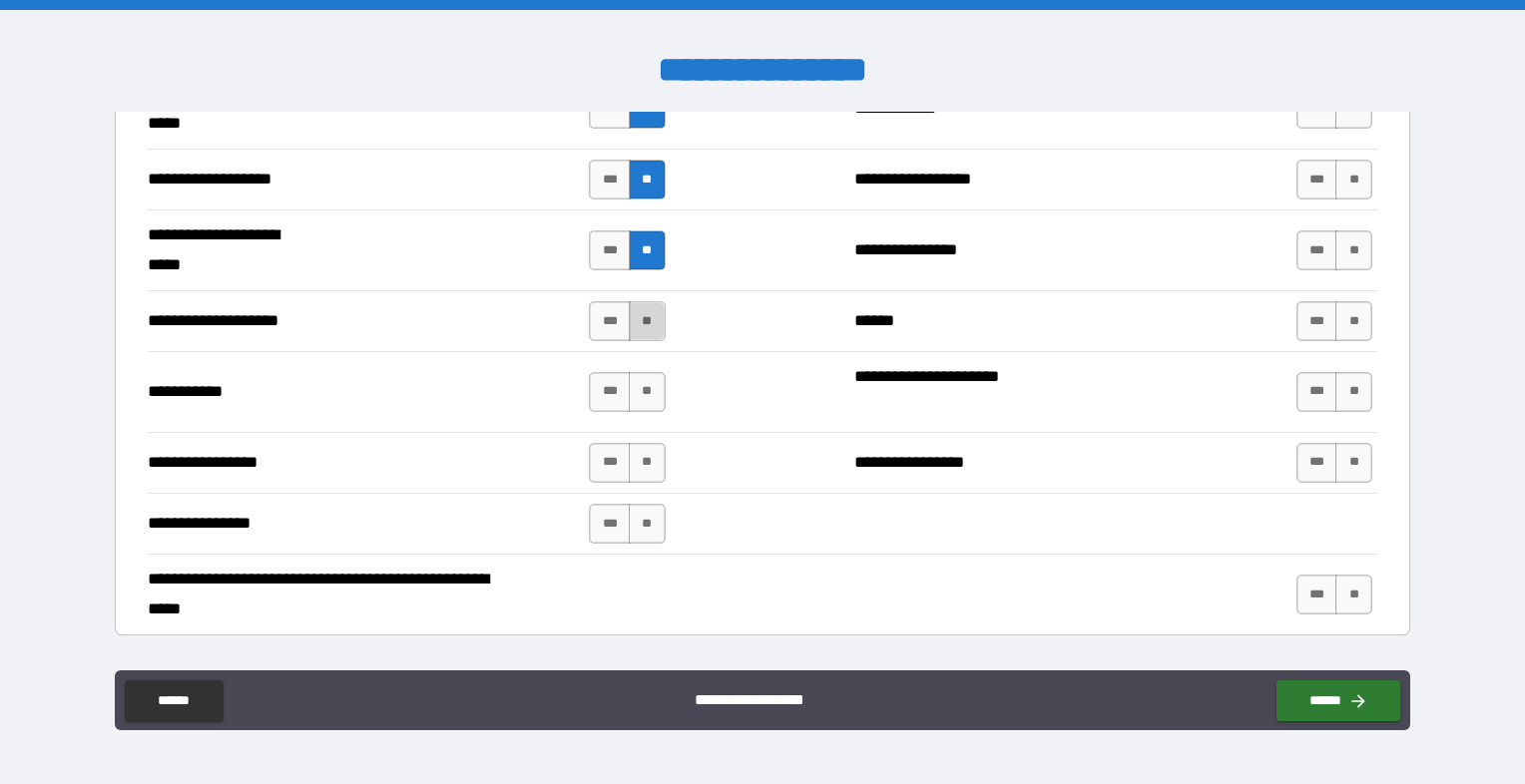 click on "**" at bounding box center [647, 321] 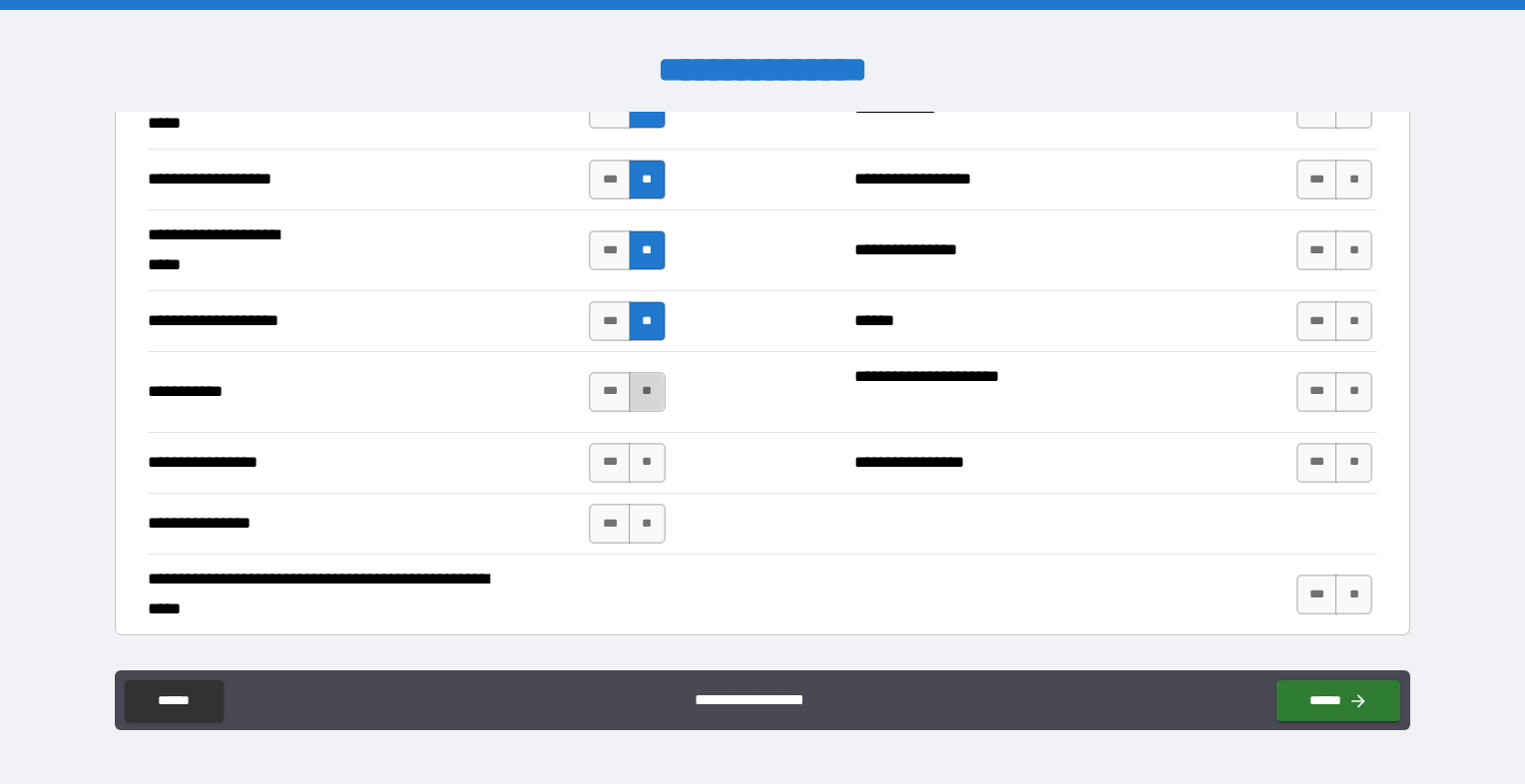 click on "**" at bounding box center (647, 392) 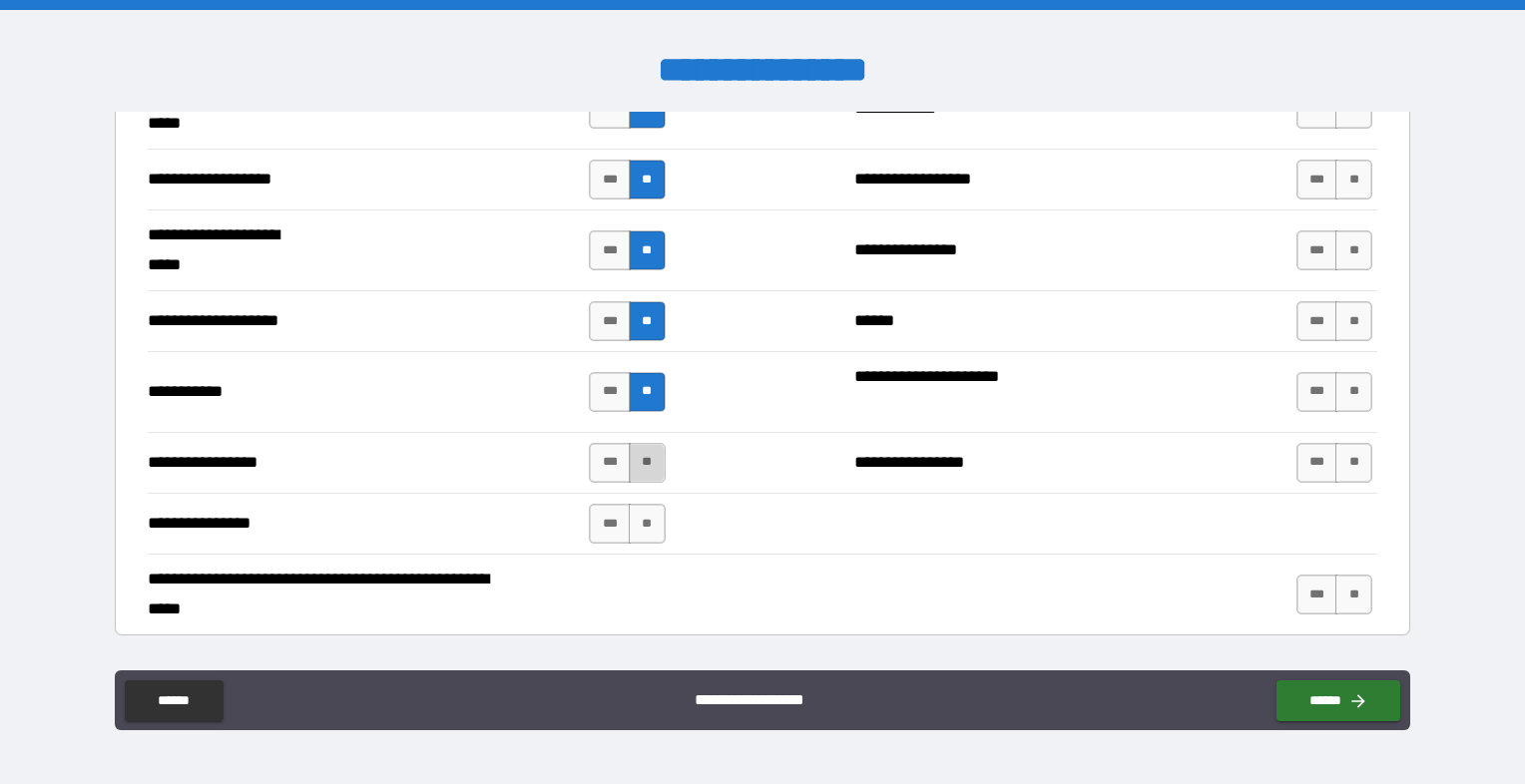 click on "**" at bounding box center [647, 463] 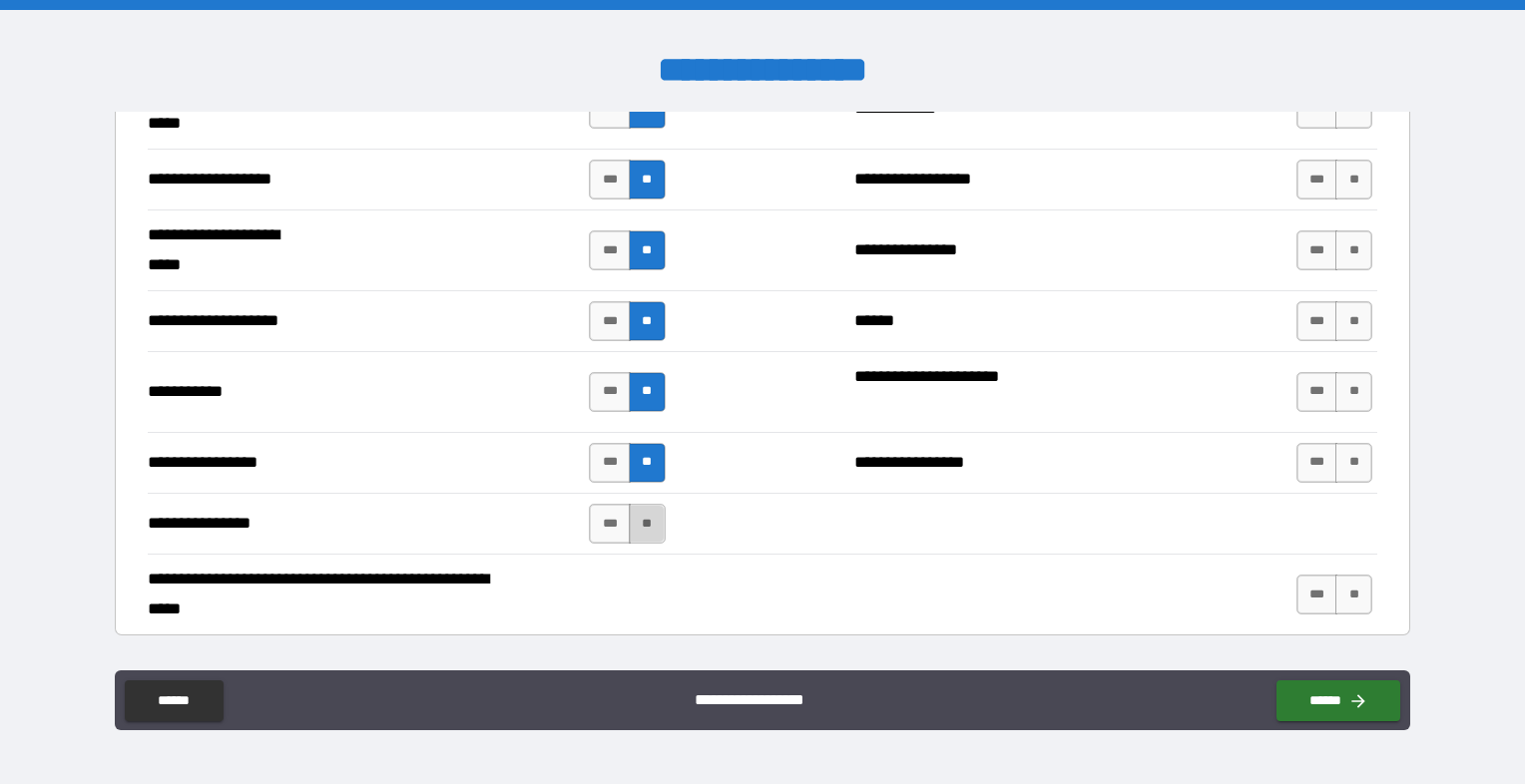 click on "**" at bounding box center [647, 524] 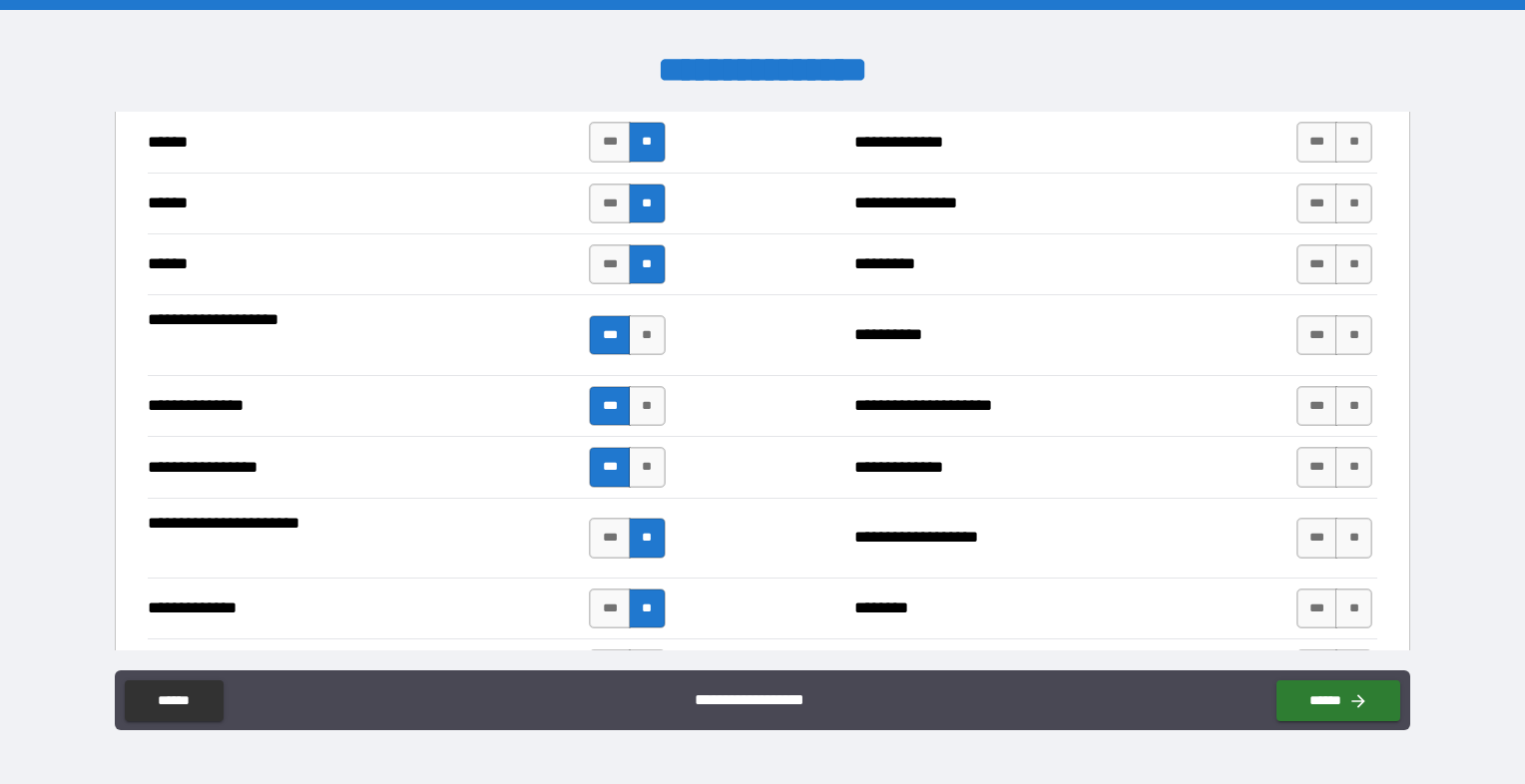 scroll, scrollTop: 2194, scrollLeft: 0, axis: vertical 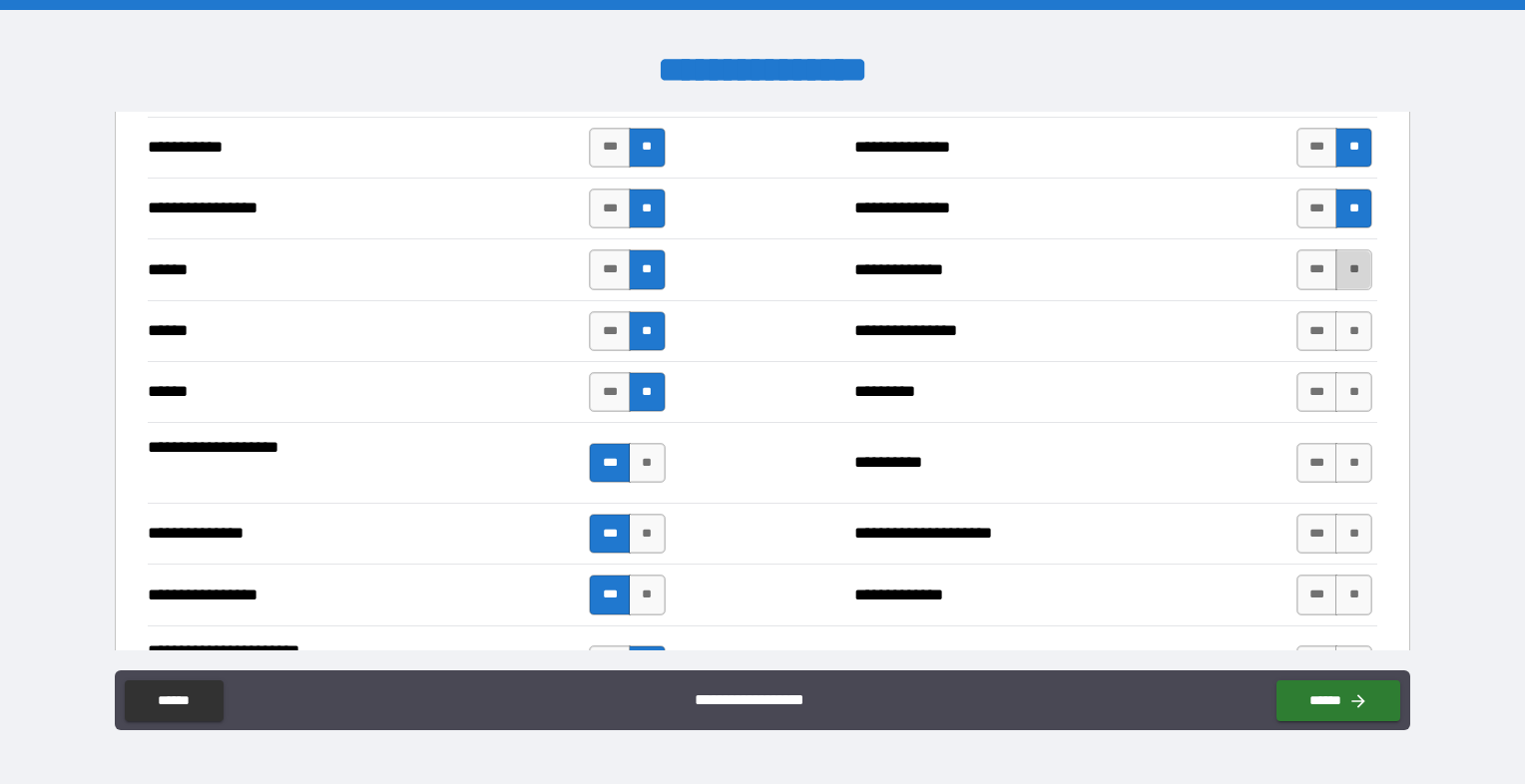 click on "**" at bounding box center (1353, 269) 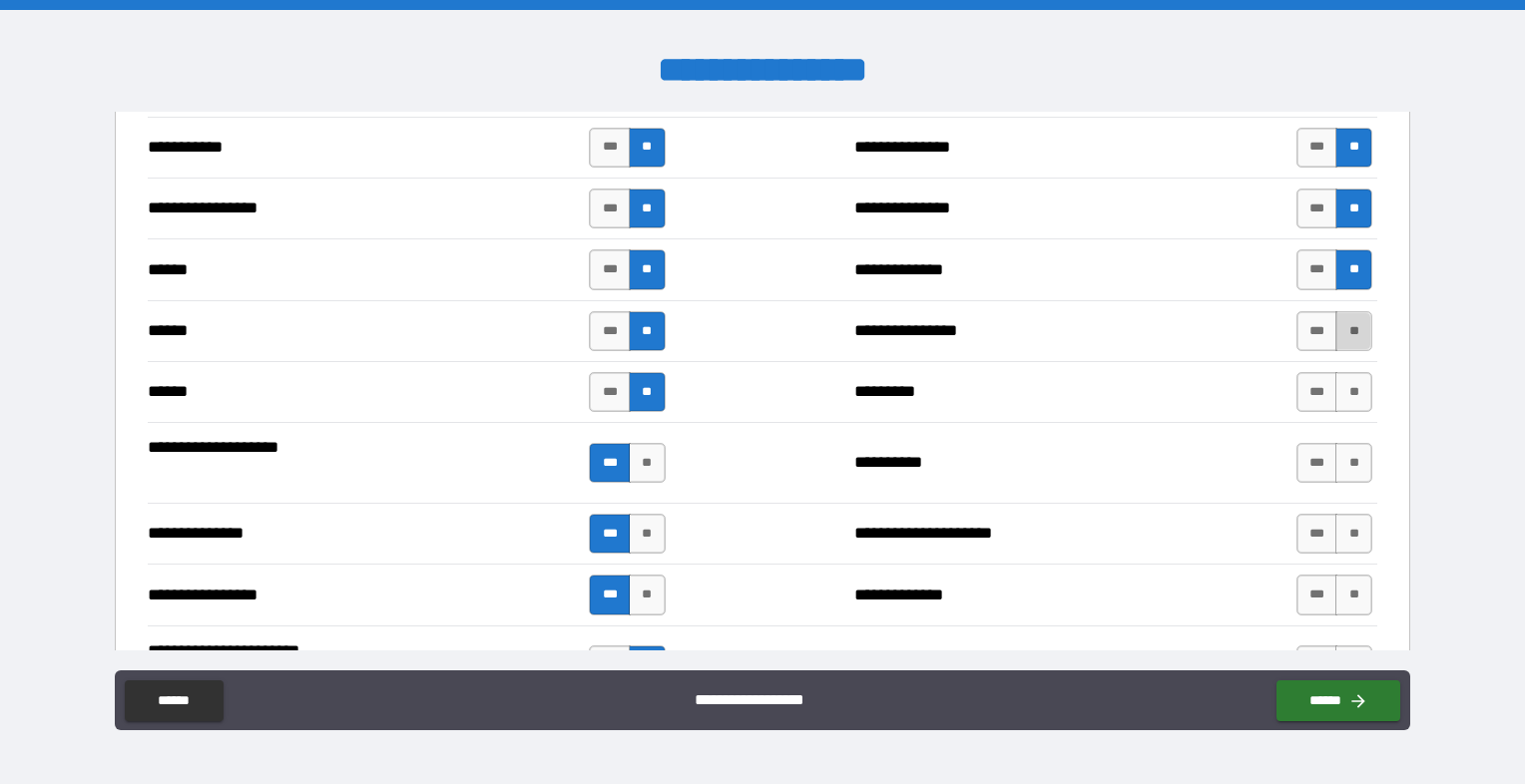 click on "**" at bounding box center [1353, 331] 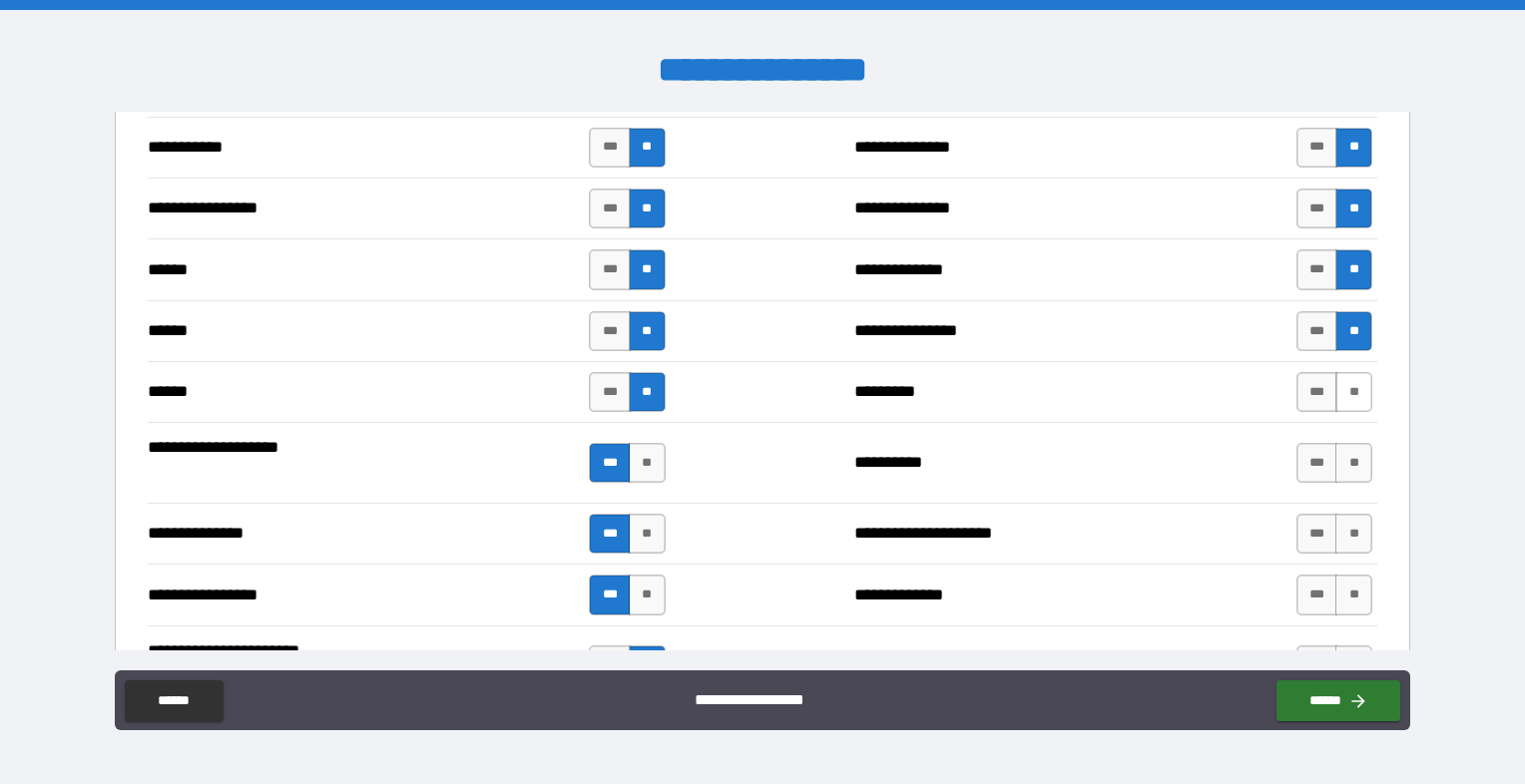 click on "**" at bounding box center (1353, 392) 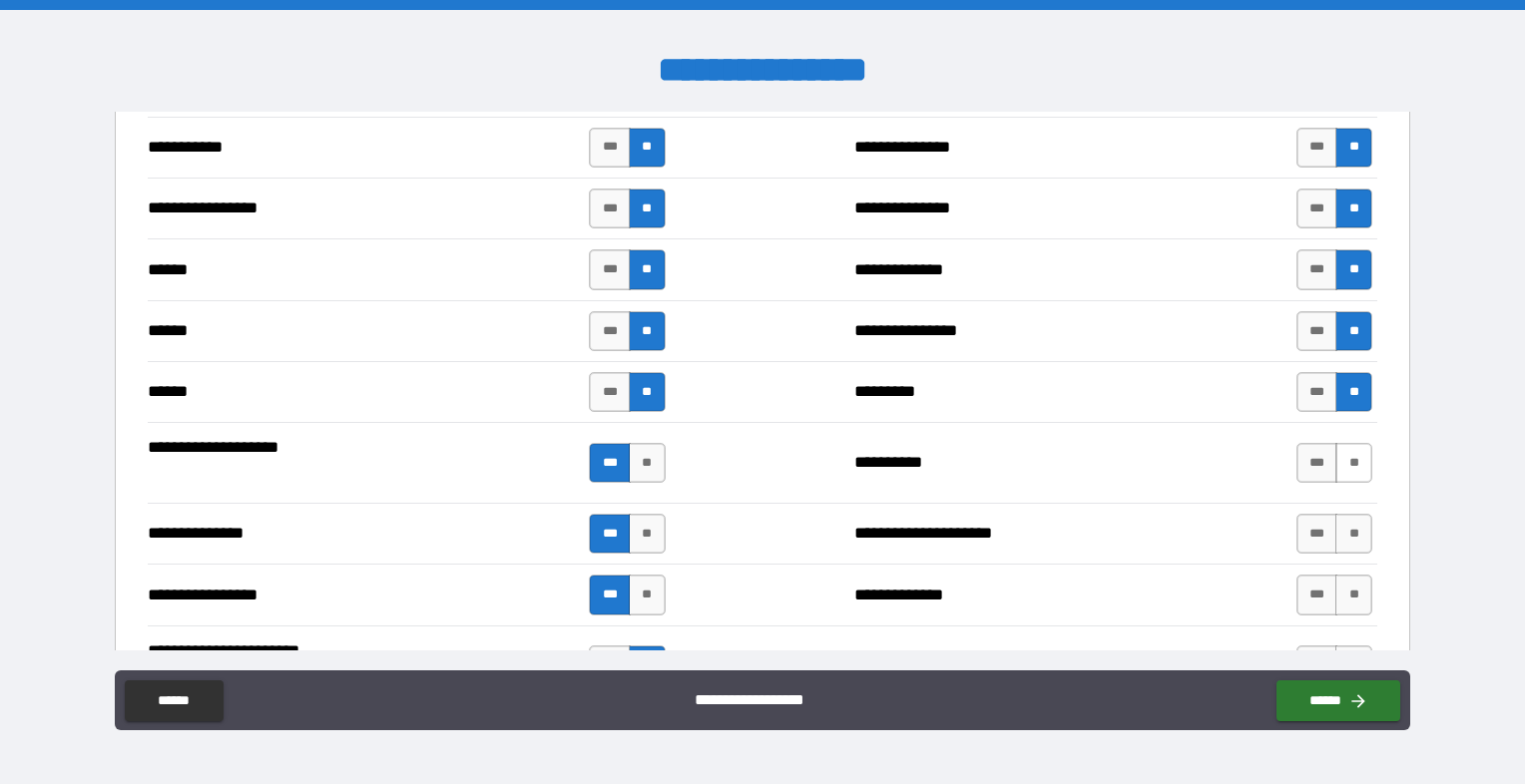click on "**" at bounding box center [1353, 463] 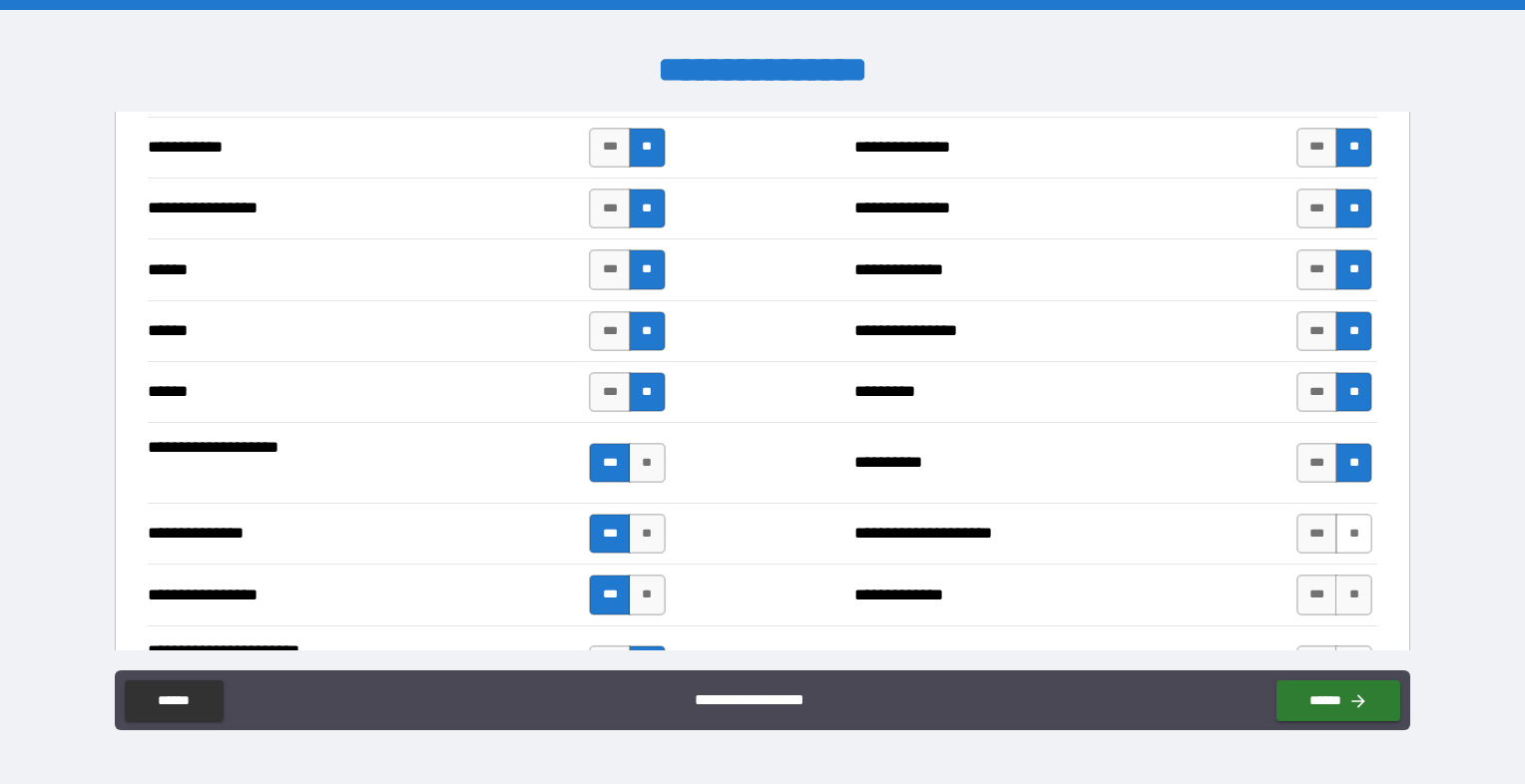 click on "**" at bounding box center [1353, 534] 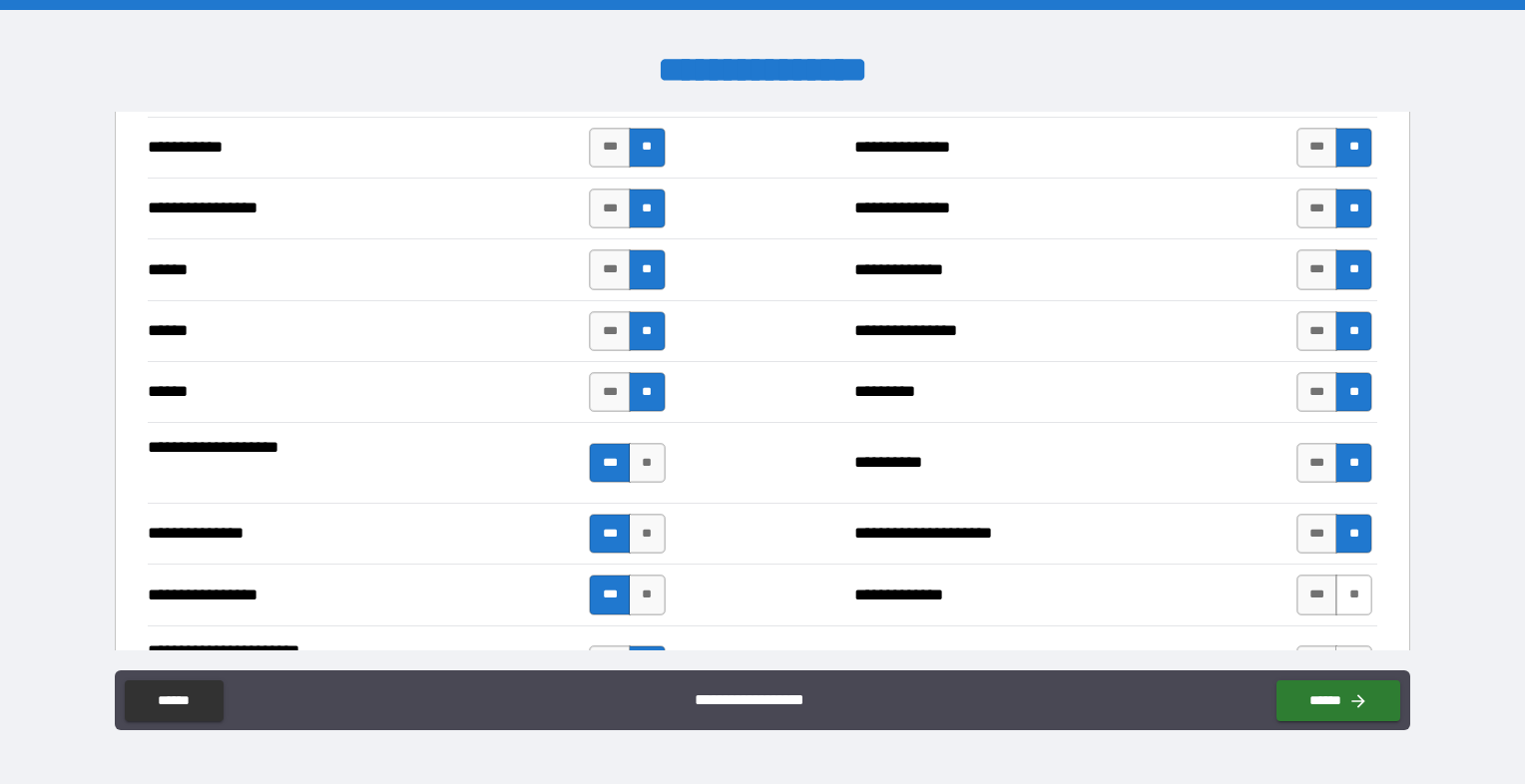 click on "**" at bounding box center (1353, 594) 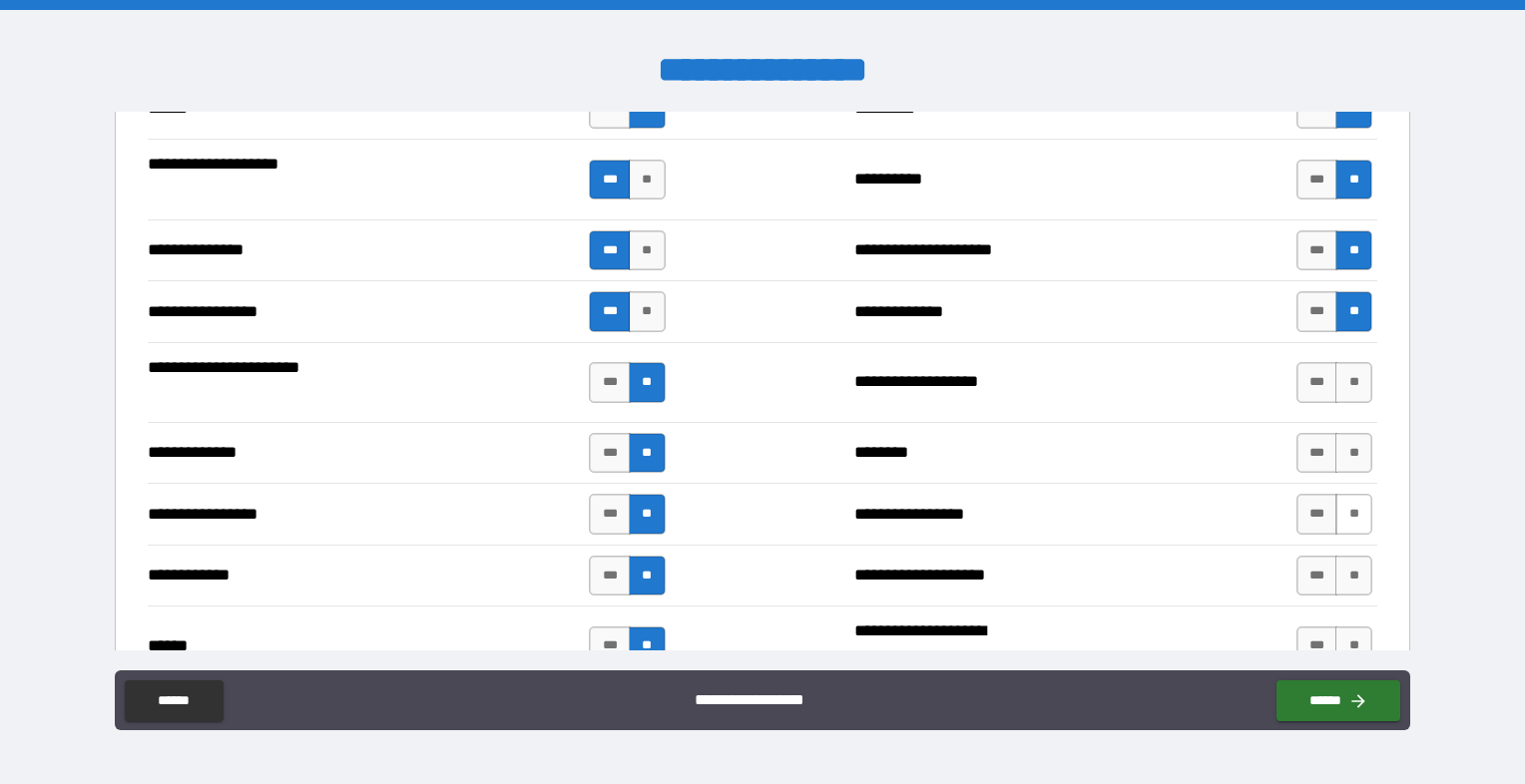 scroll, scrollTop: 2494, scrollLeft: 0, axis: vertical 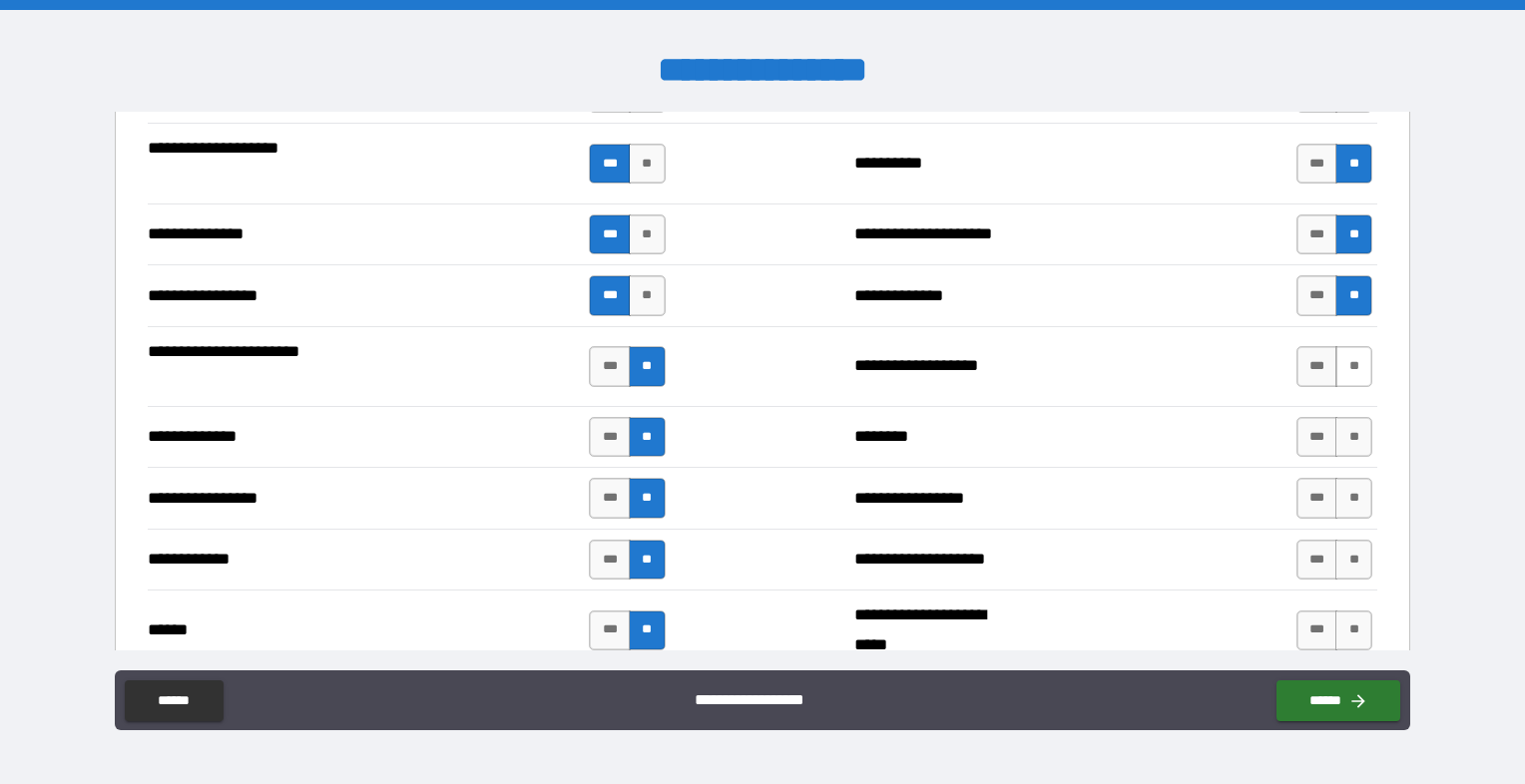 click on "**" at bounding box center (1353, 366) 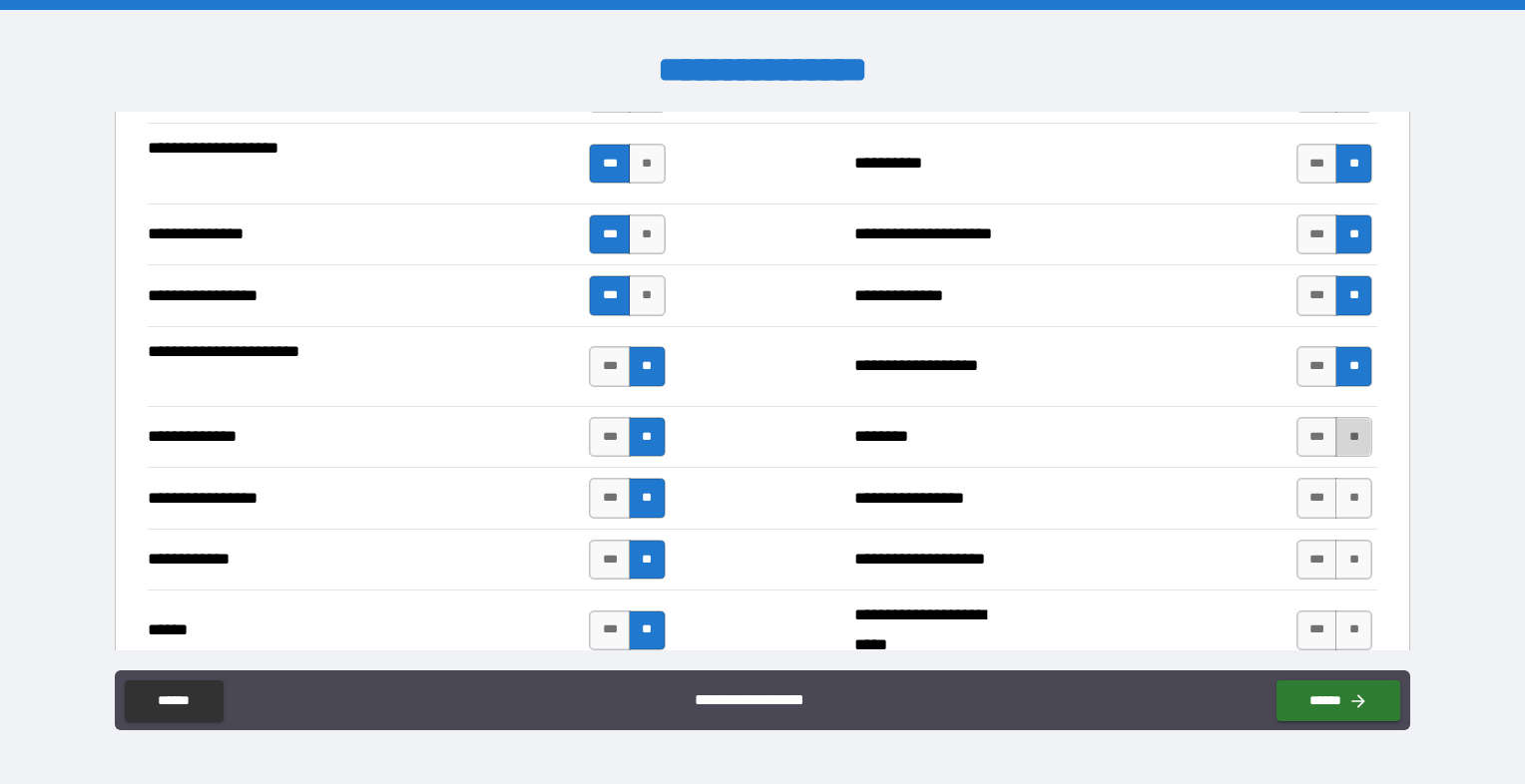 click on "**" at bounding box center (1353, 437) 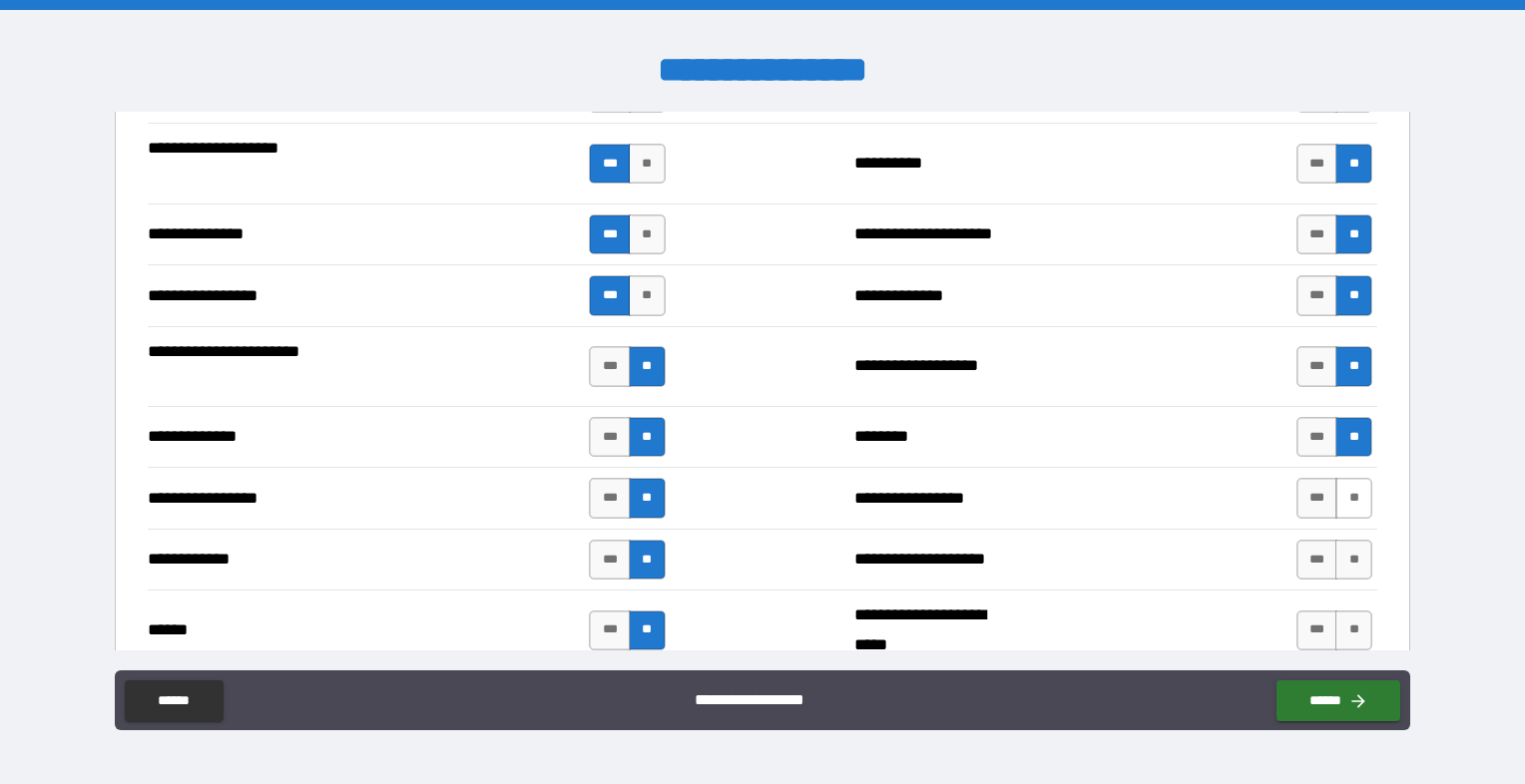 click on "**" at bounding box center [1353, 498] 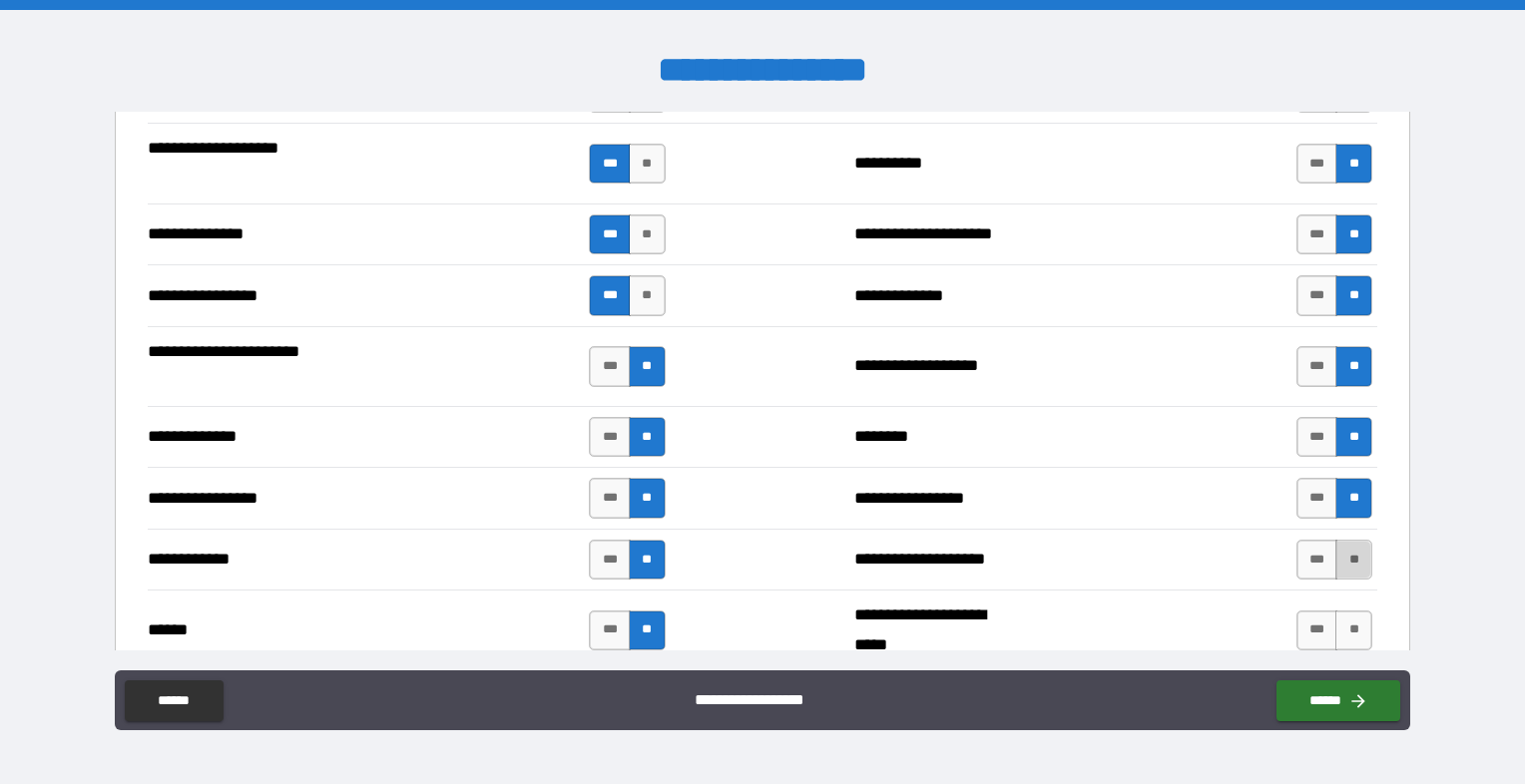 drag, startPoint x: 1335, startPoint y: 554, endPoint x: 1337, endPoint y: 567, distance: 13.152946 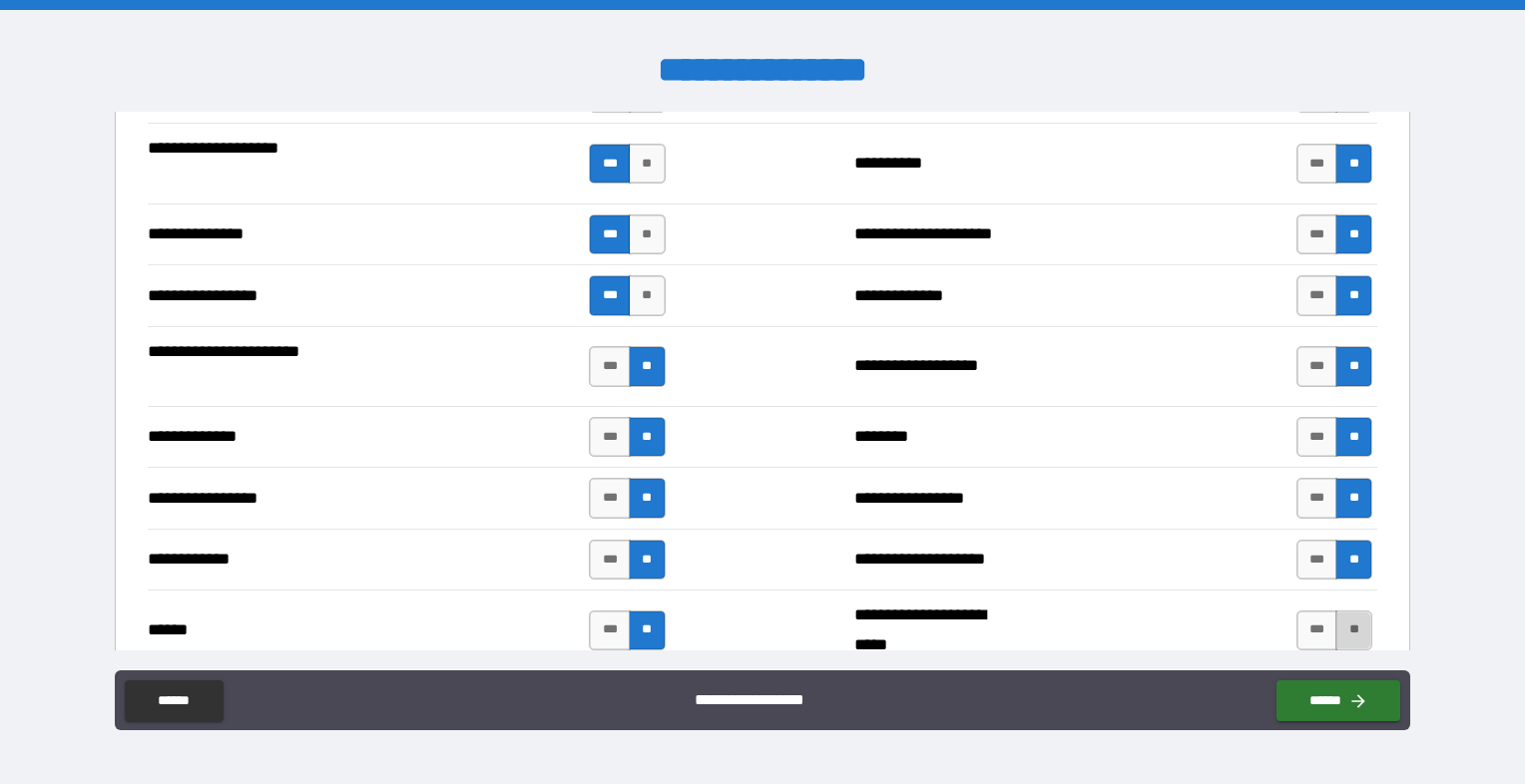 click on "**" at bounding box center (1353, 630) 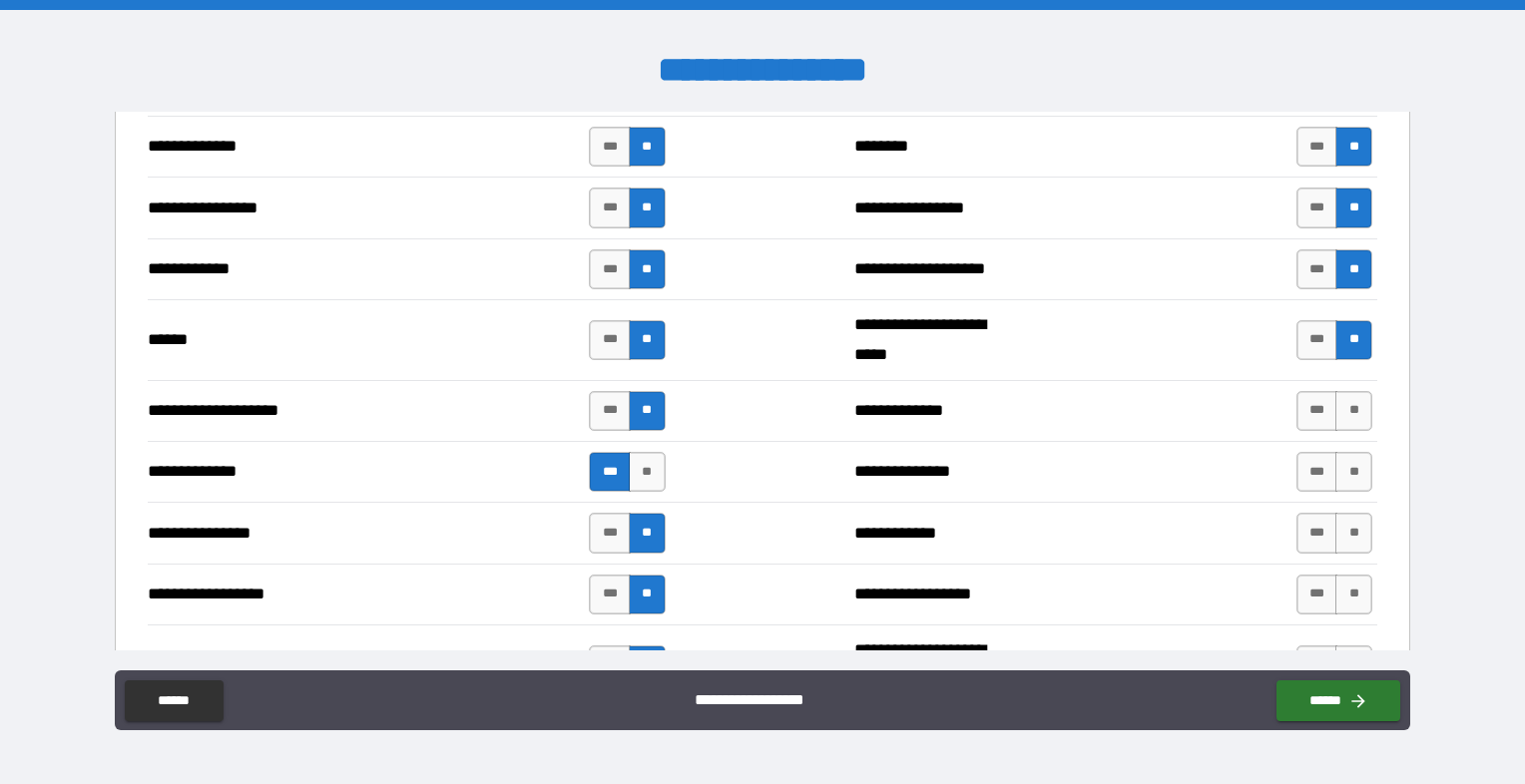 scroll, scrollTop: 2793, scrollLeft: 0, axis: vertical 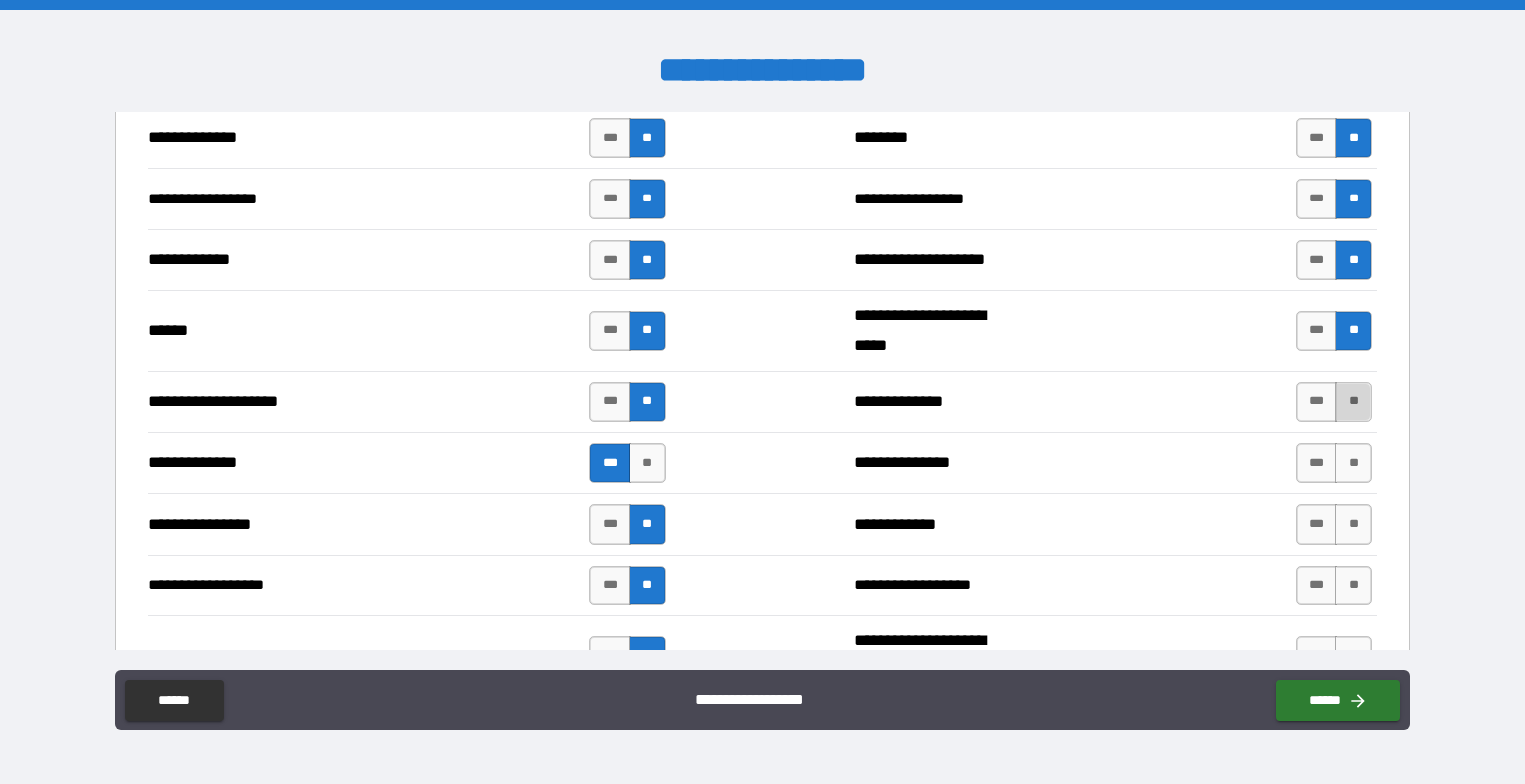 click on "**" at bounding box center (1353, 402) 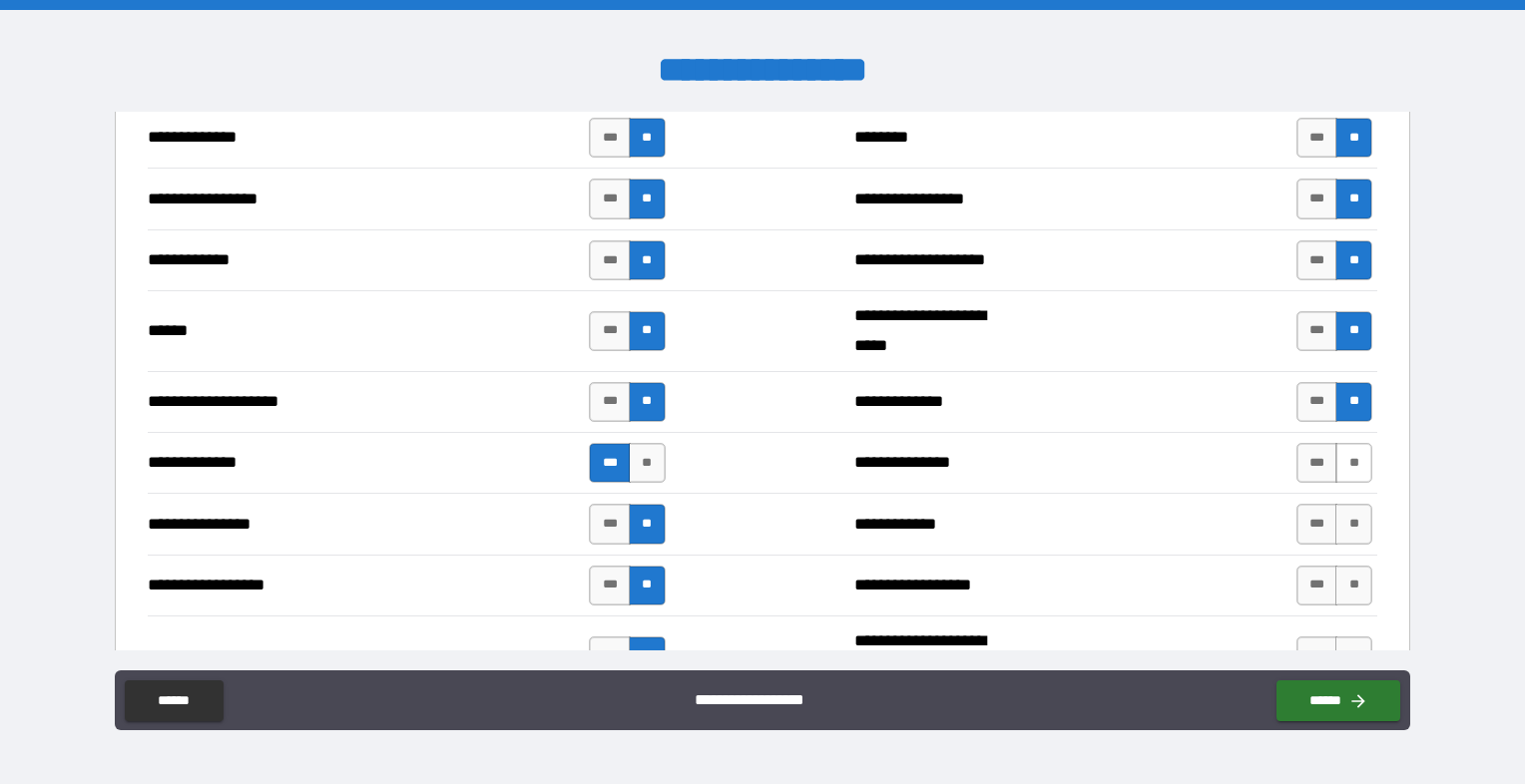 click on "**" at bounding box center (1353, 463) 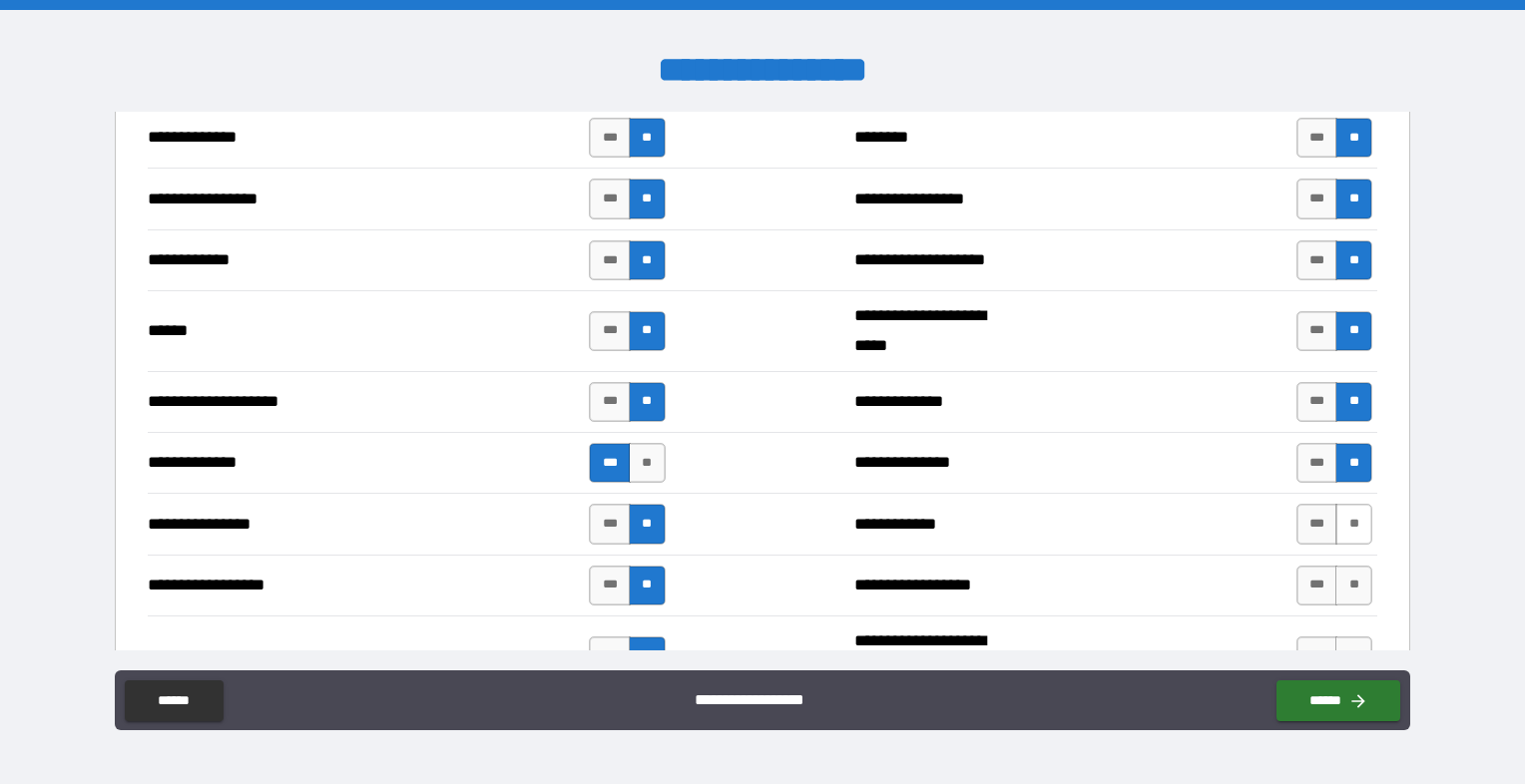 click on "**" at bounding box center [1353, 524] 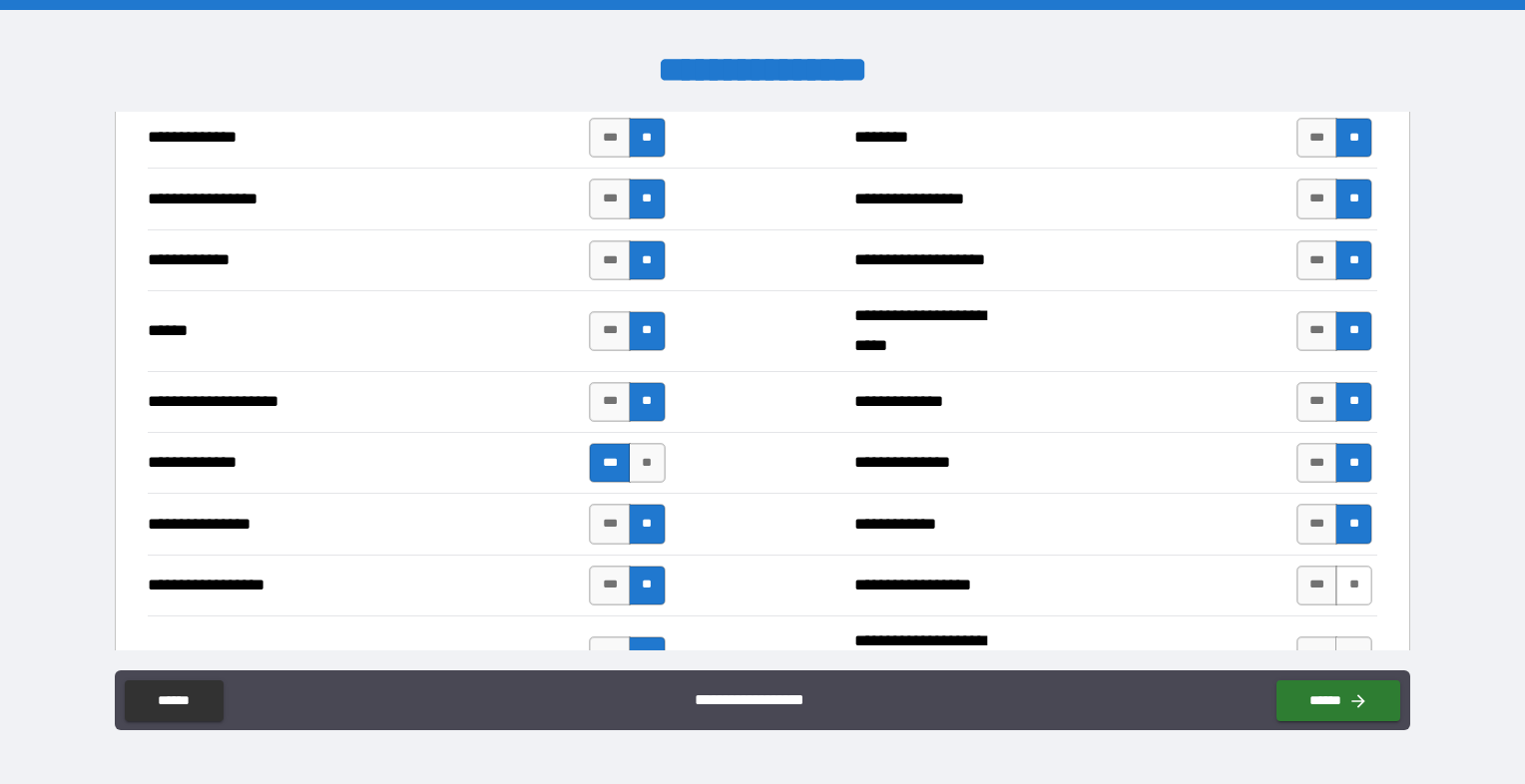 click on "**" at bounding box center (1353, 586) 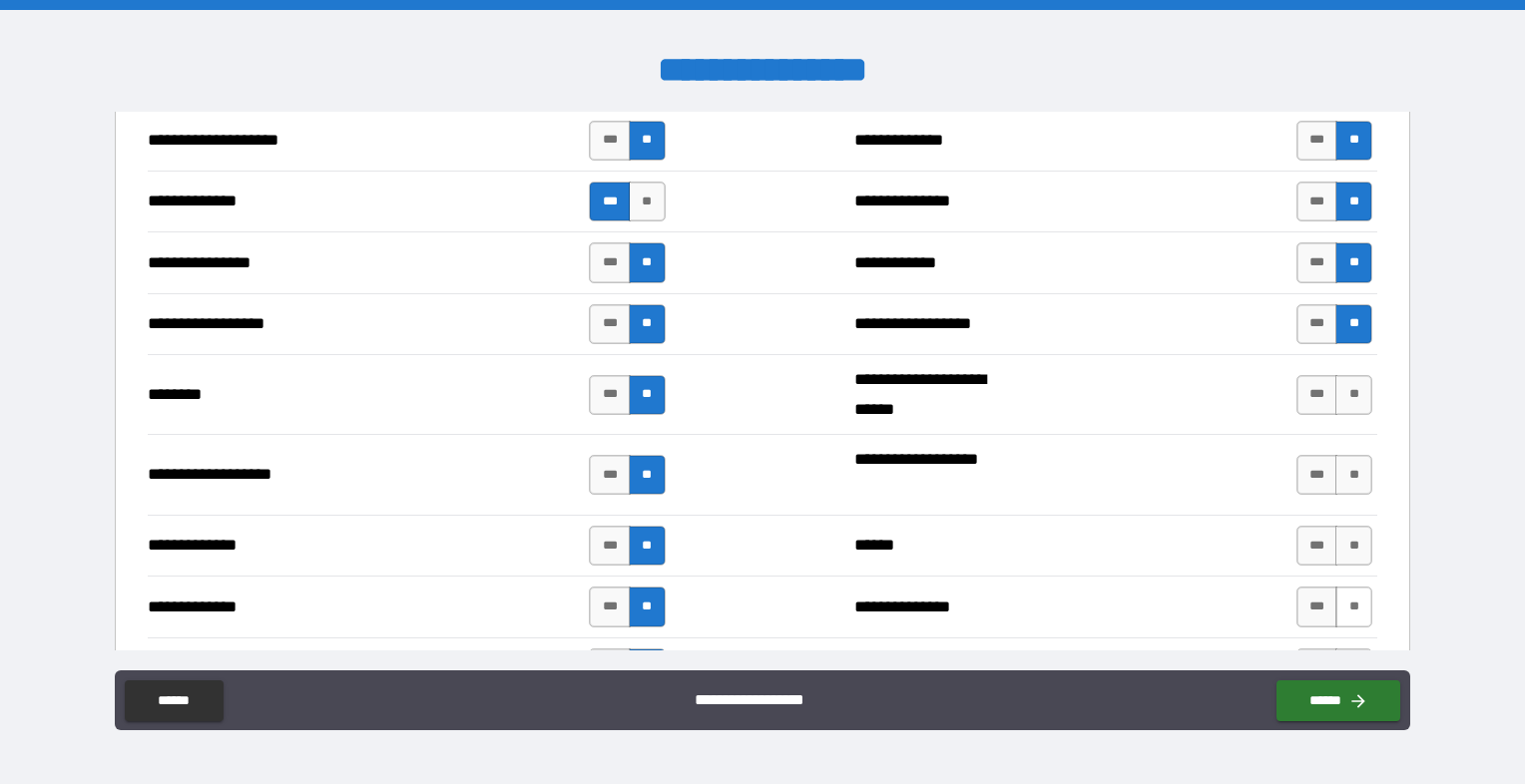 scroll, scrollTop: 3092, scrollLeft: 0, axis: vertical 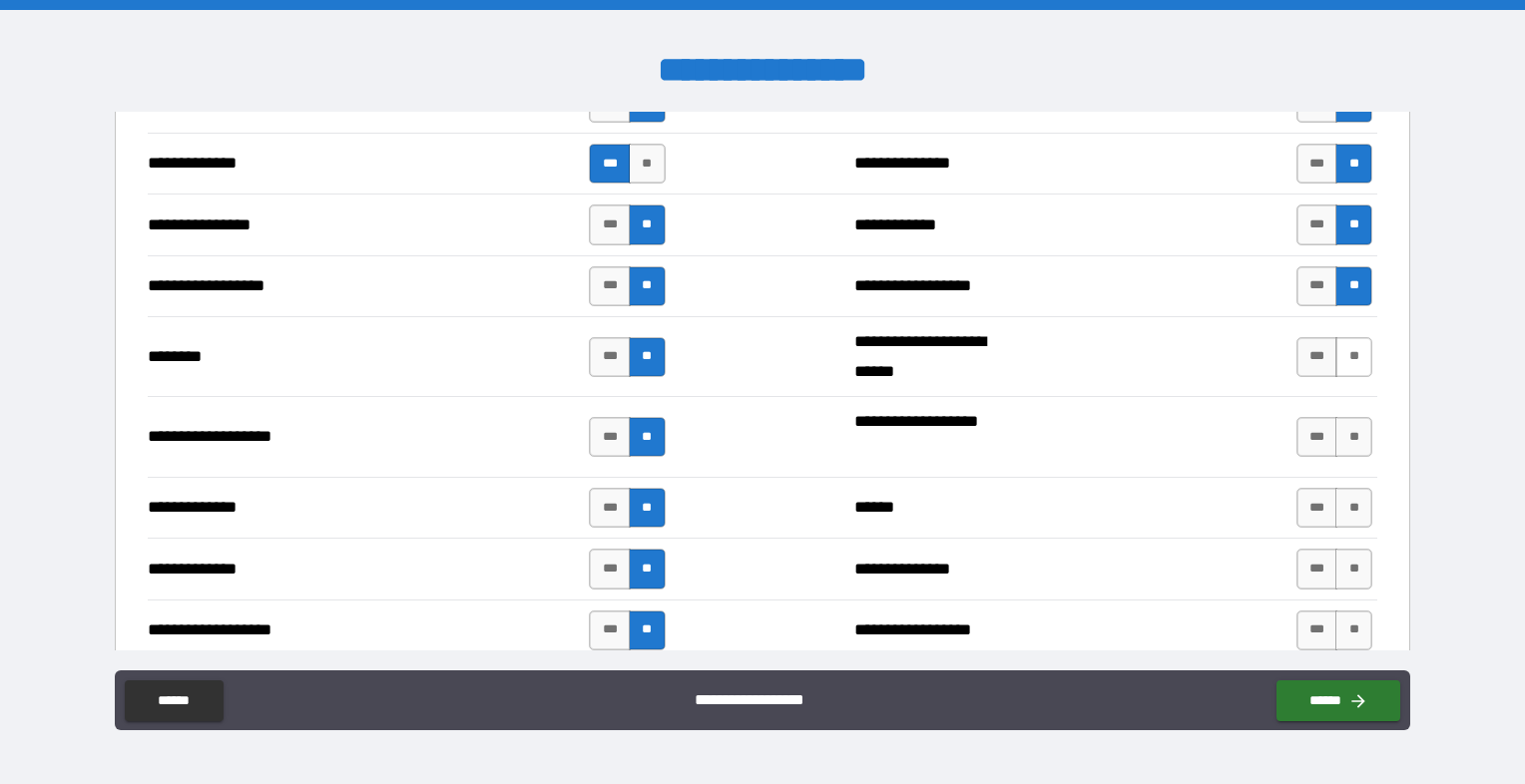 click on "**" at bounding box center [1353, 357] 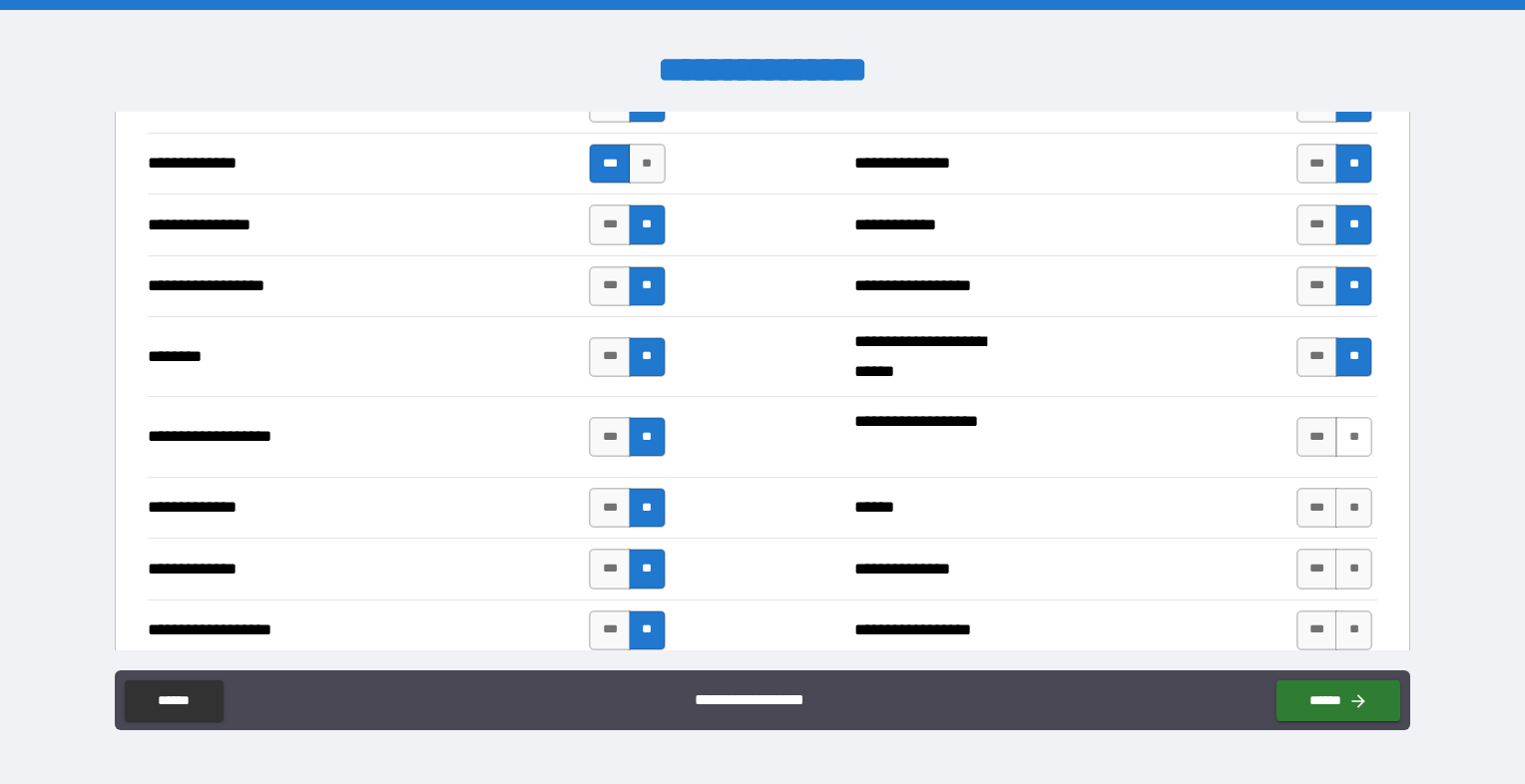 click on "**" at bounding box center (1353, 437) 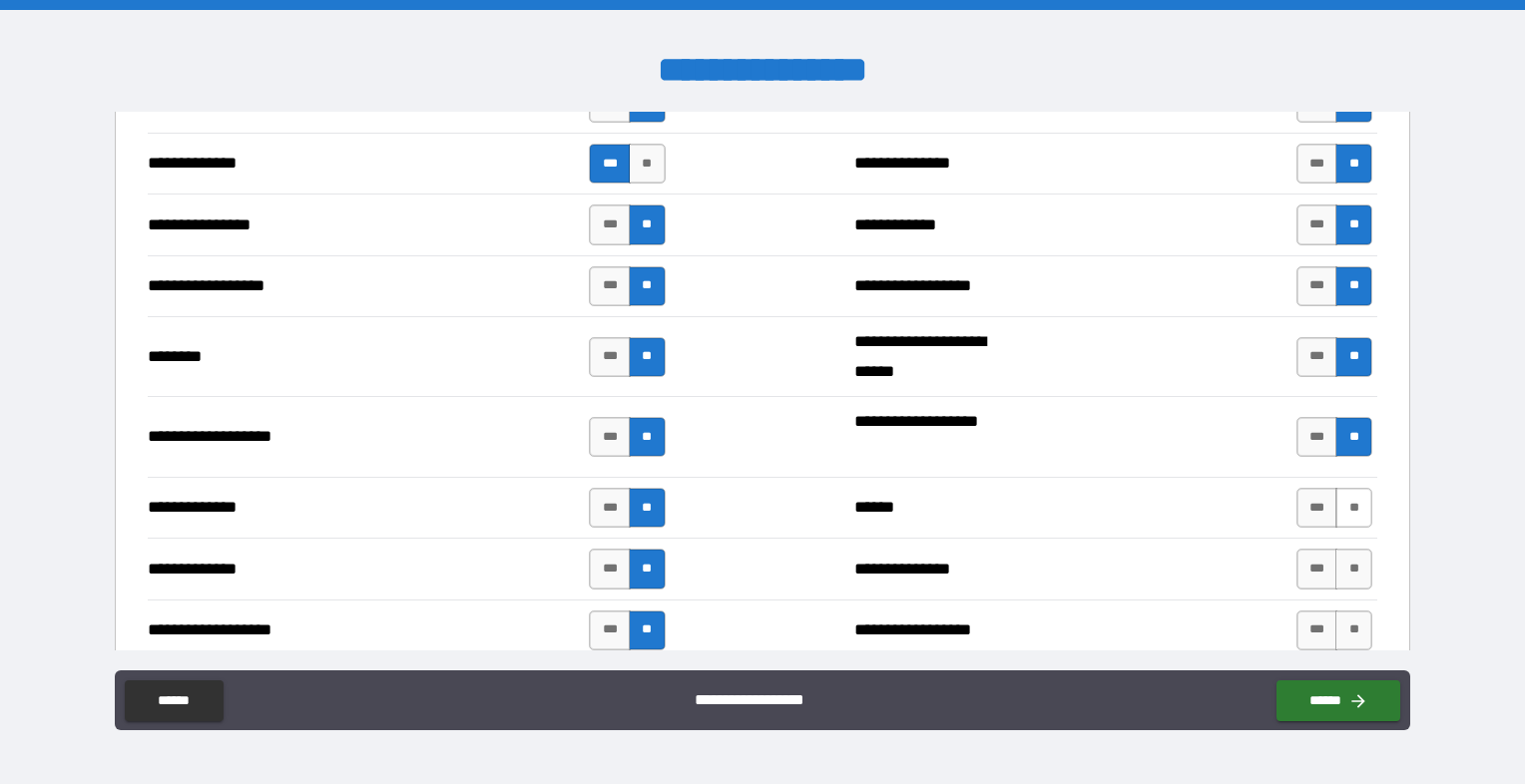 click on "**" at bounding box center [1353, 508] 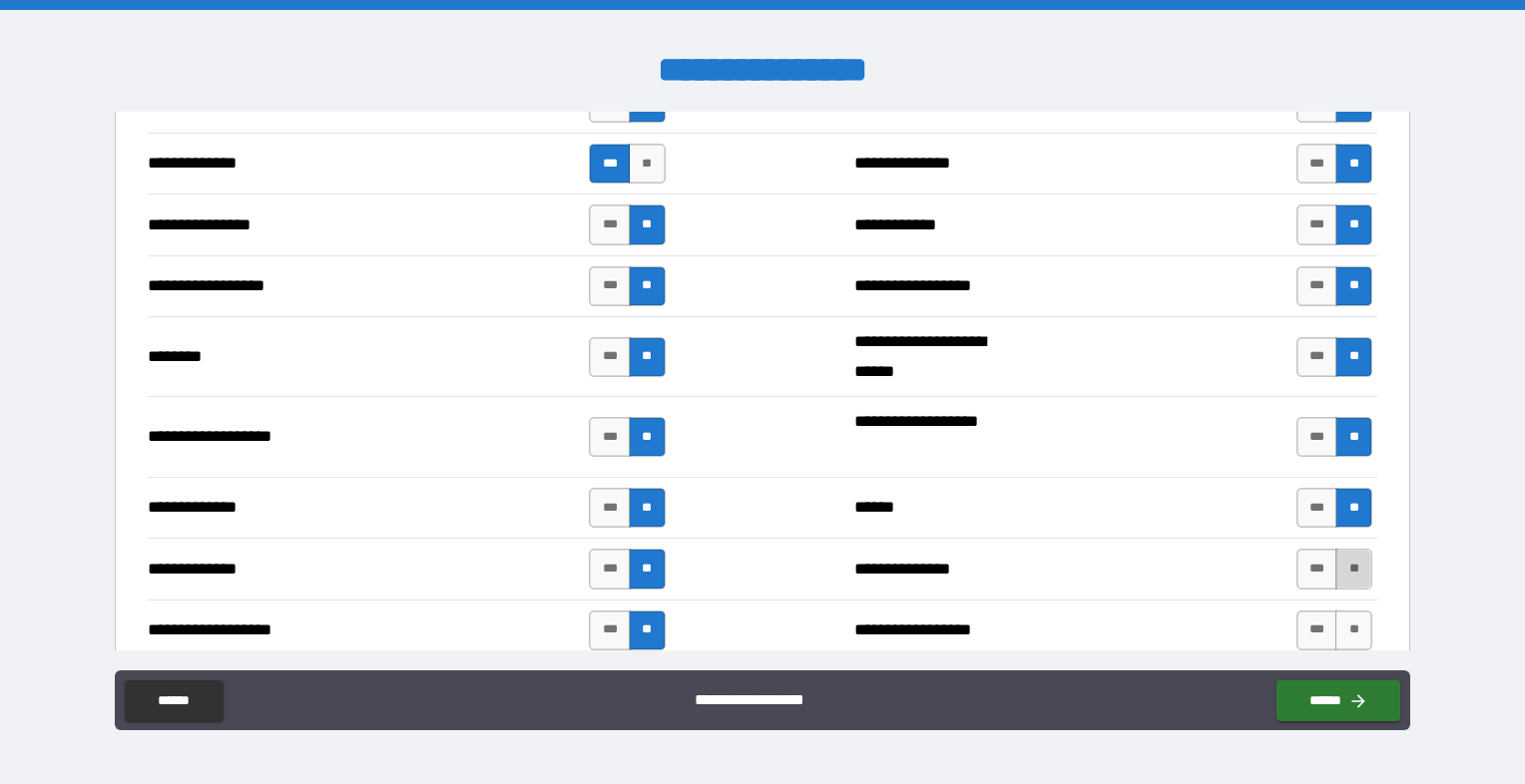 click on "**" at bounding box center [1353, 569] 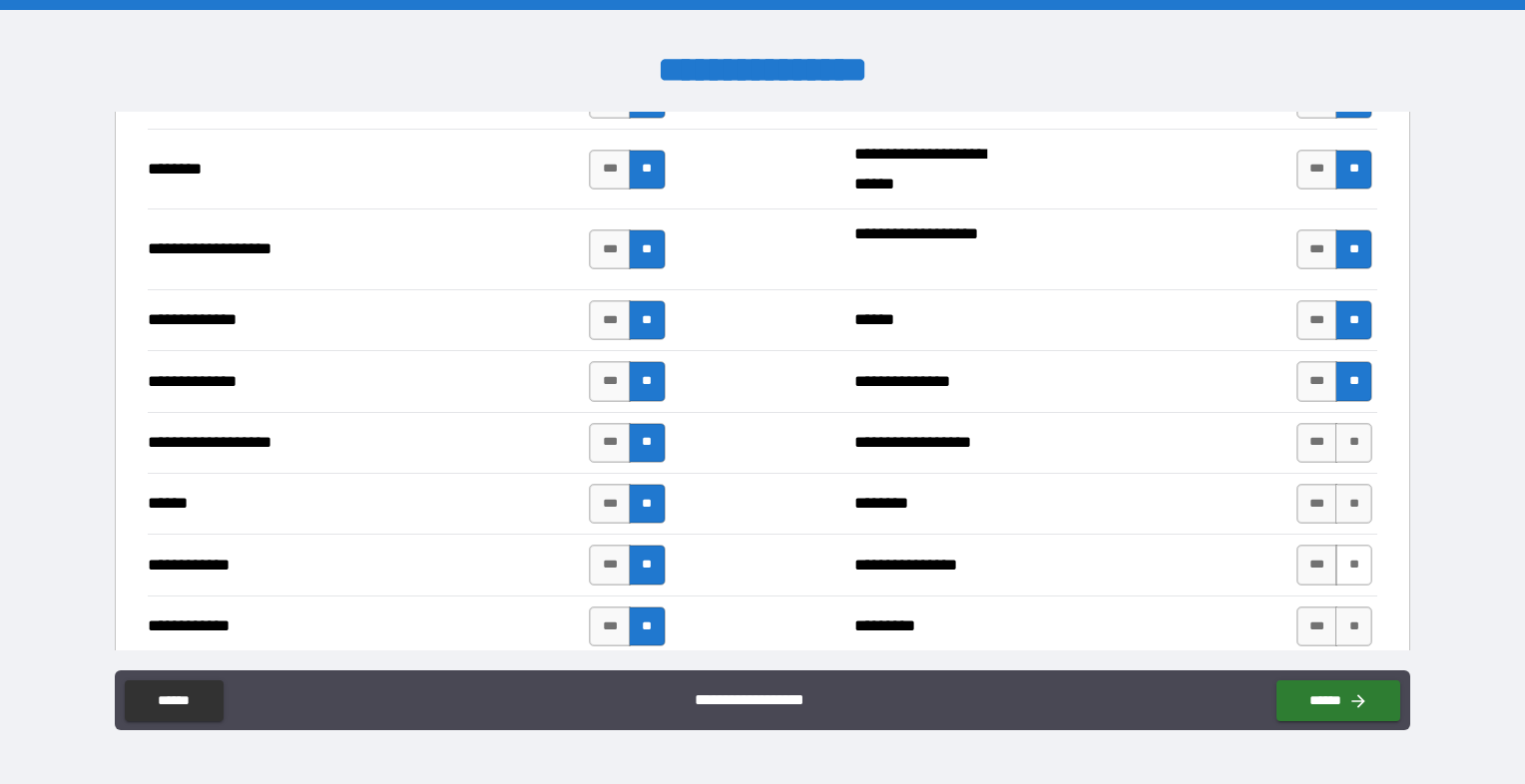 scroll, scrollTop: 3292, scrollLeft: 0, axis: vertical 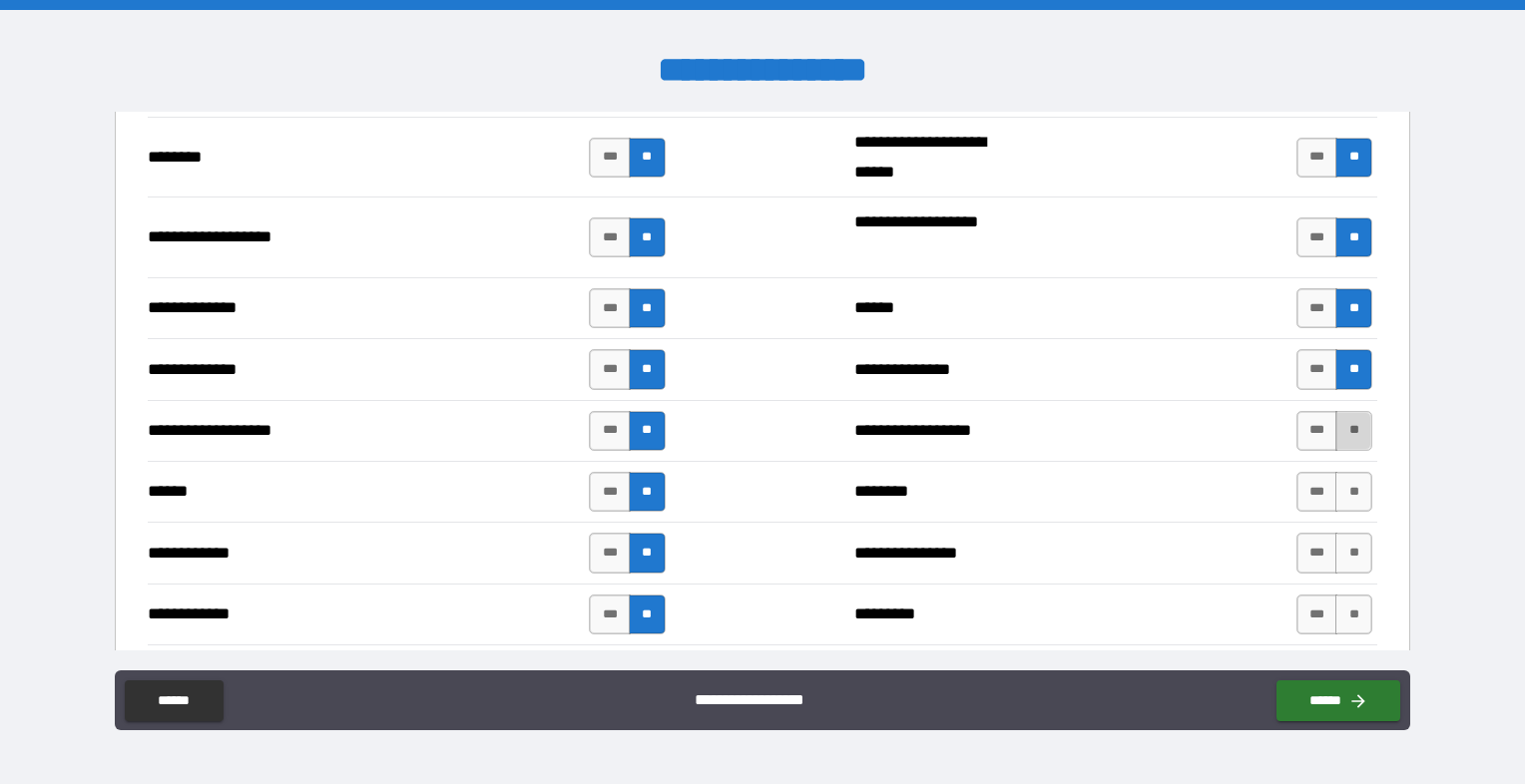 click on "**" at bounding box center [1353, 431] 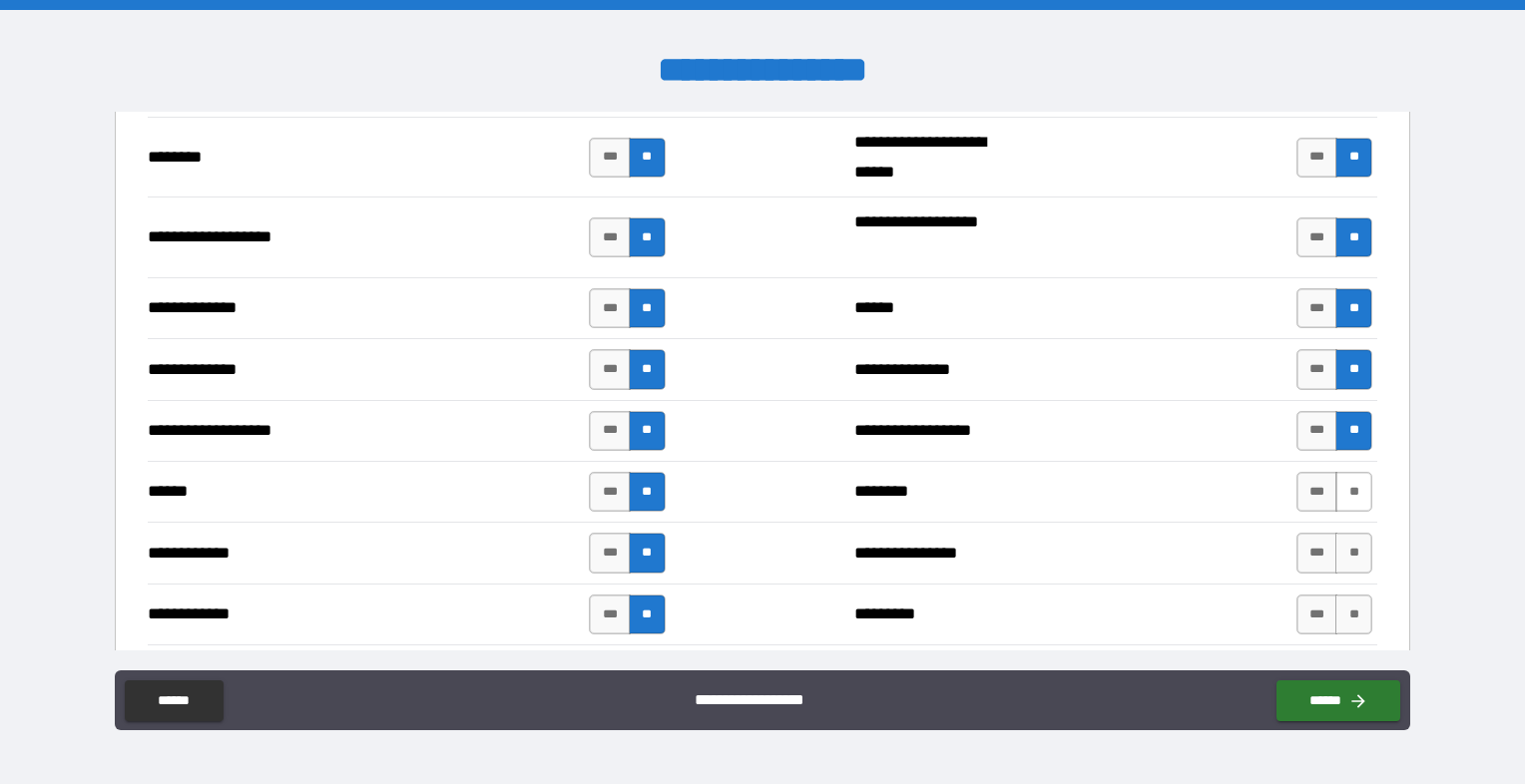 click on "**" at bounding box center [1353, 492] 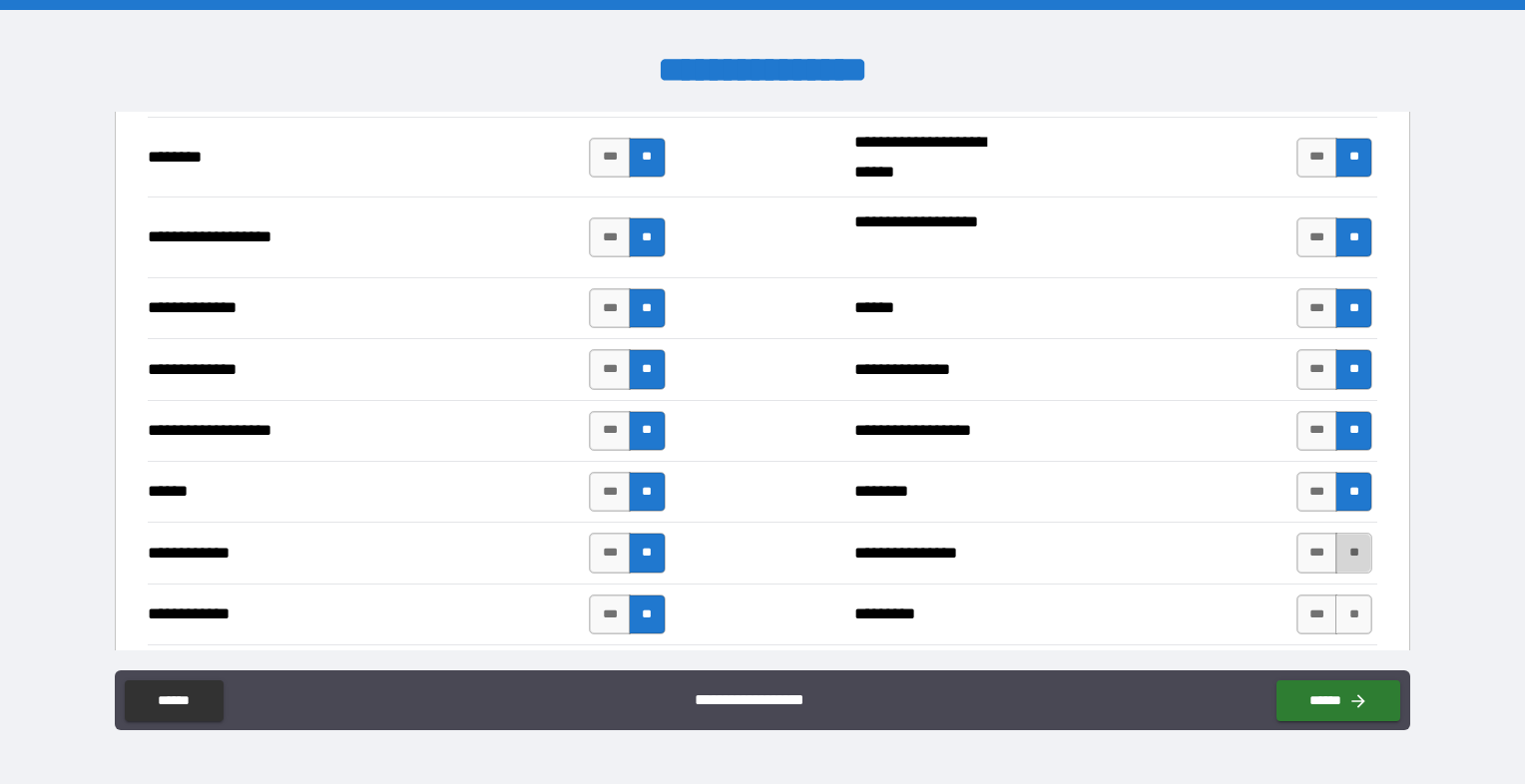 click on "**" at bounding box center (1353, 553) 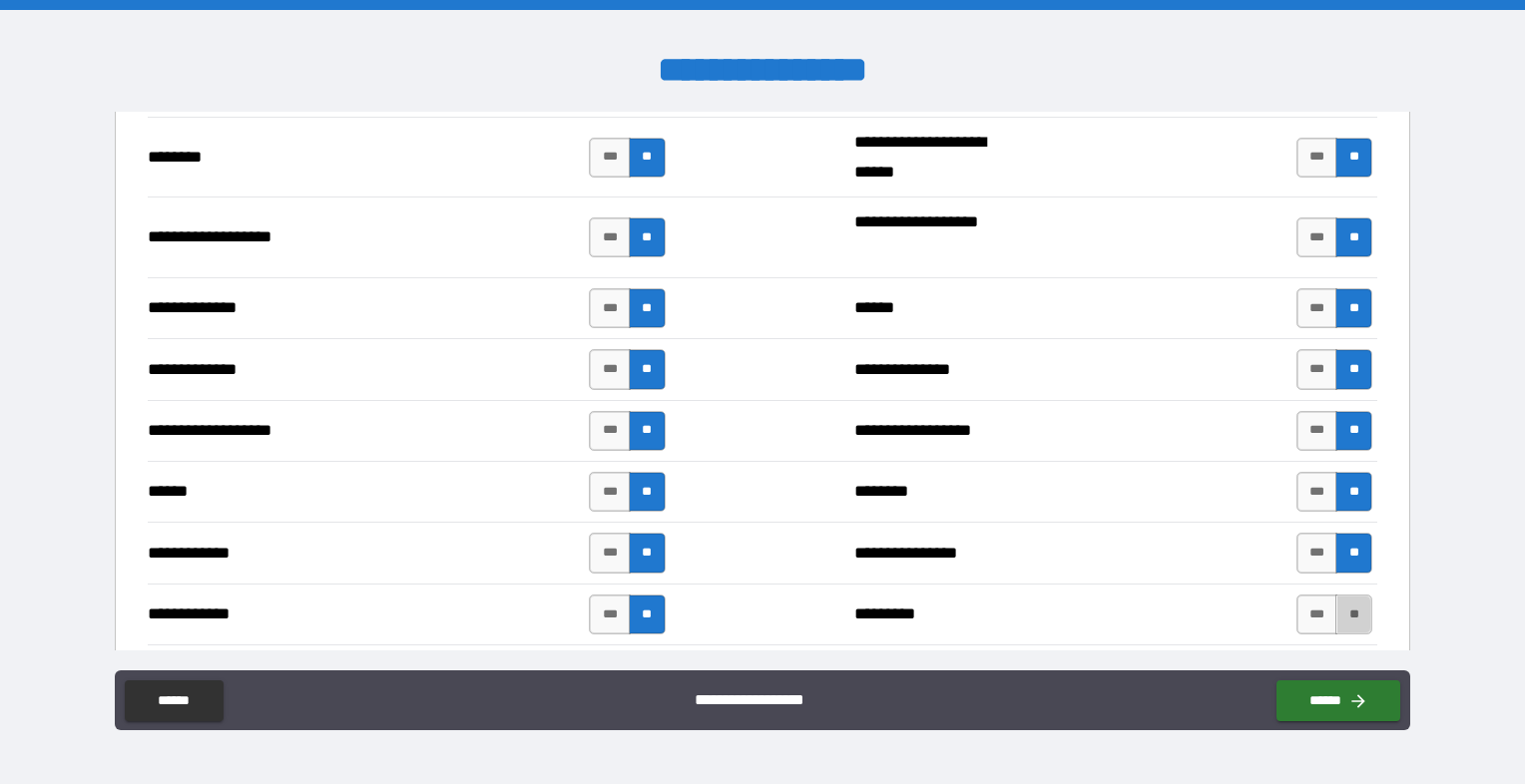 drag, startPoint x: 1345, startPoint y: 600, endPoint x: 1343, endPoint y: 583, distance: 17.117243 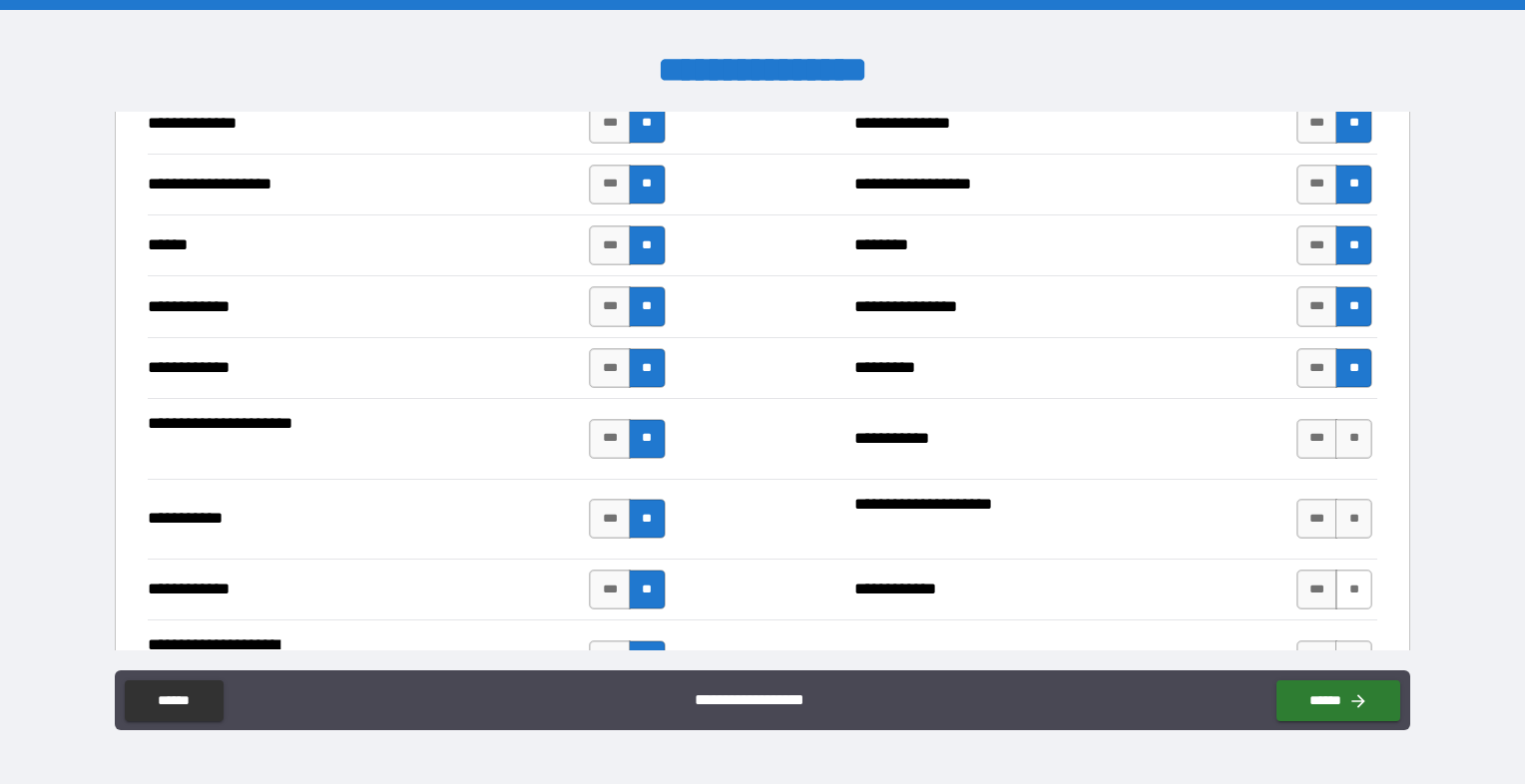 scroll, scrollTop: 3591, scrollLeft: 0, axis: vertical 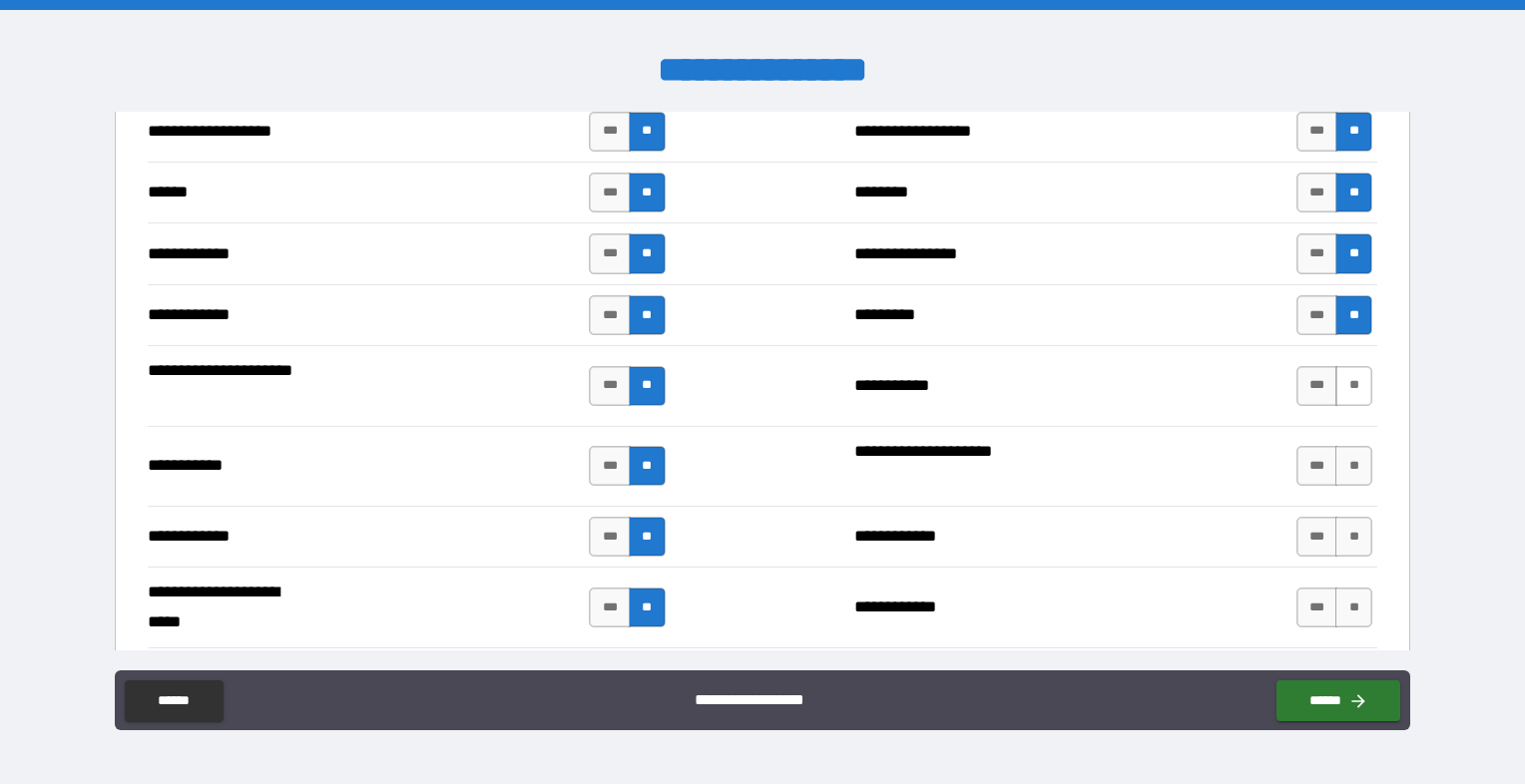 click on "**" at bounding box center [1353, 386] 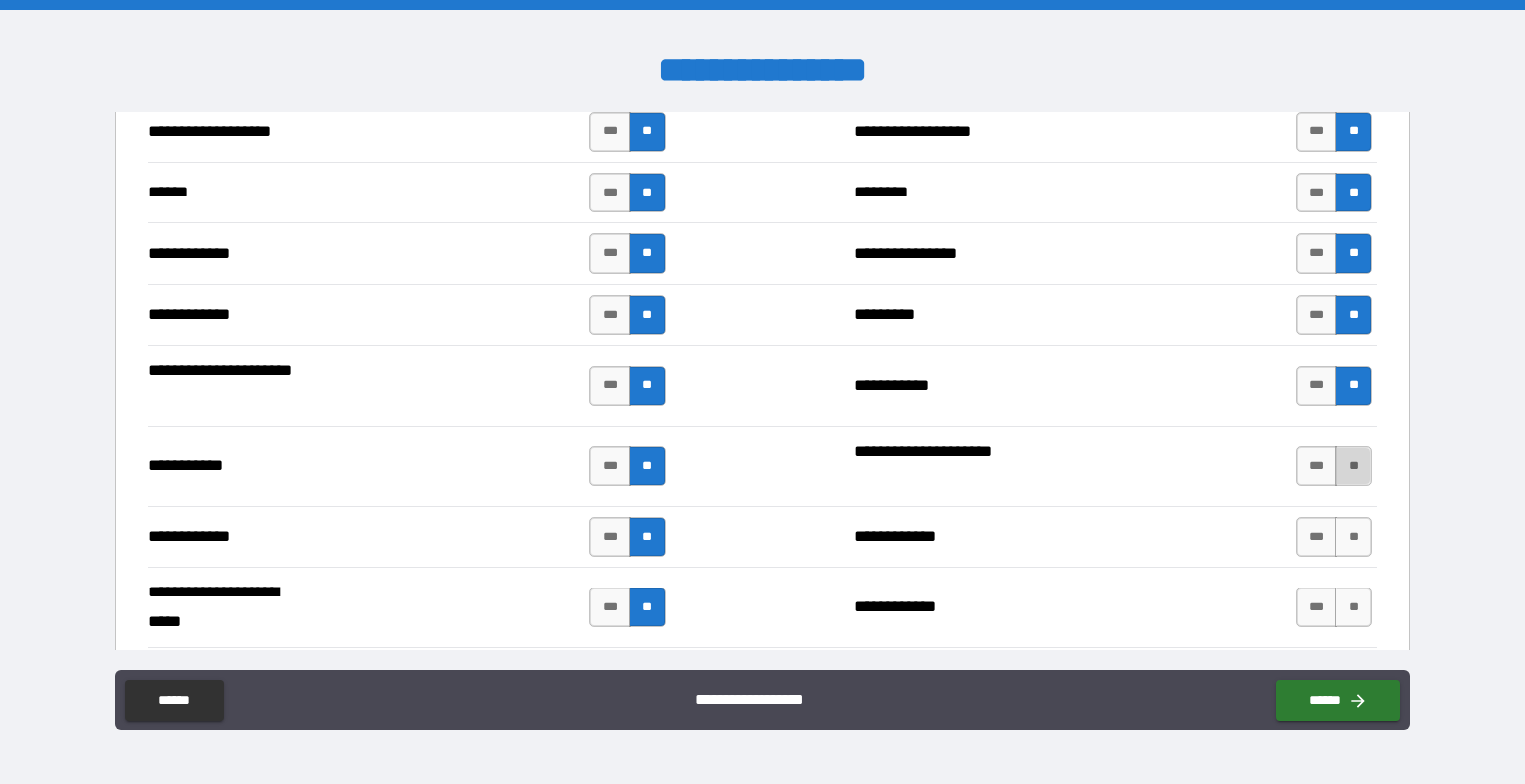 click on "**" at bounding box center [1353, 466] 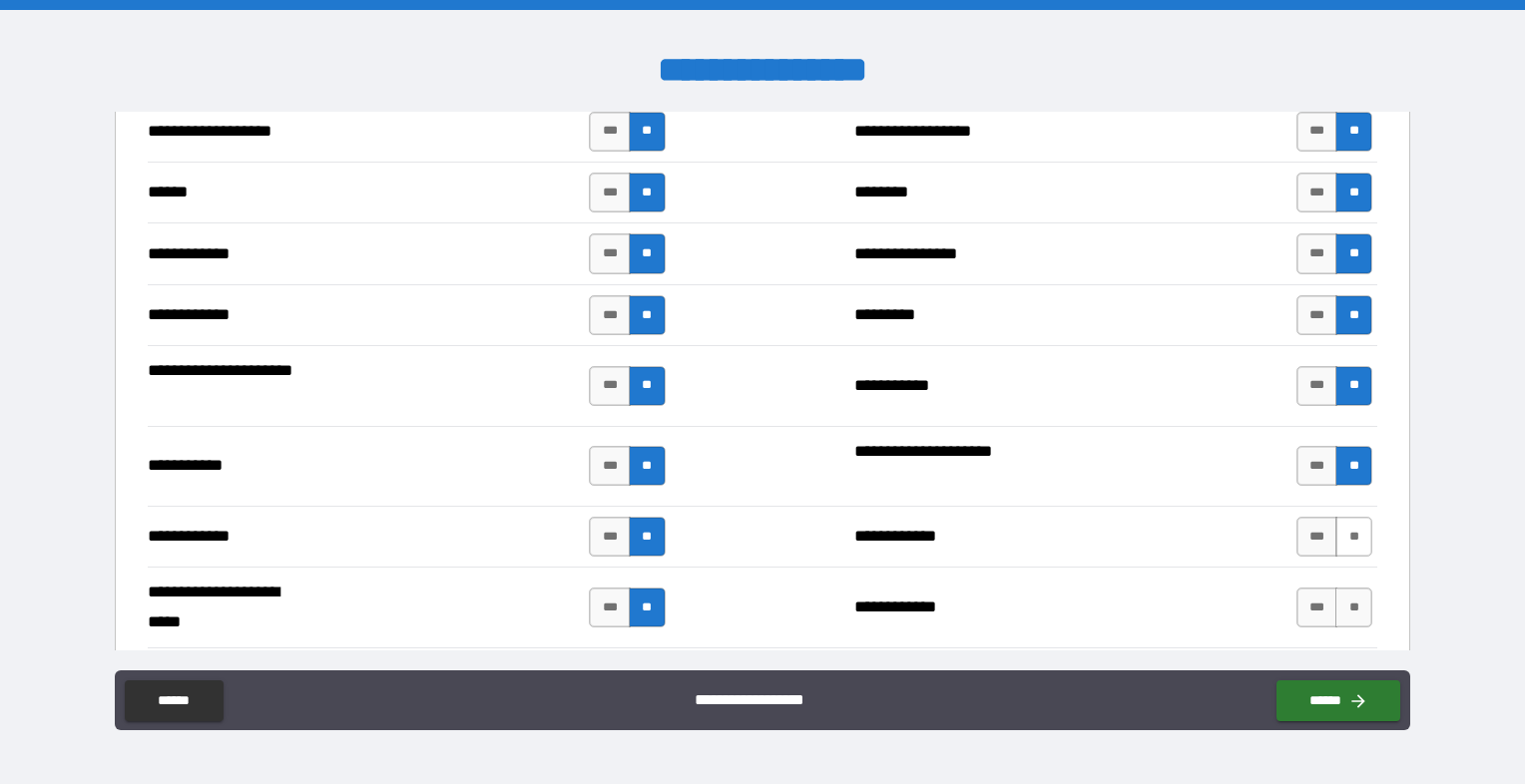 click on "**" at bounding box center (1353, 537) 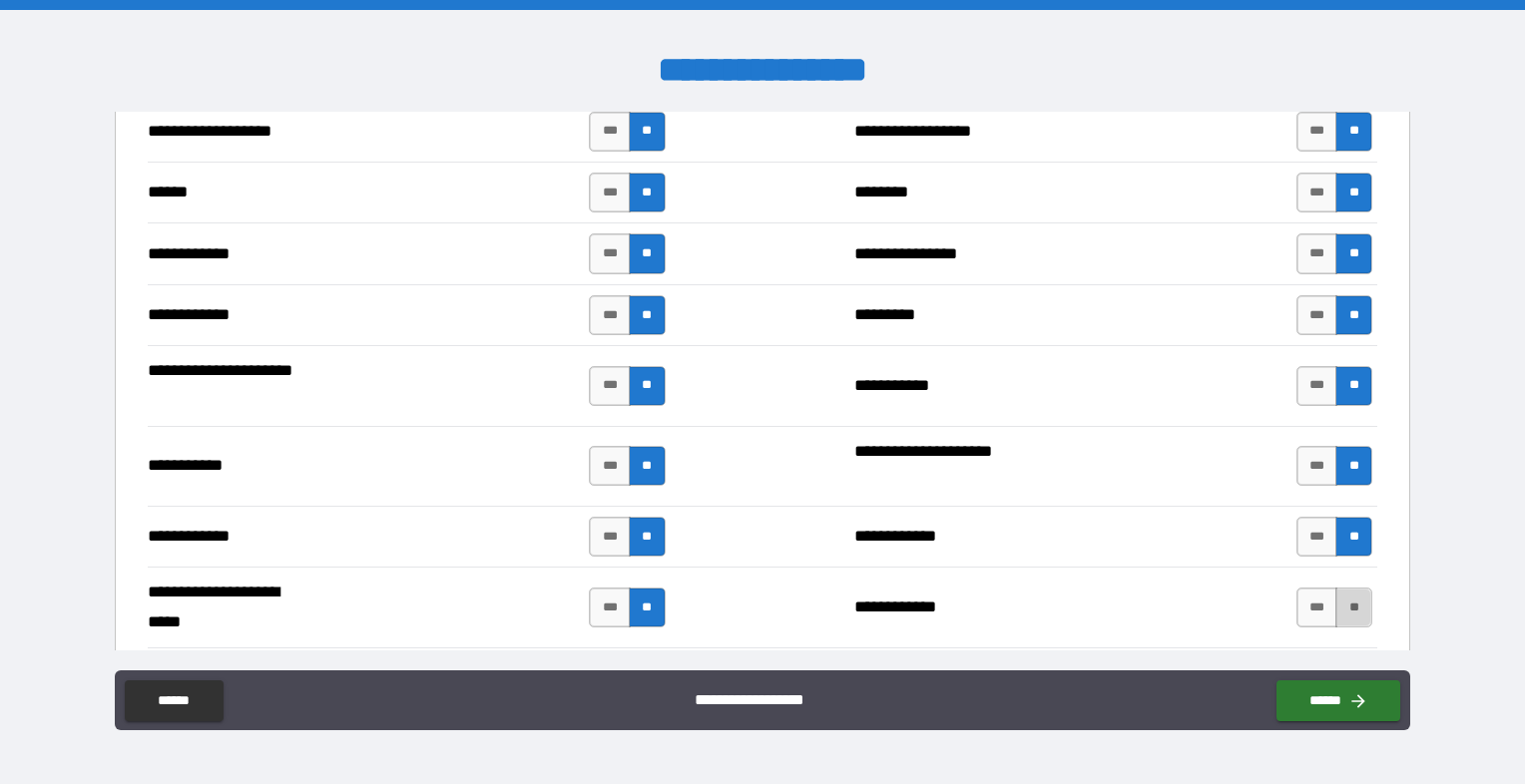 click on "**" at bounding box center (1353, 607) 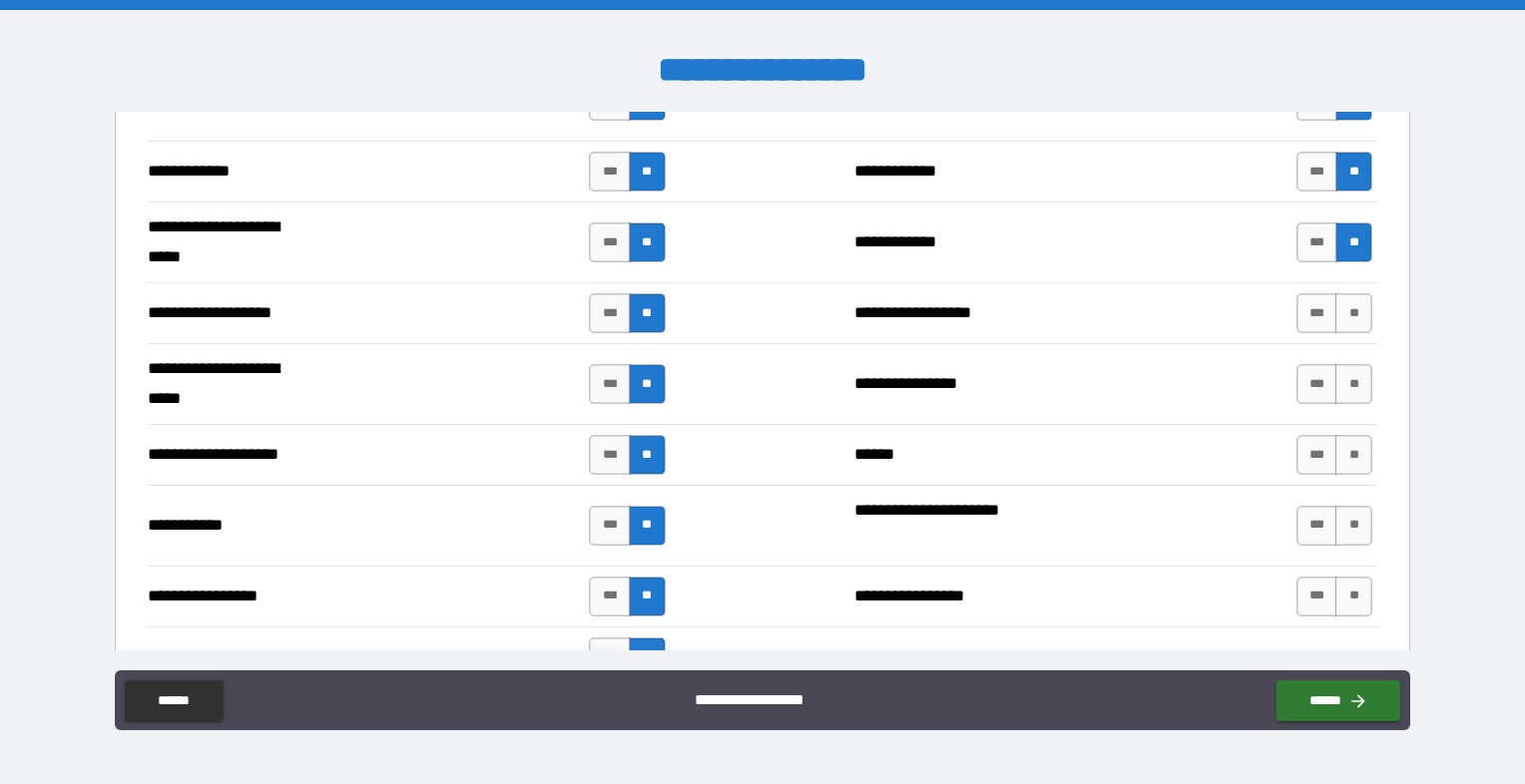 scroll, scrollTop: 3990, scrollLeft: 0, axis: vertical 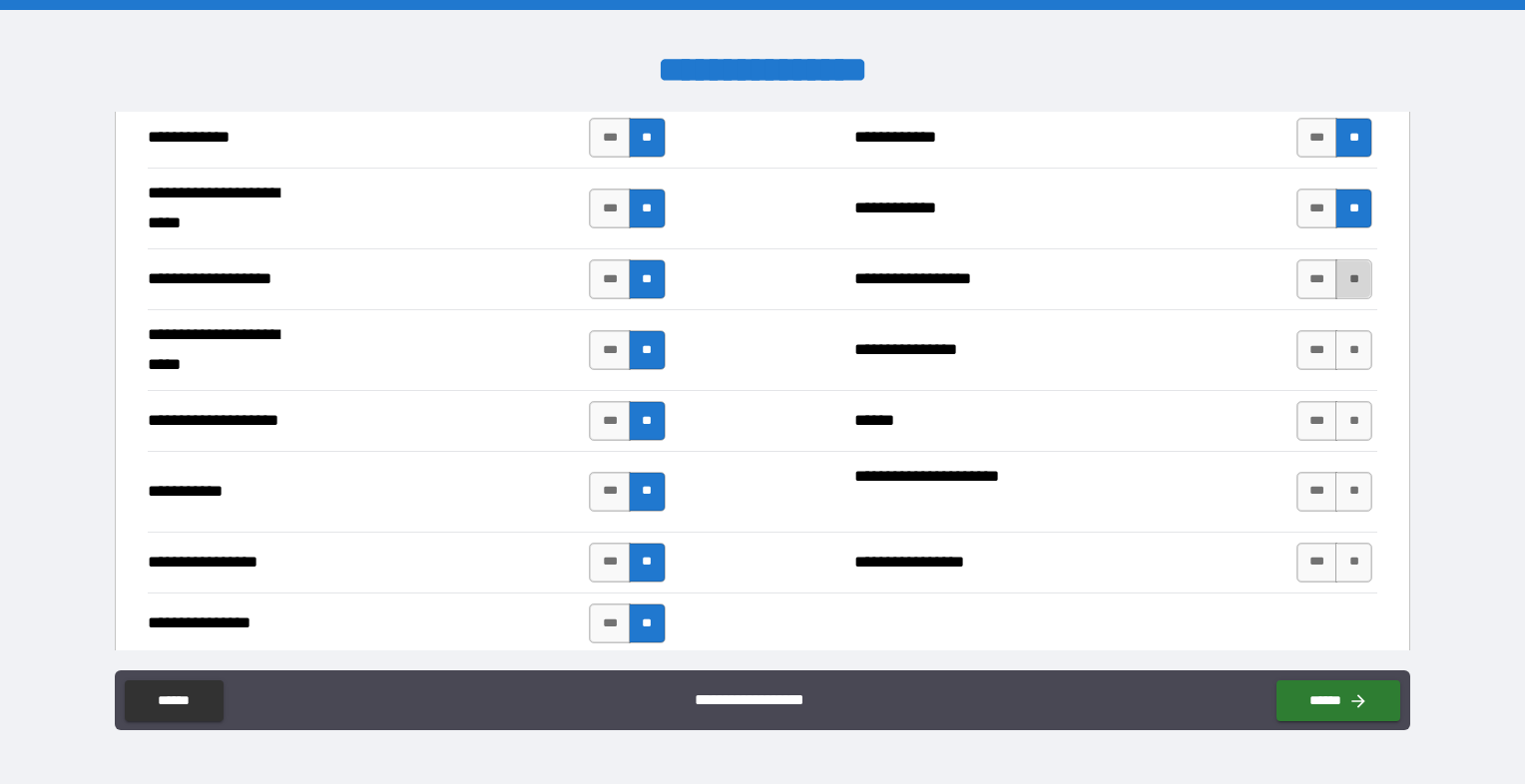 click on "**" at bounding box center [1353, 279] 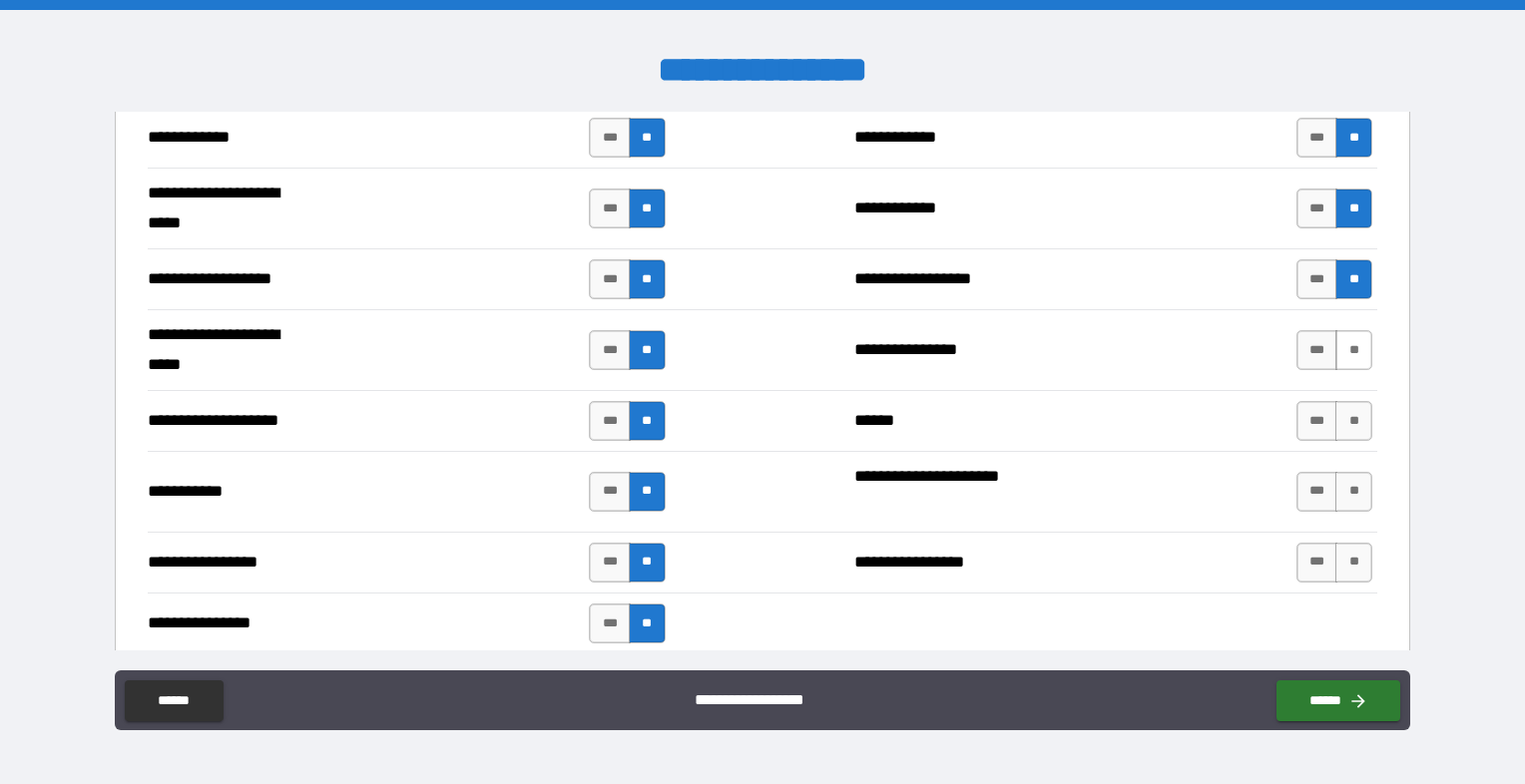 click on "**" at bounding box center (1353, 350) 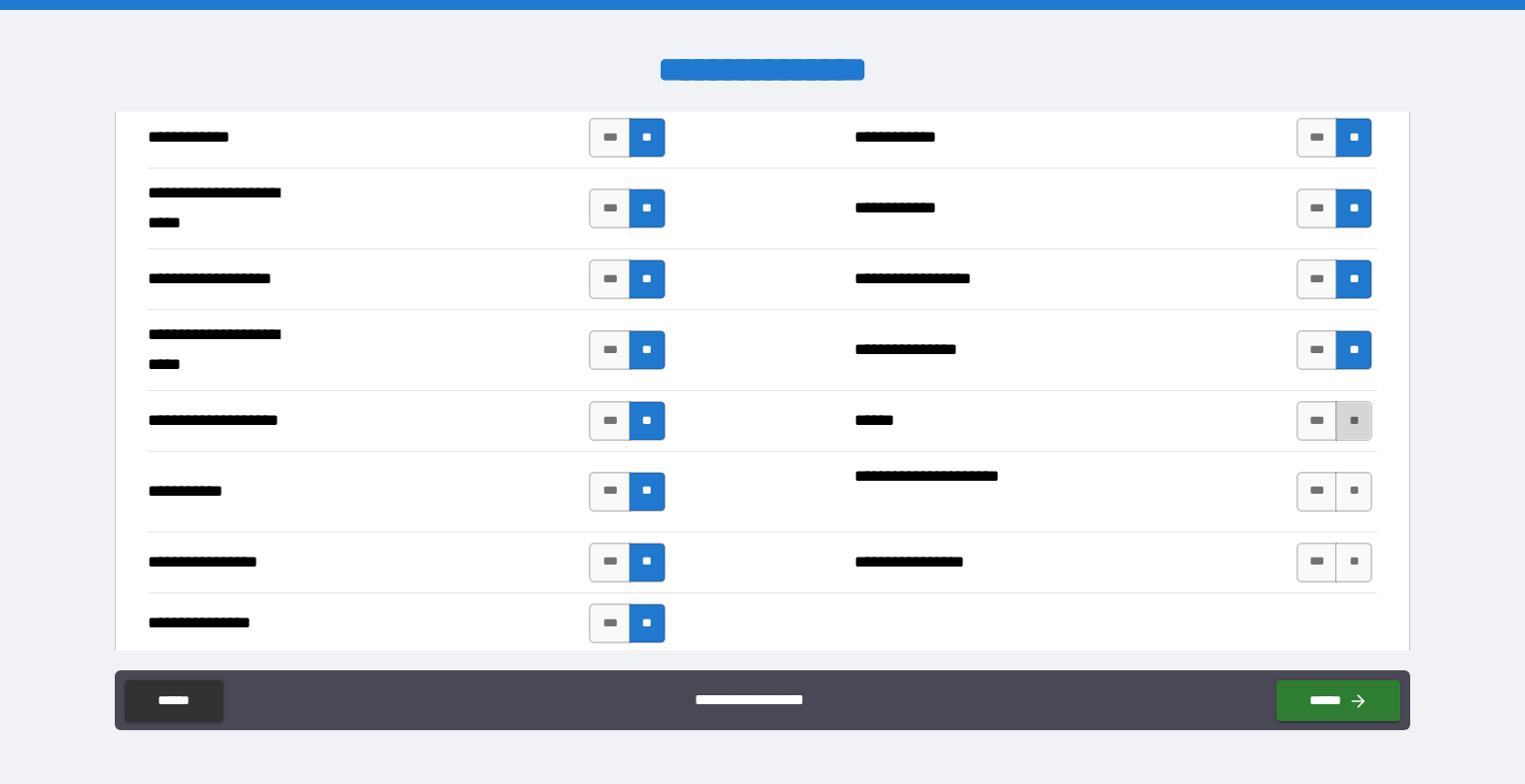 click on "**" at bounding box center [1353, 421] 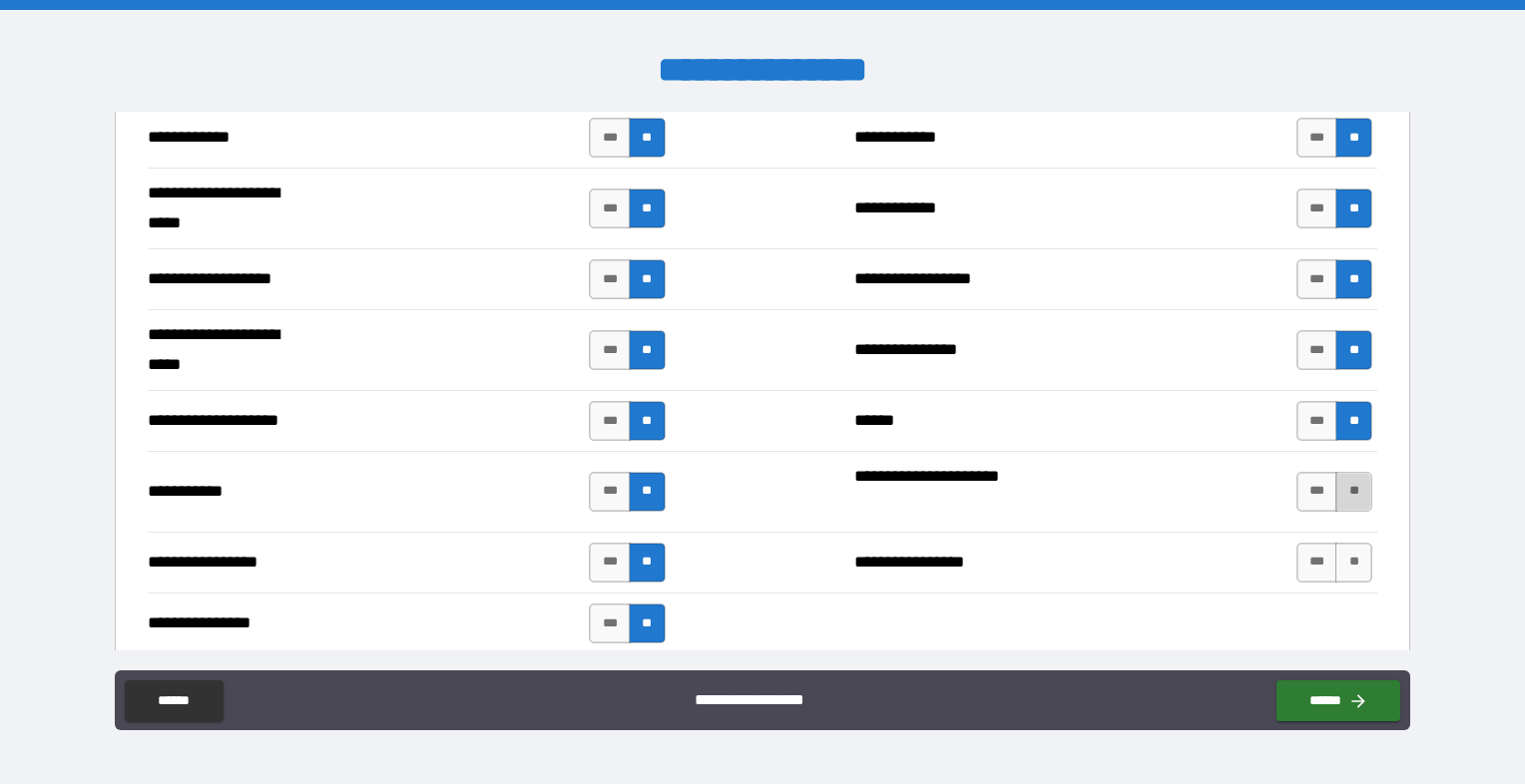 click on "**" at bounding box center (1353, 492) 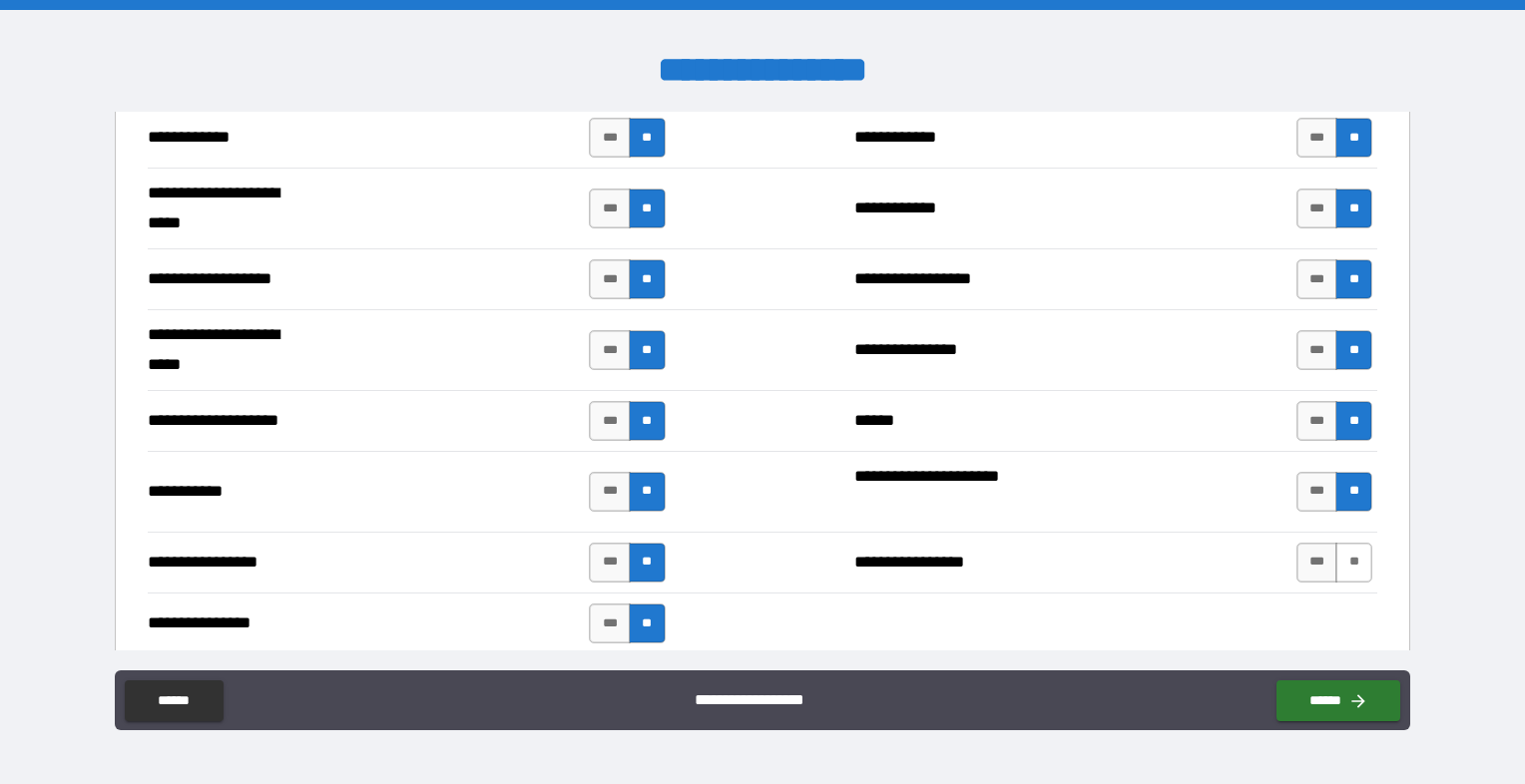 drag, startPoint x: 1350, startPoint y: 552, endPoint x: 1349, endPoint y: 536, distance: 16.03122 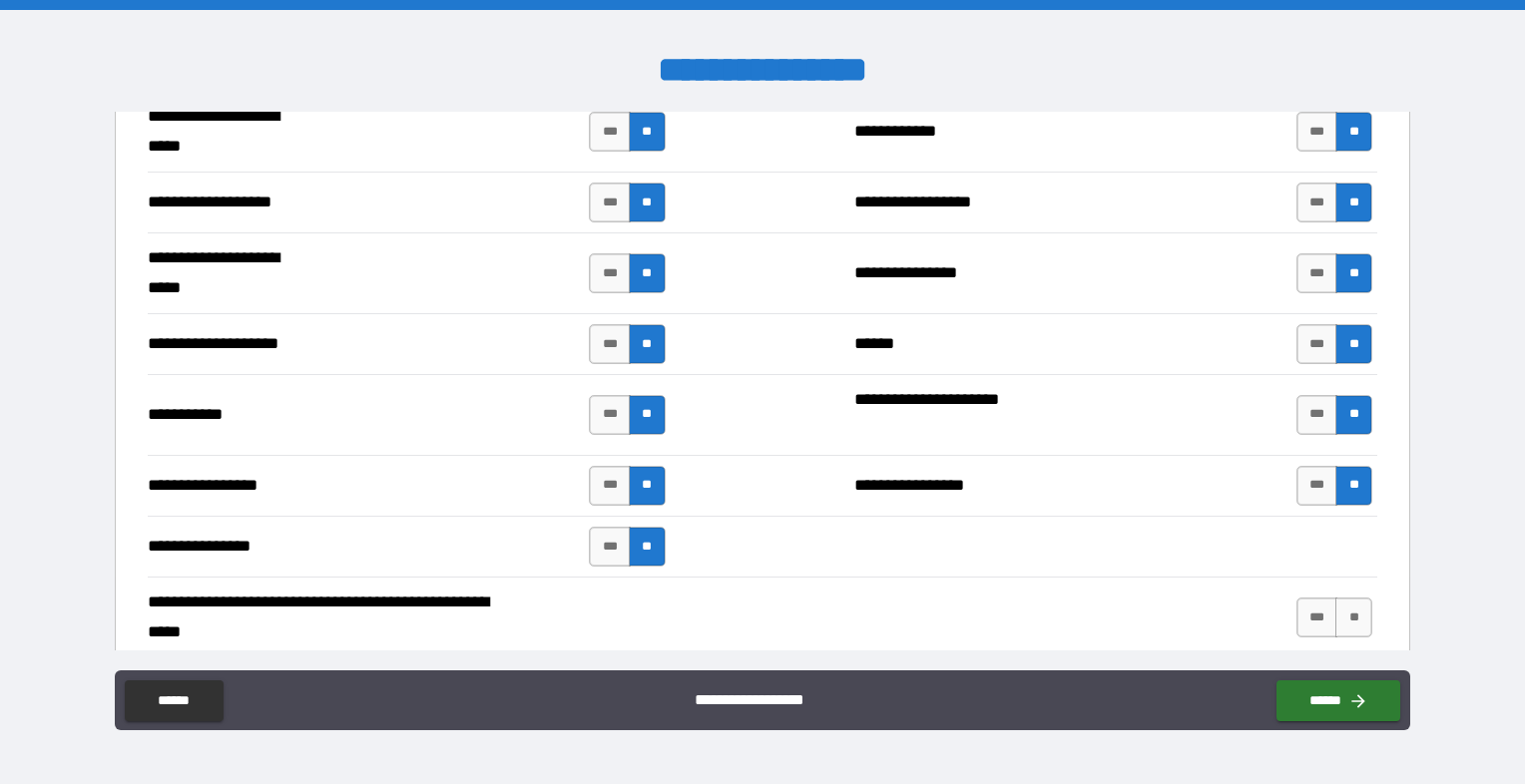 scroll, scrollTop: 4289, scrollLeft: 0, axis: vertical 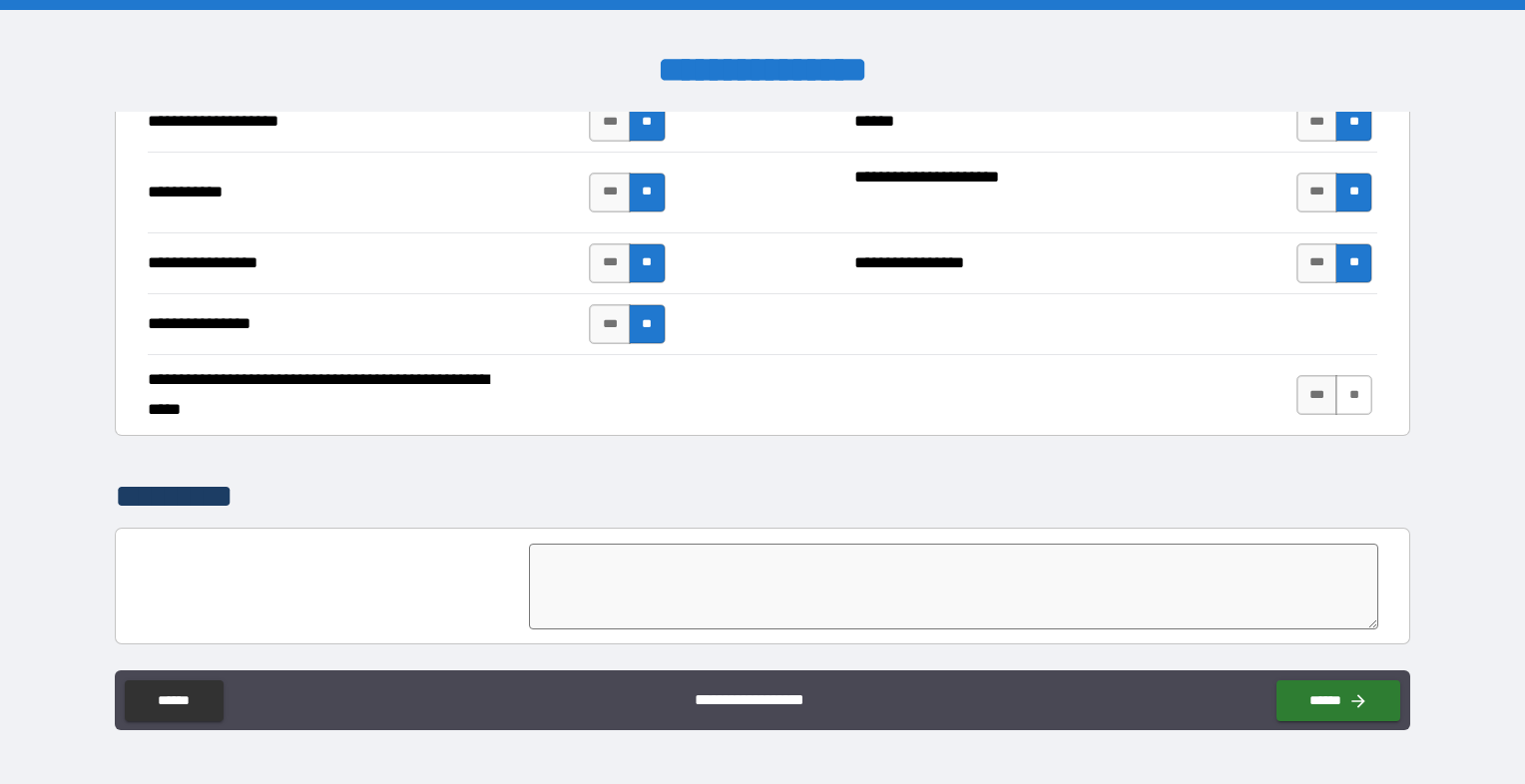 click on "**" at bounding box center [1353, 395] 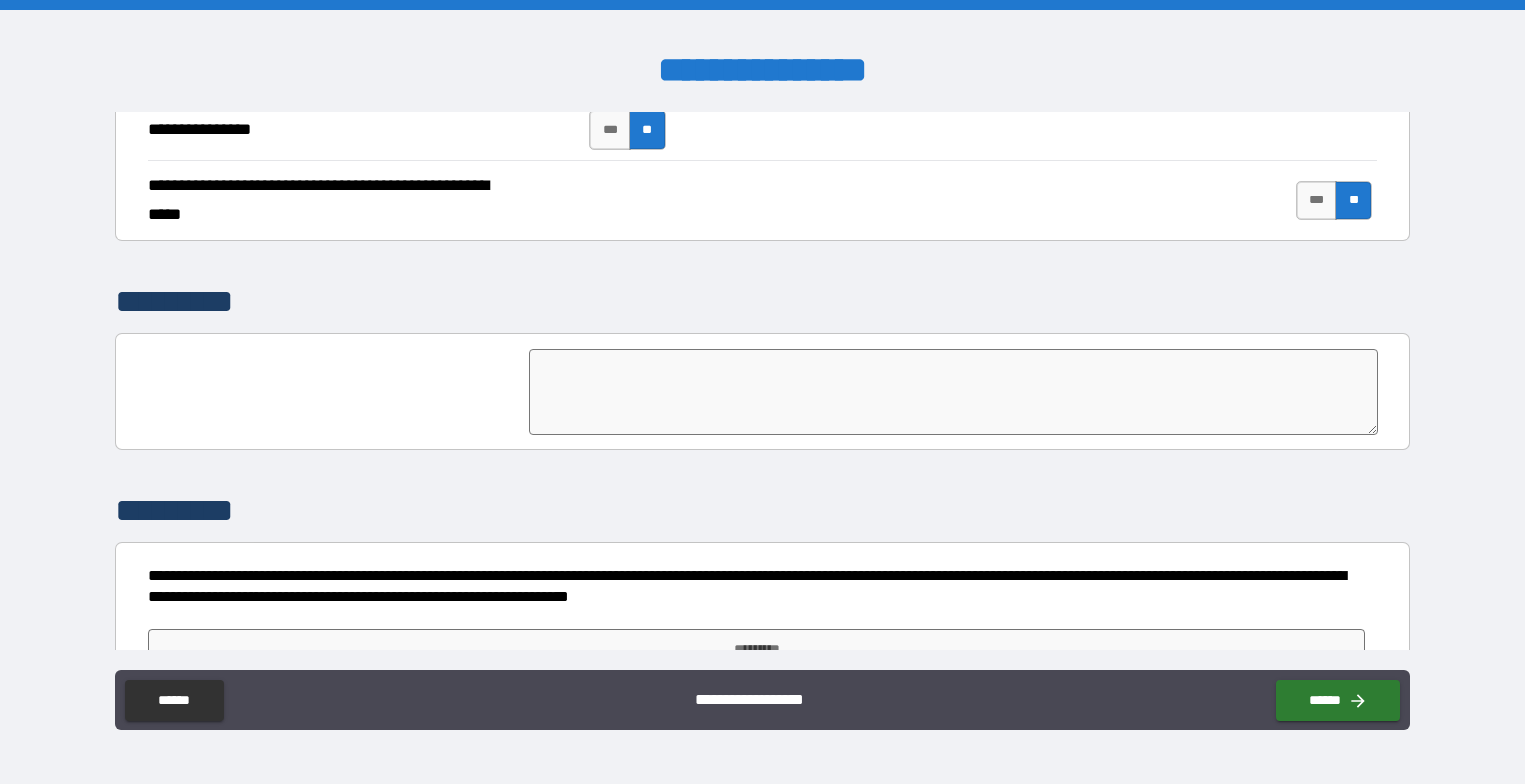 scroll, scrollTop: 4489, scrollLeft: 0, axis: vertical 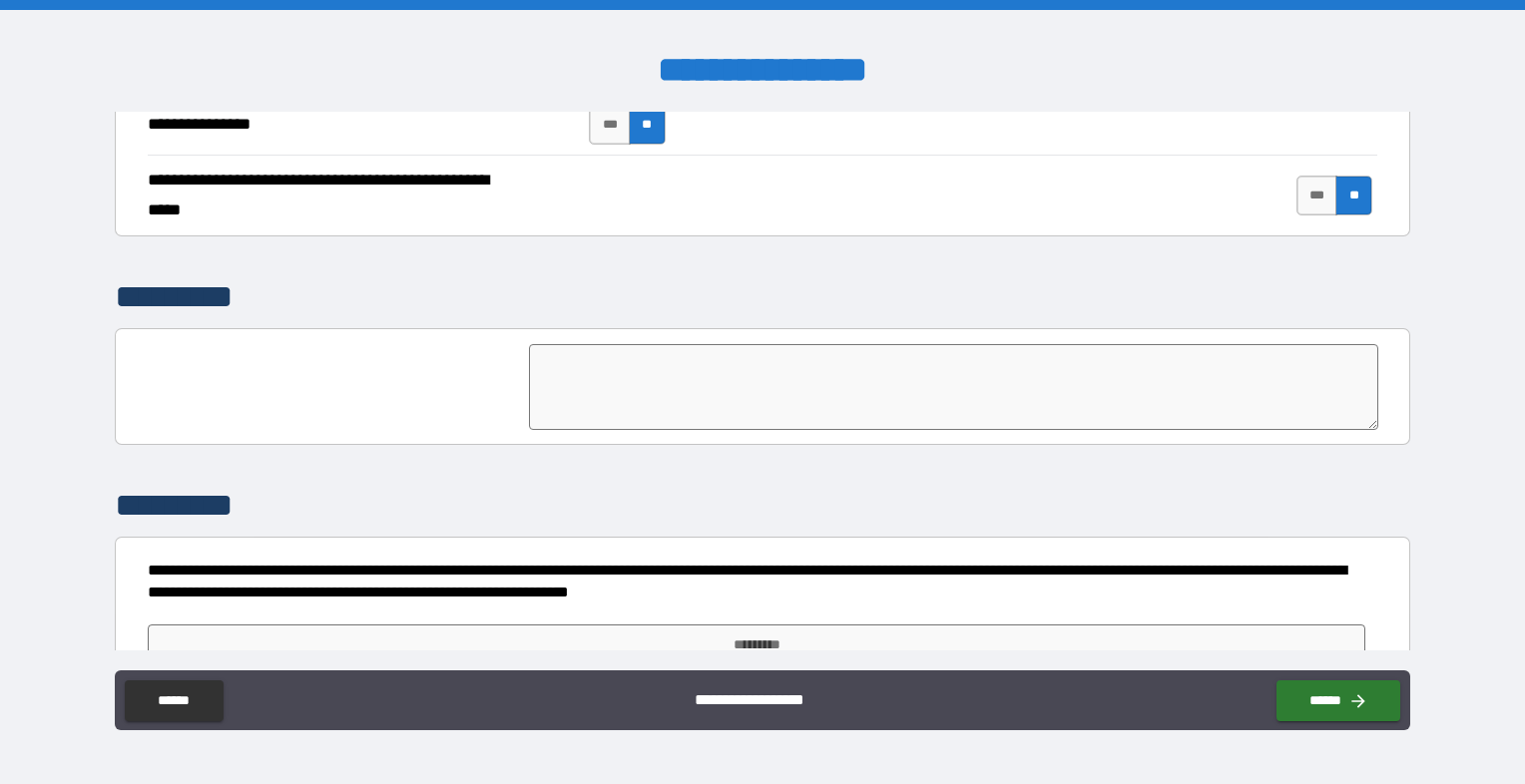 click at bounding box center (953, 387) 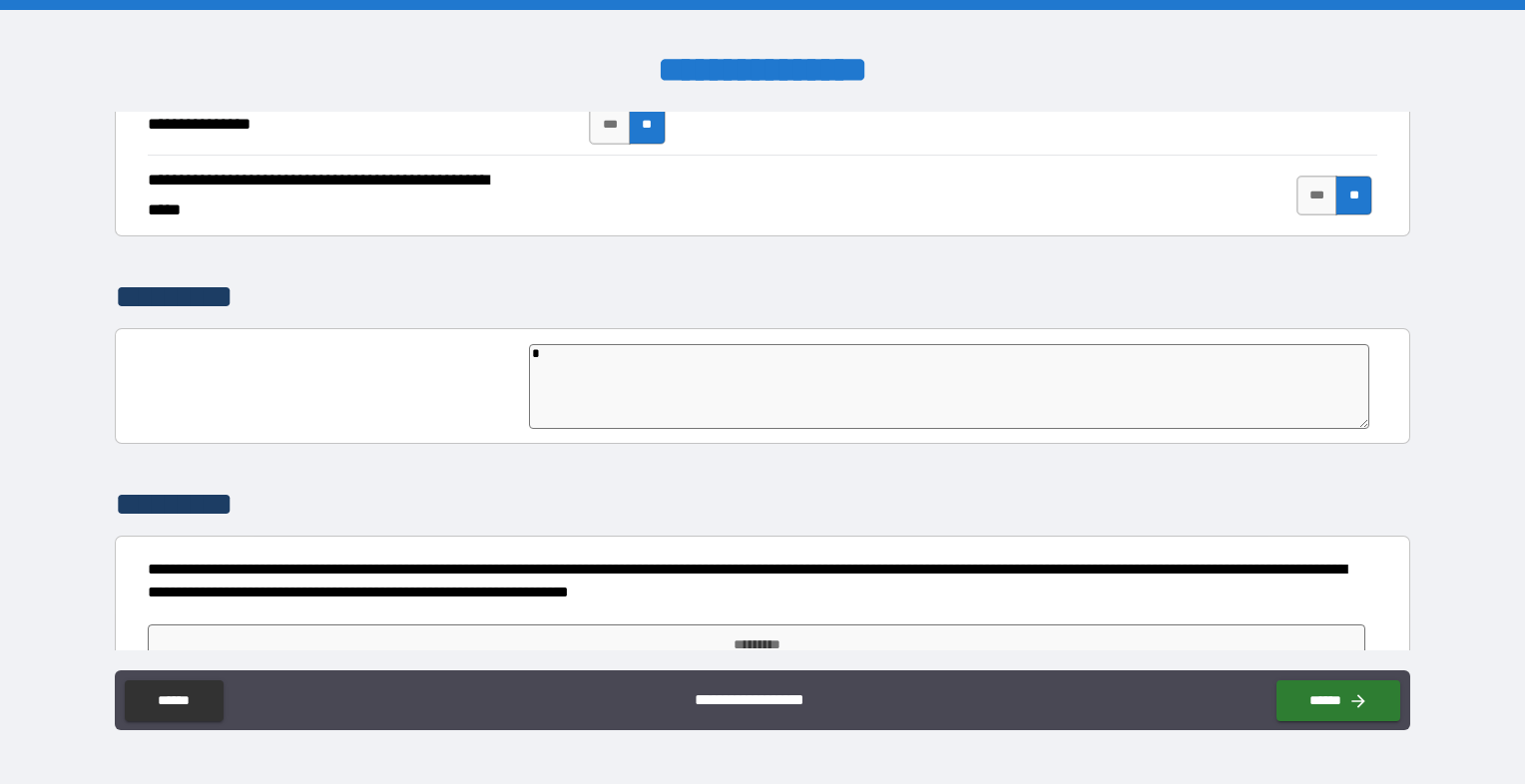 type on "*" 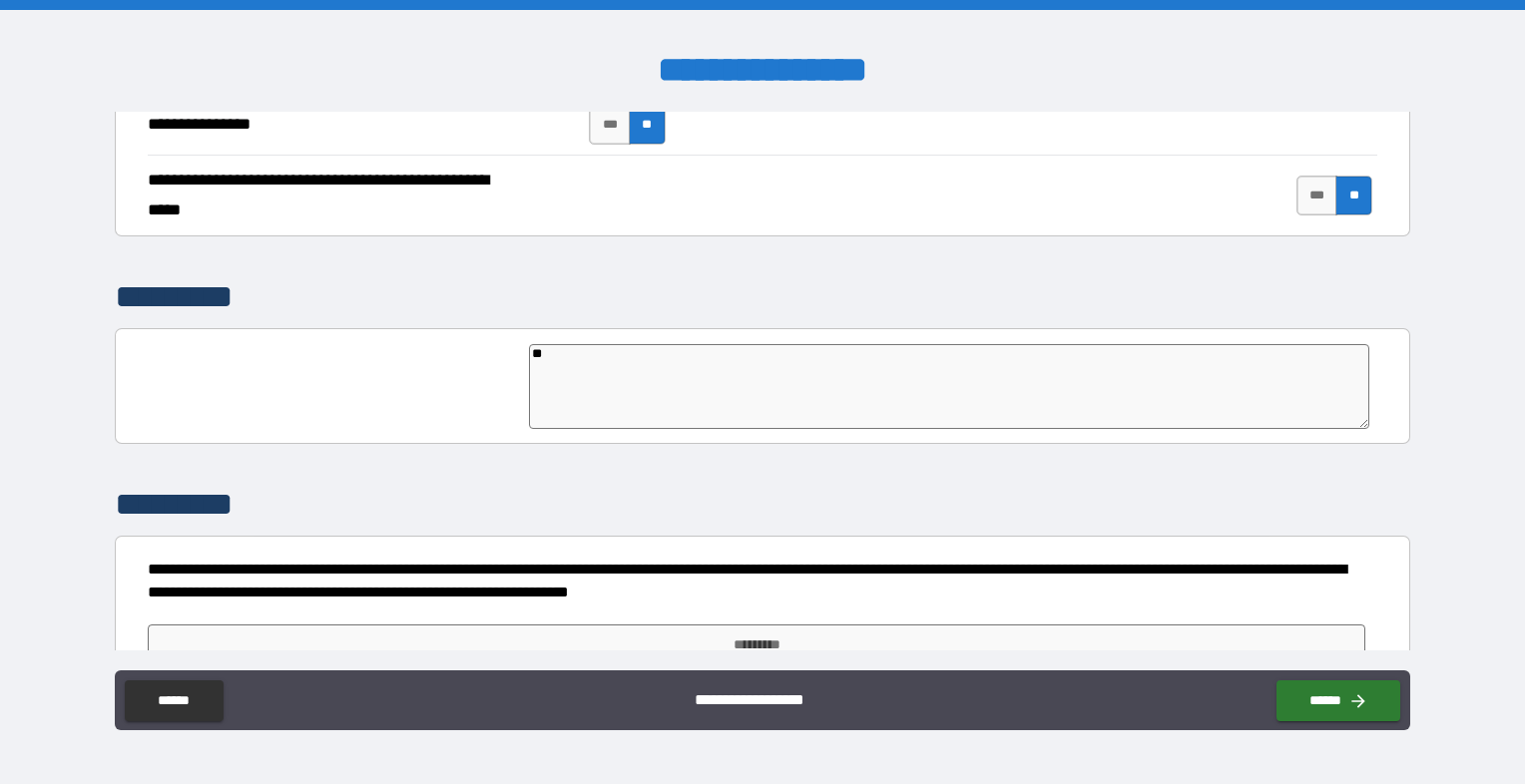 type on "*" 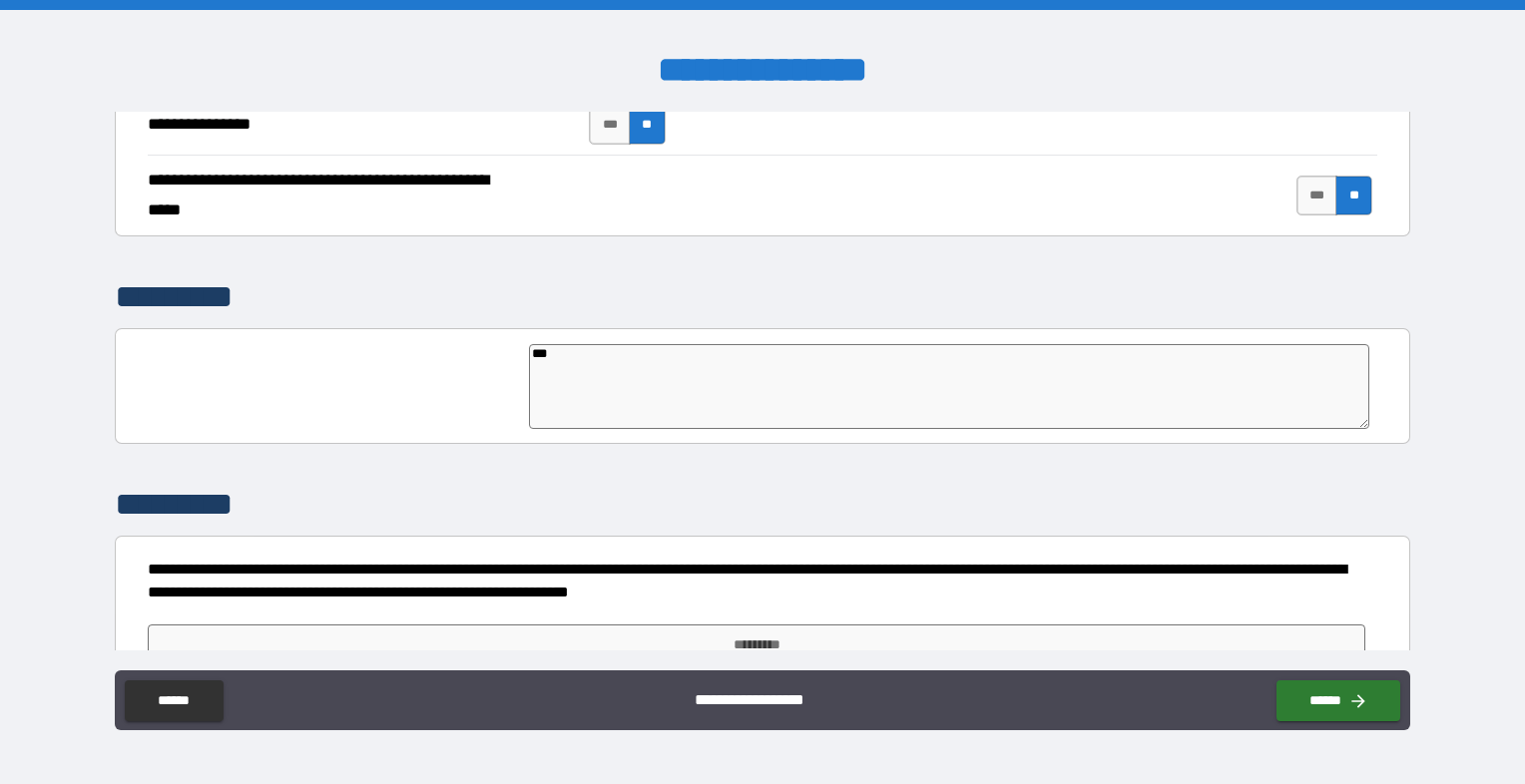 type on "*" 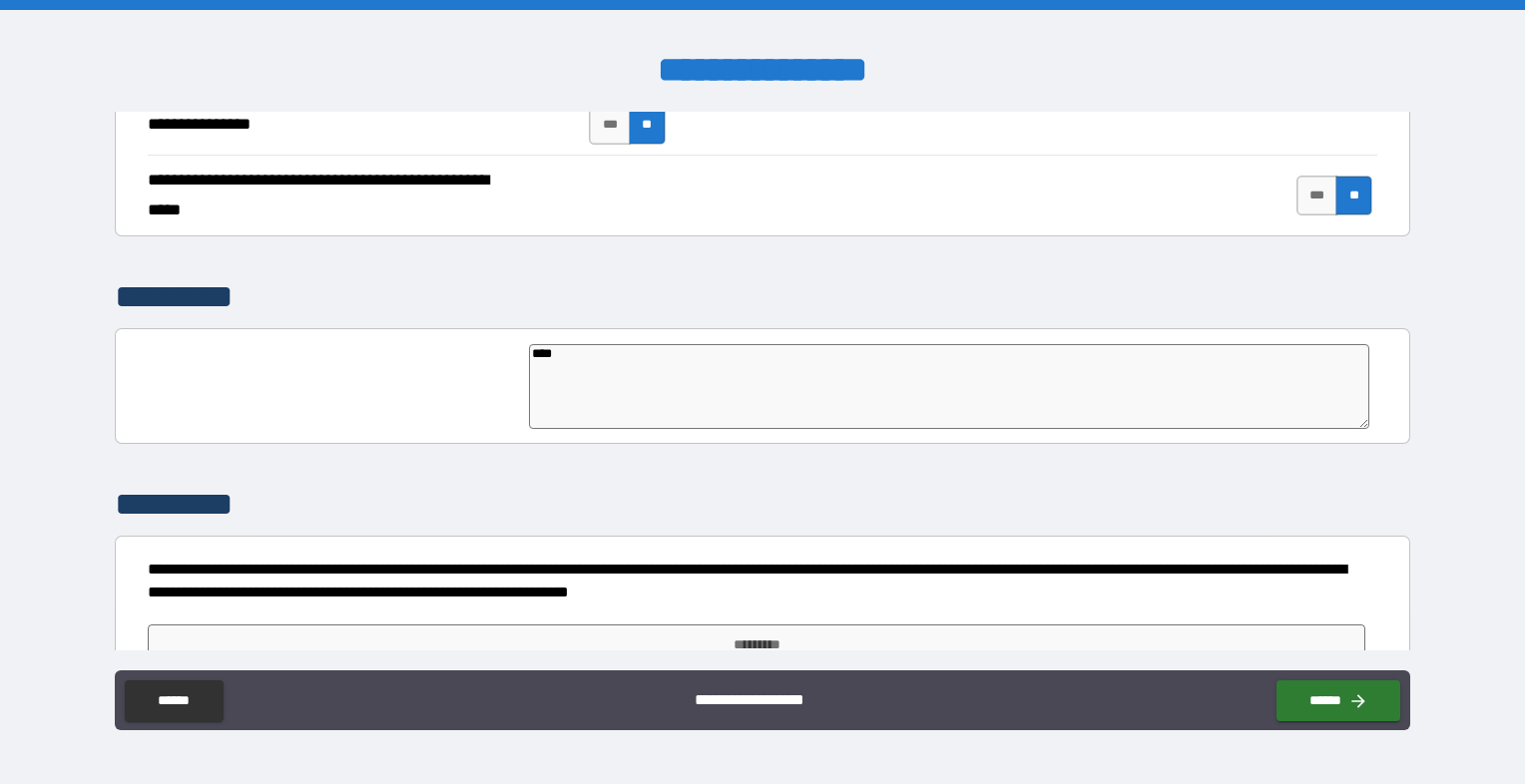 type on "*****" 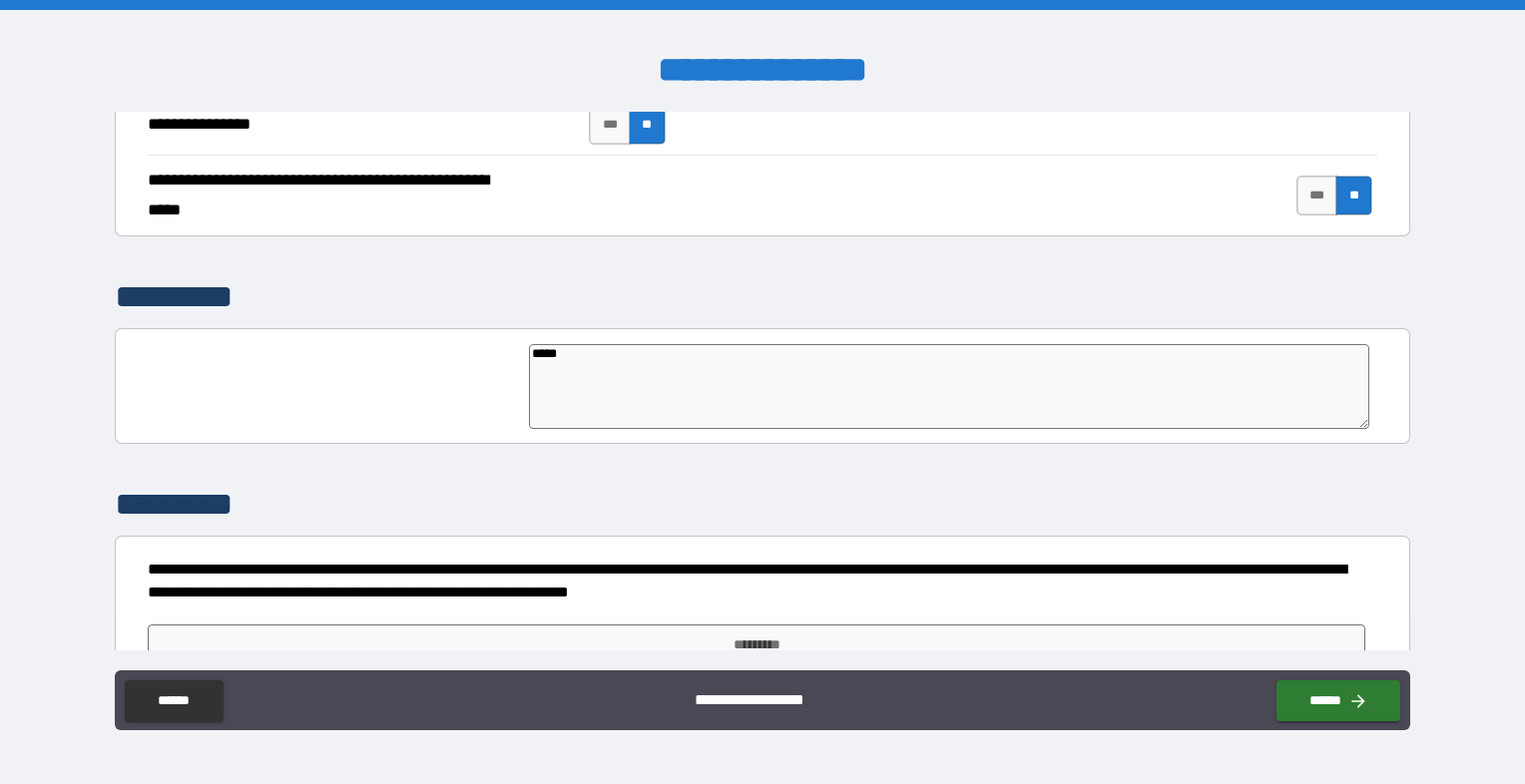 type on "*" 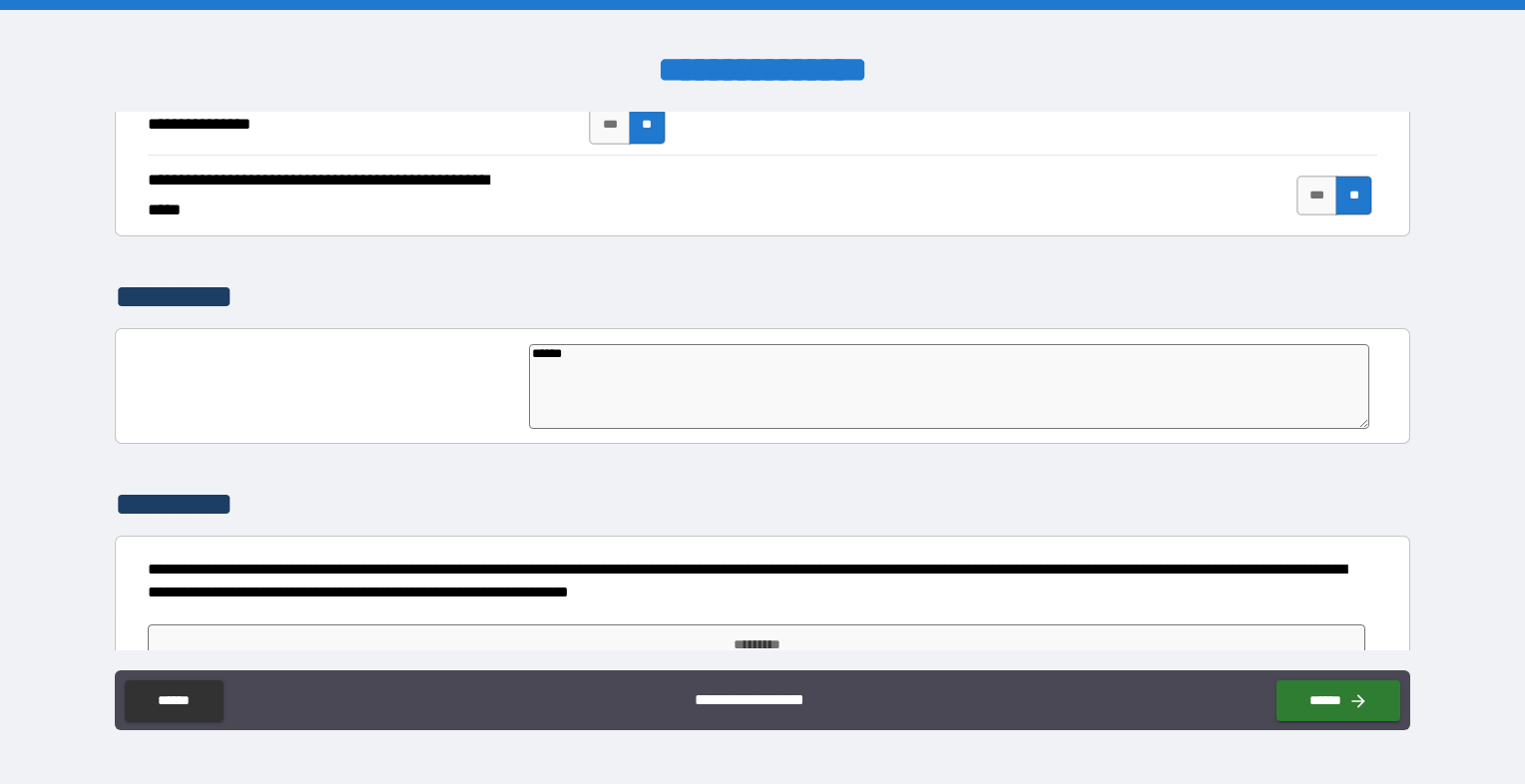 type on "*" 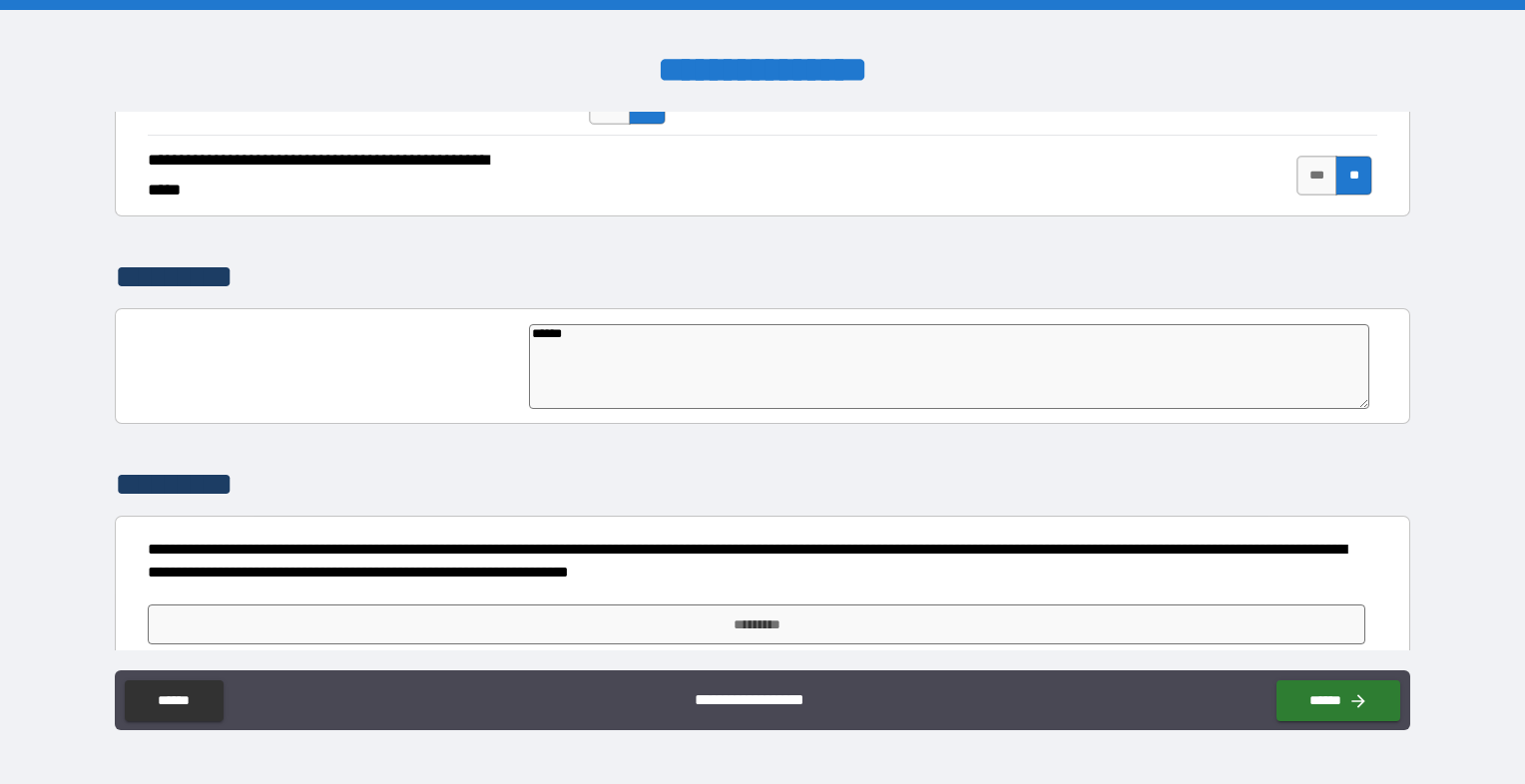 scroll, scrollTop: 4517, scrollLeft: 0, axis: vertical 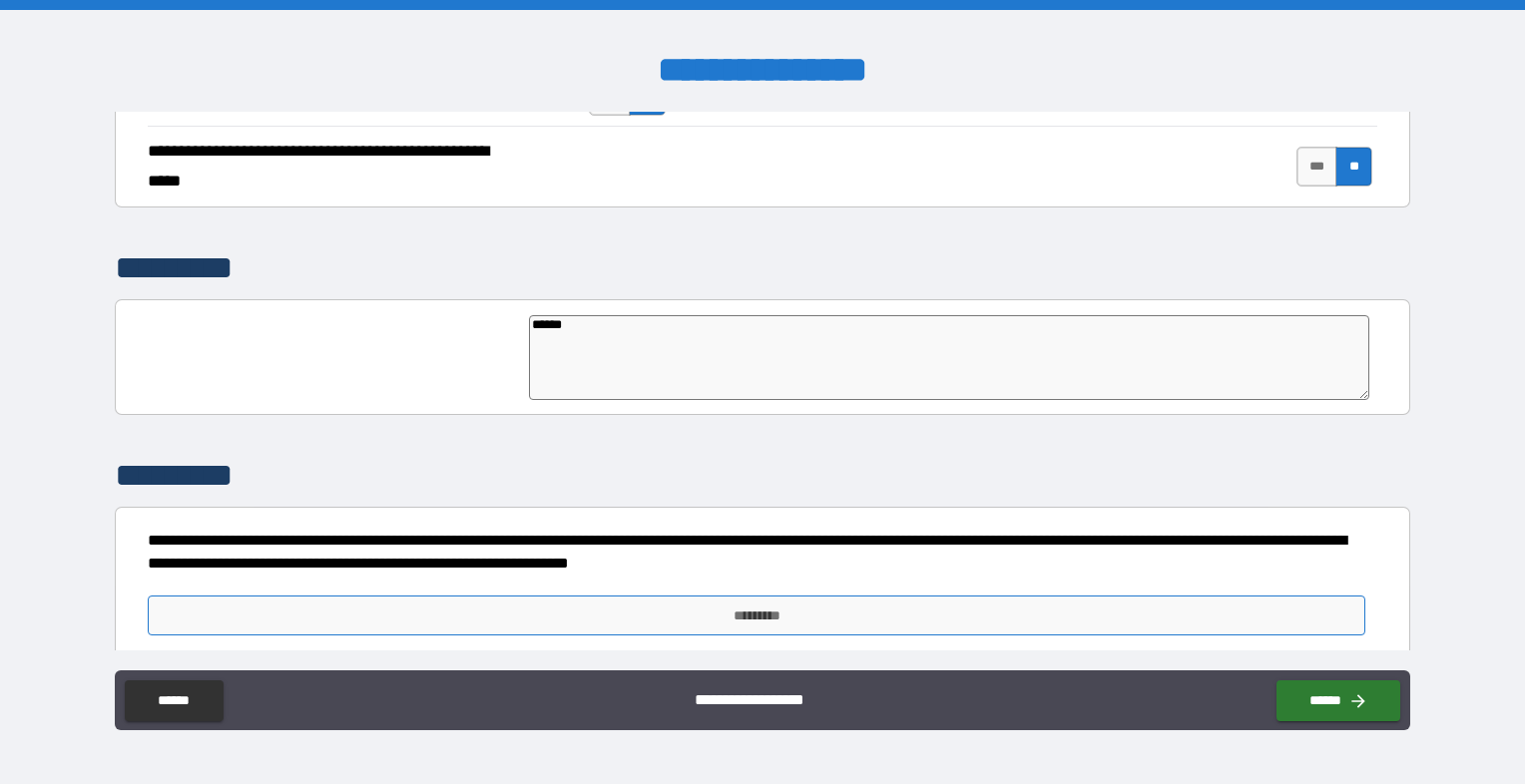 click on "*********" at bounding box center [757, 615] 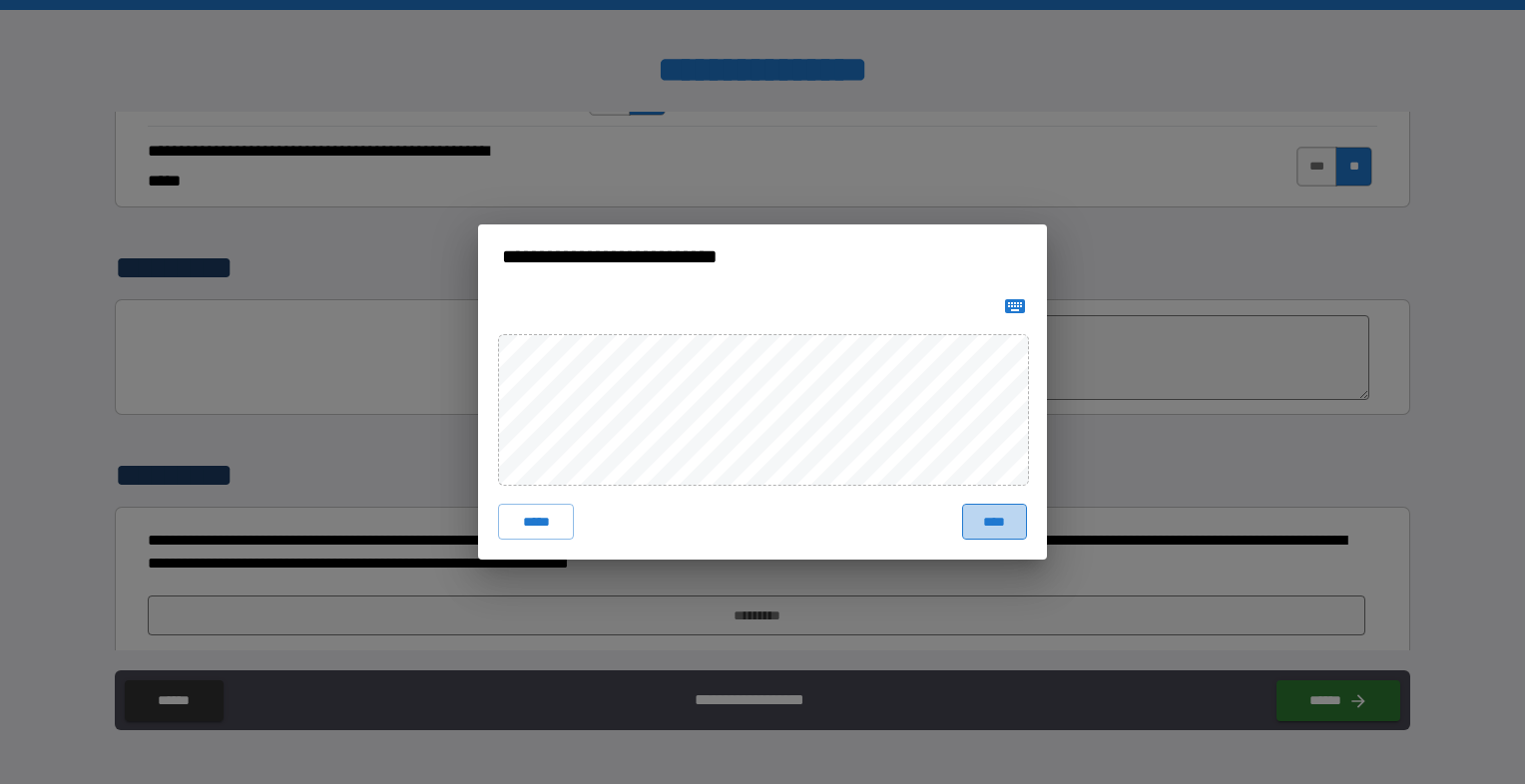 click on "****" at bounding box center [994, 522] 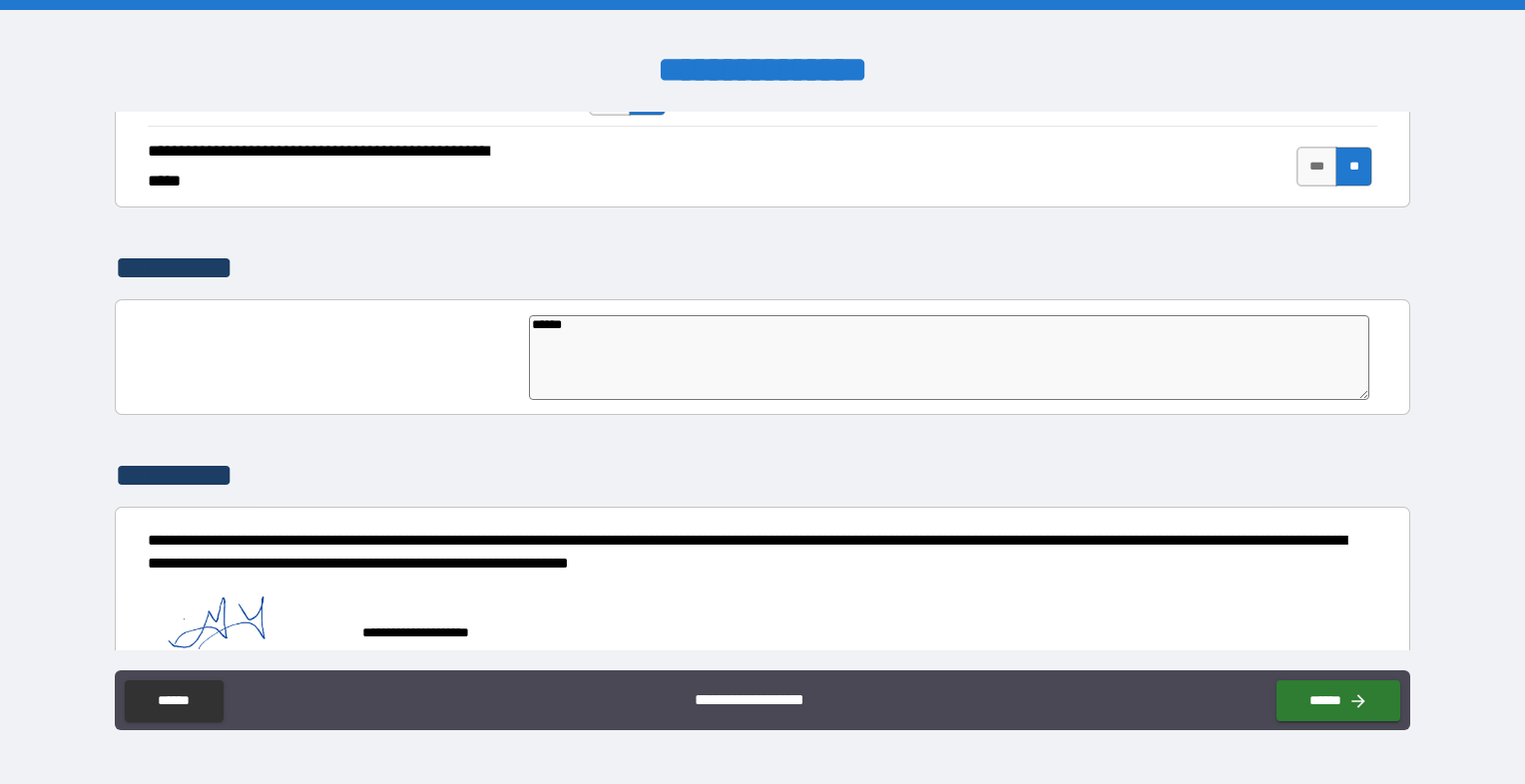 type on "*" 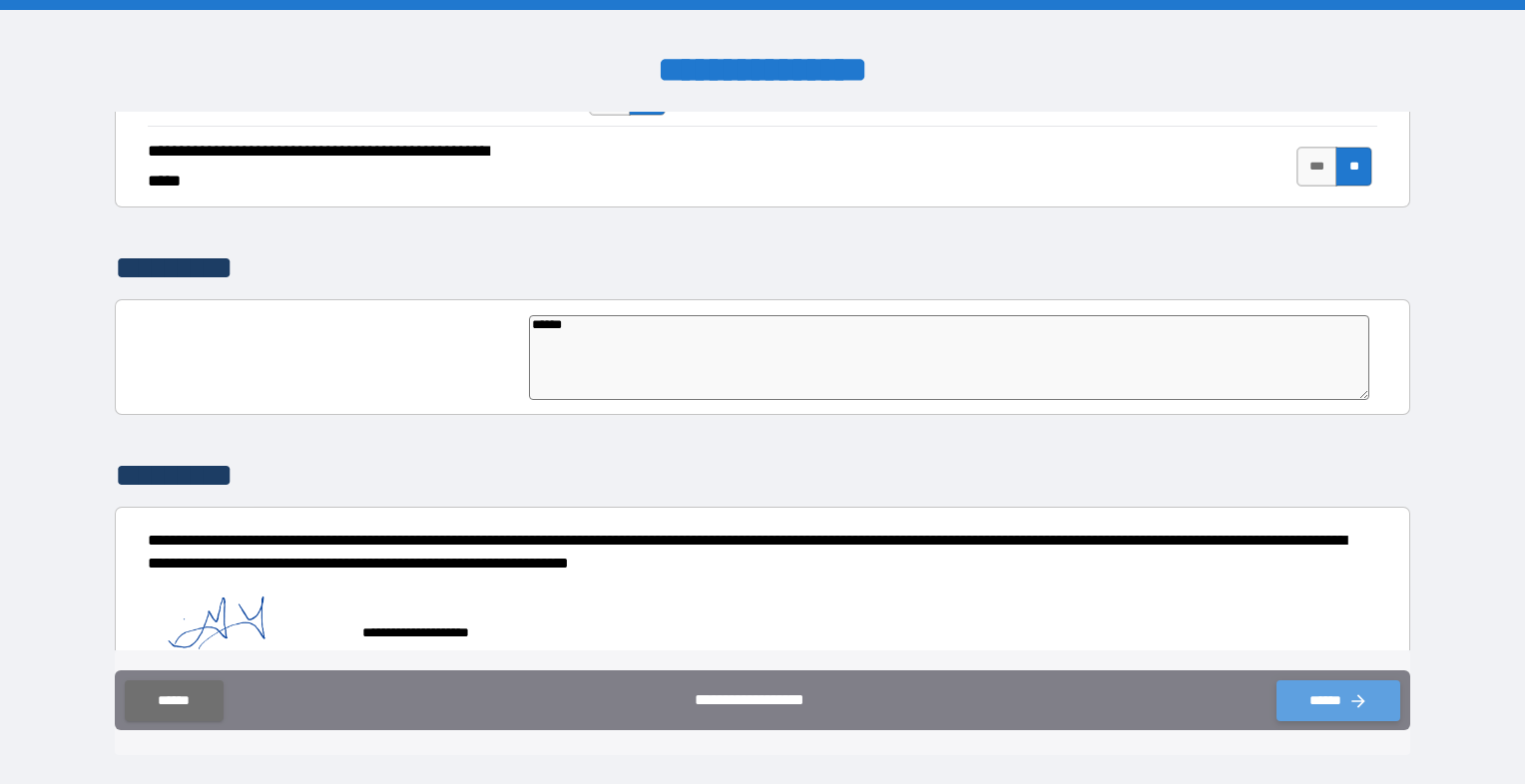 click on "******" at bounding box center [1338, 700] 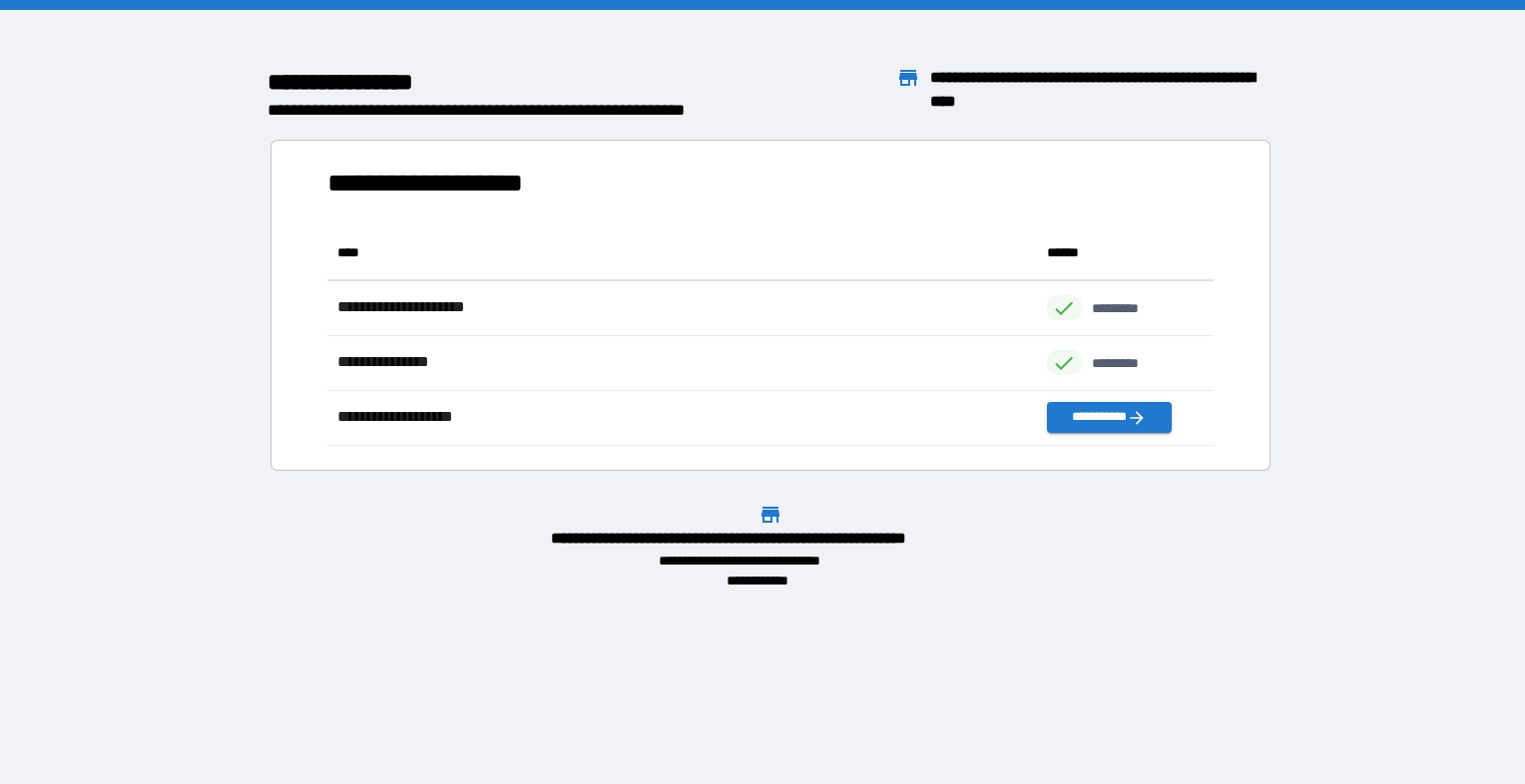 scroll, scrollTop: 16, scrollLeft: 16, axis: both 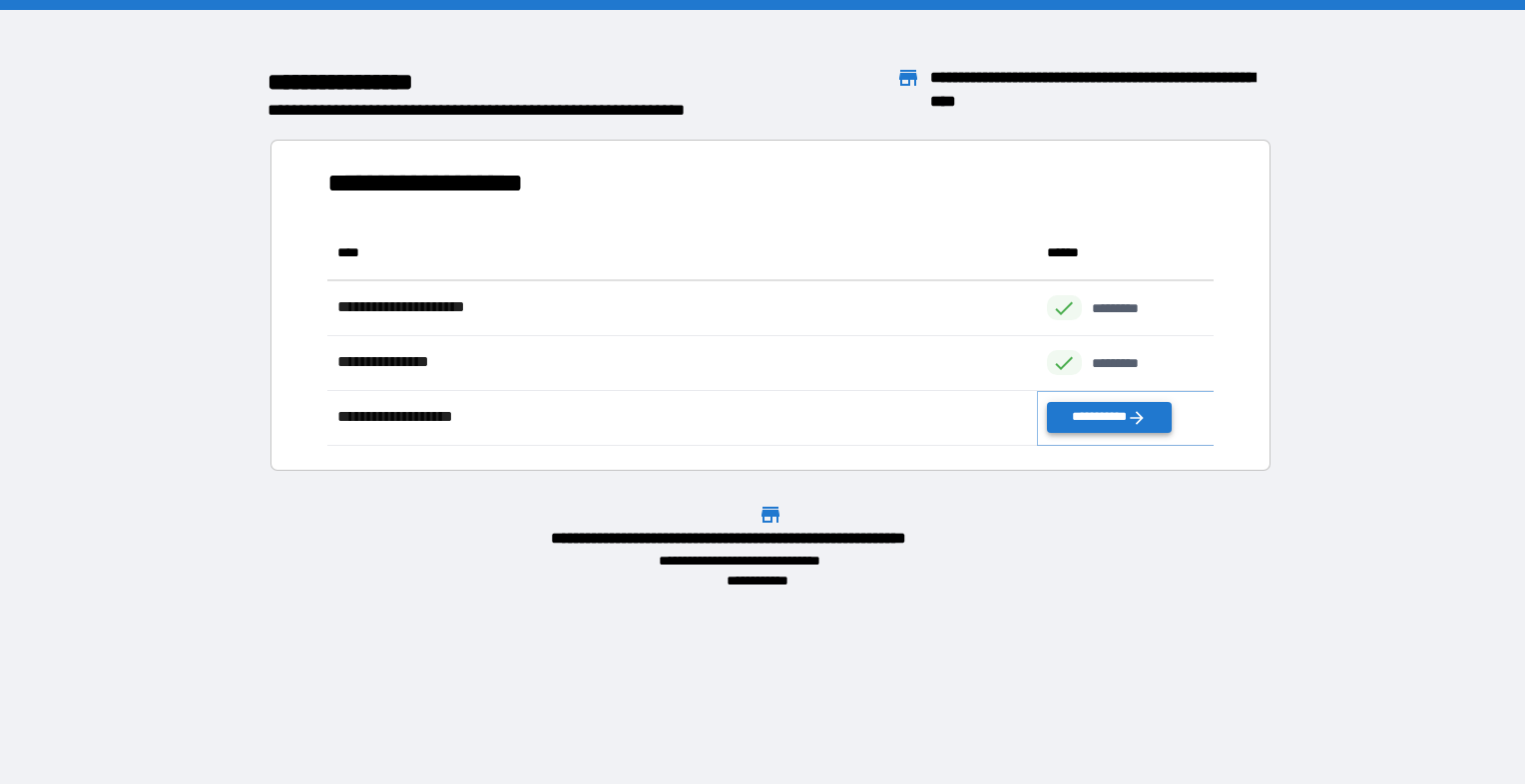 click on "**********" at bounding box center [1109, 417] 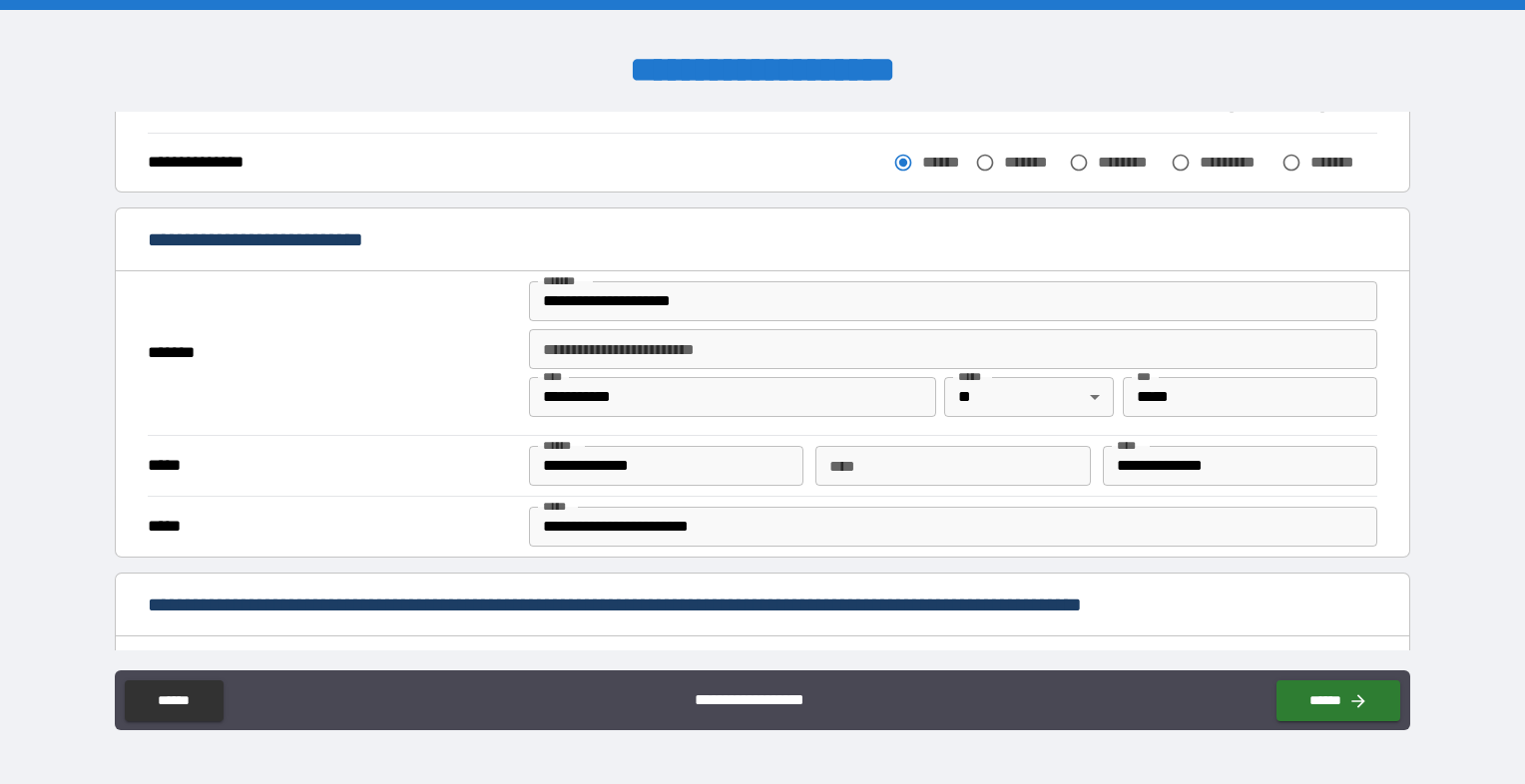 scroll, scrollTop: 598, scrollLeft: 0, axis: vertical 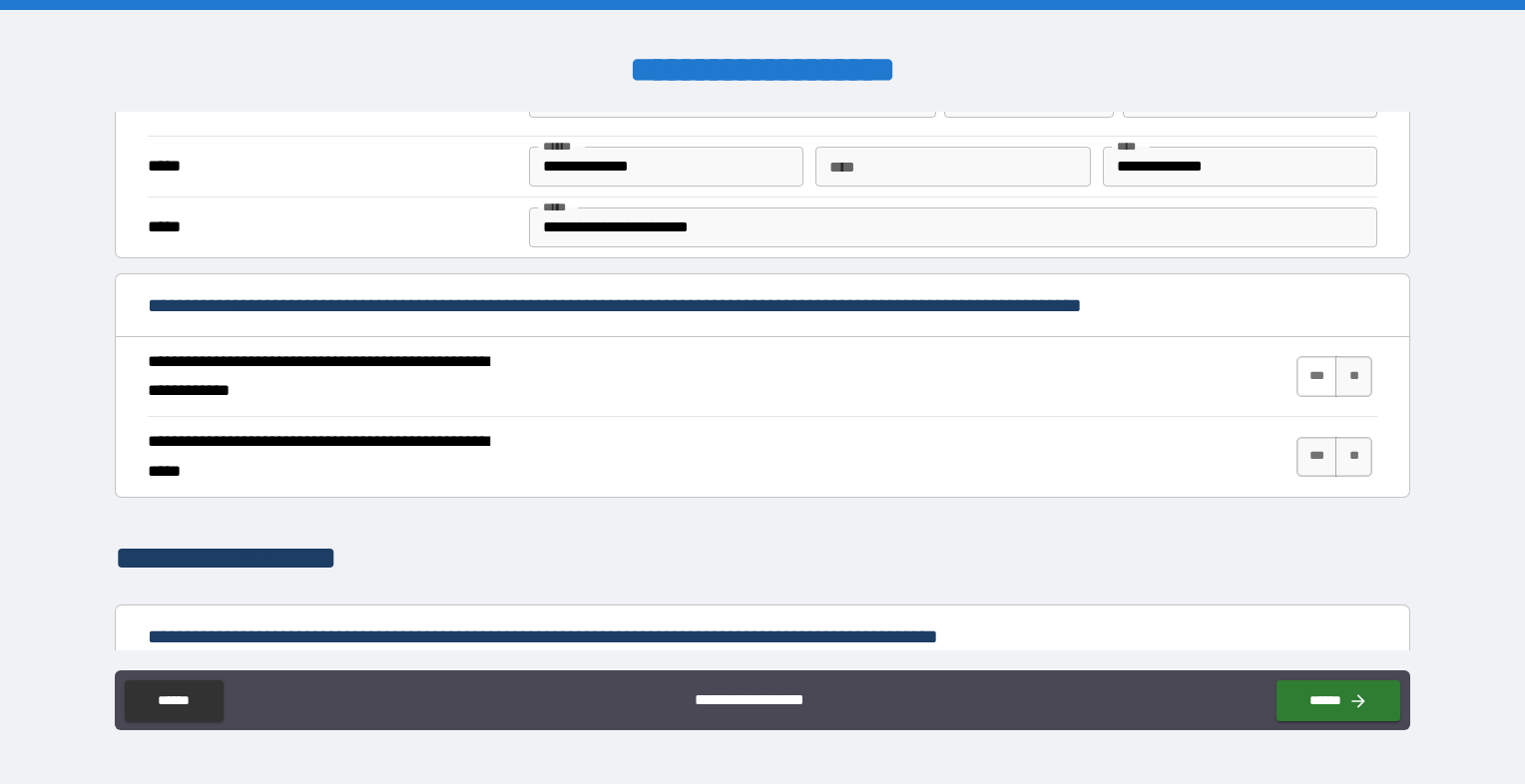 click on "***" at bounding box center (1317, 376) 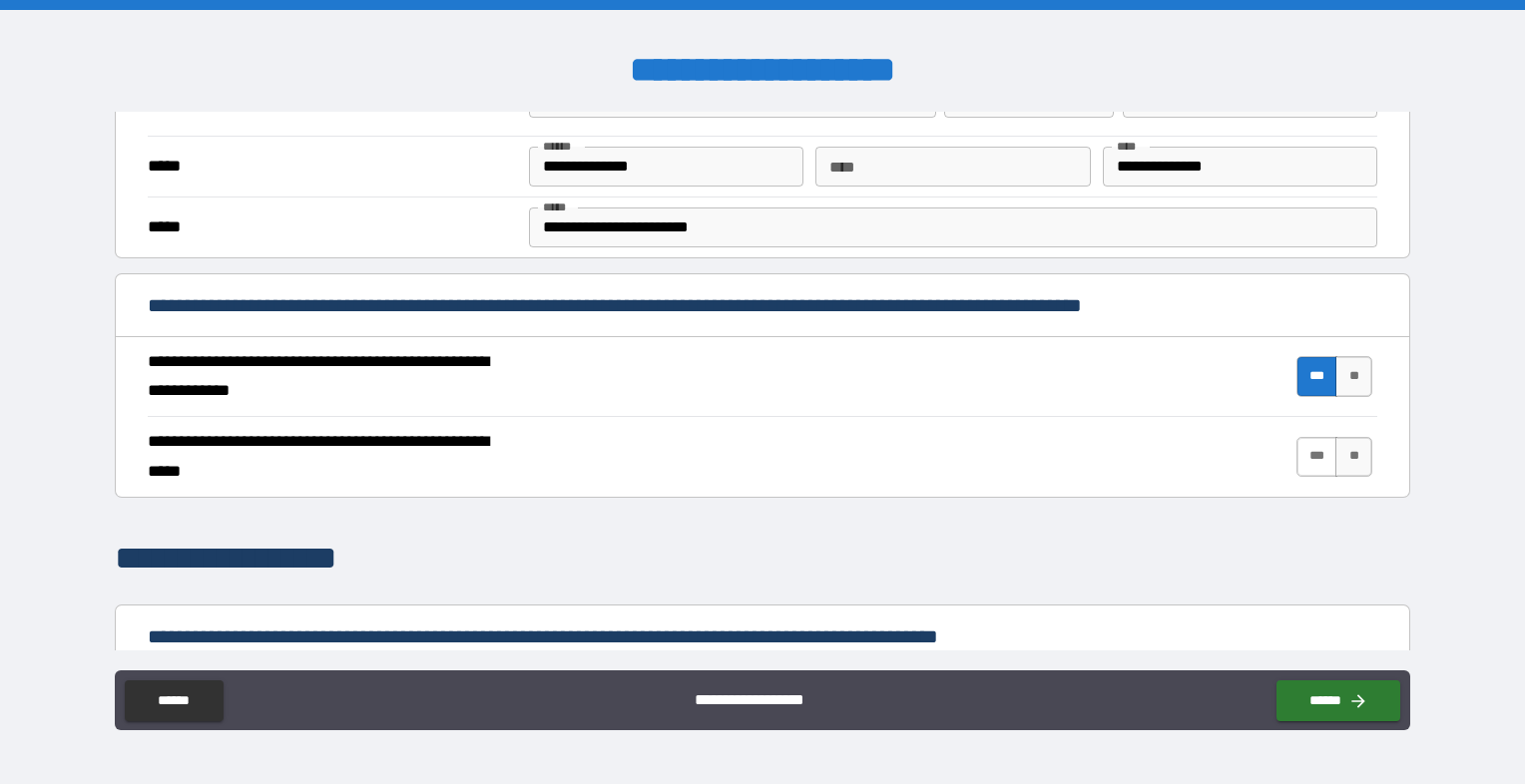 click on "***" at bounding box center [1317, 457] 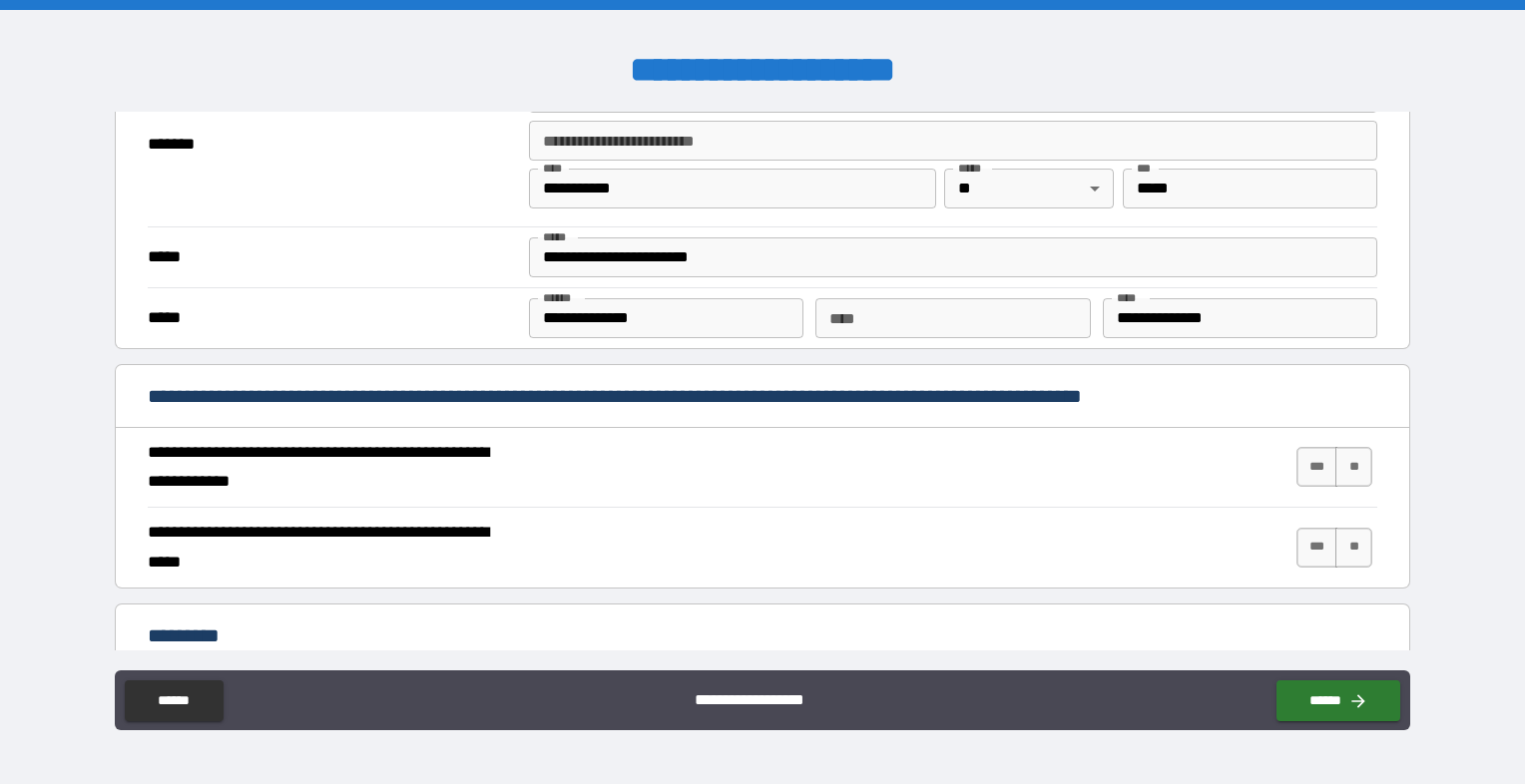 scroll, scrollTop: 1596, scrollLeft: 0, axis: vertical 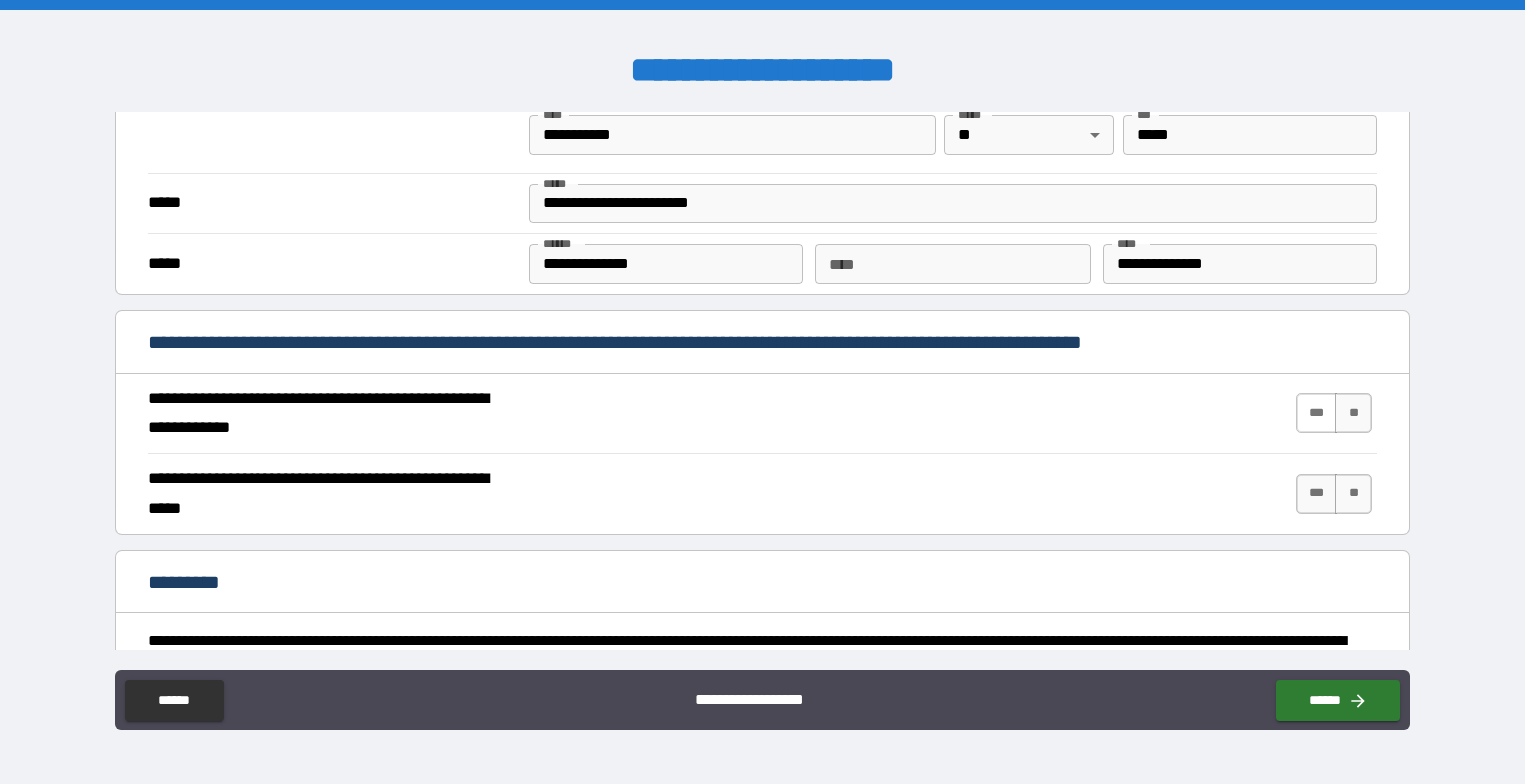 drag, startPoint x: 1300, startPoint y: 401, endPoint x: 1290, endPoint y: 408, distance: 12.206556 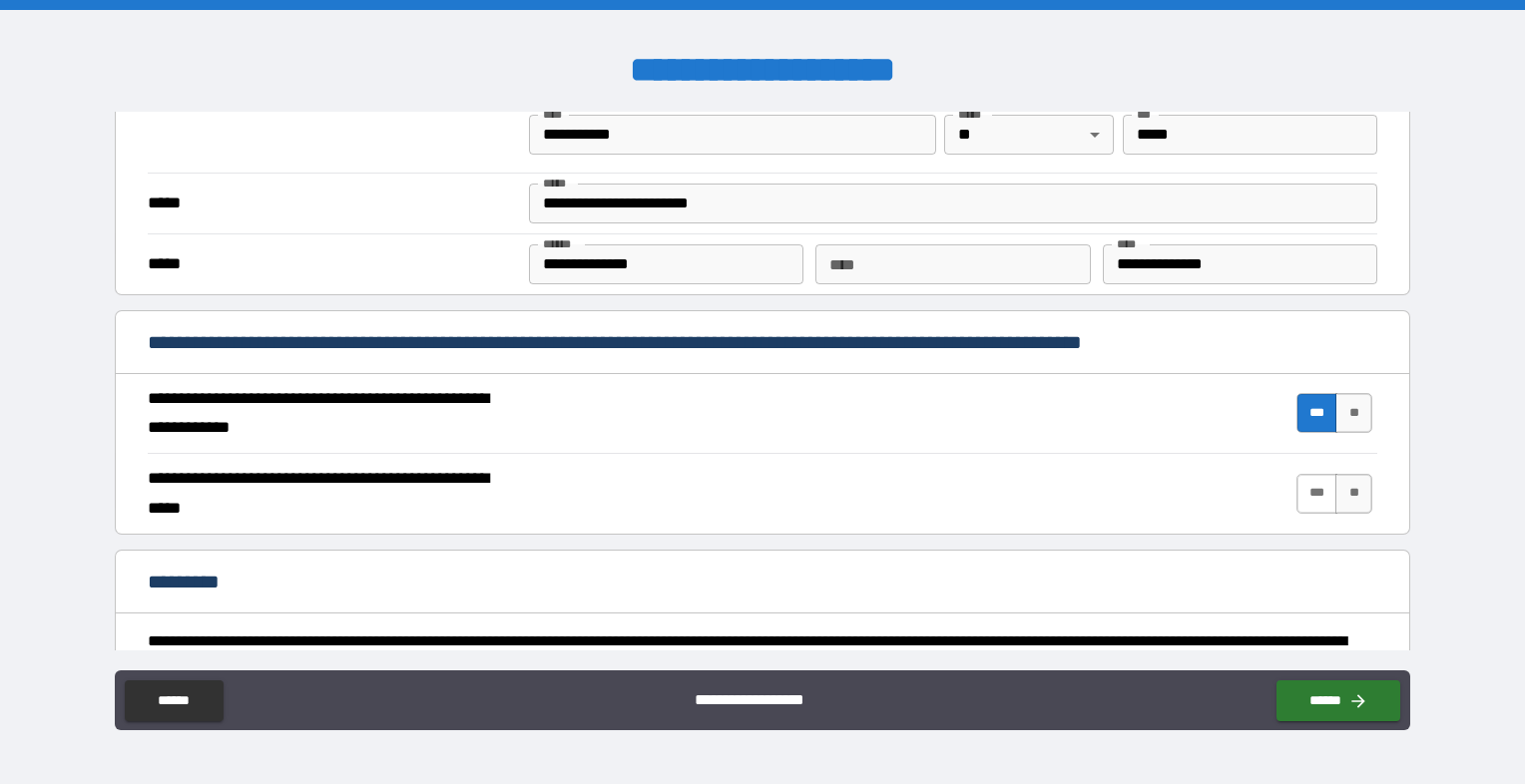 click on "***" at bounding box center [1317, 494] 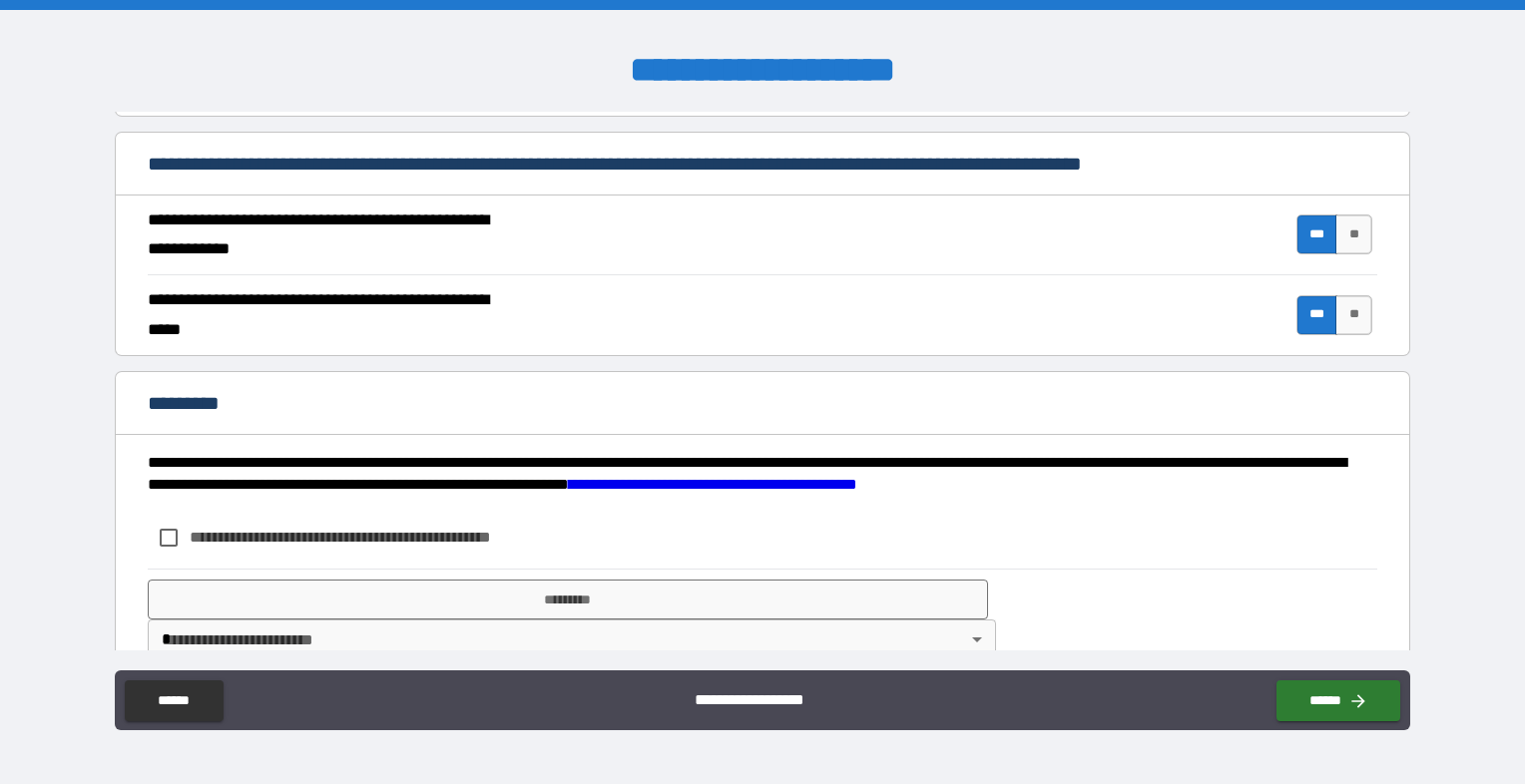 scroll, scrollTop: 1806, scrollLeft: 0, axis: vertical 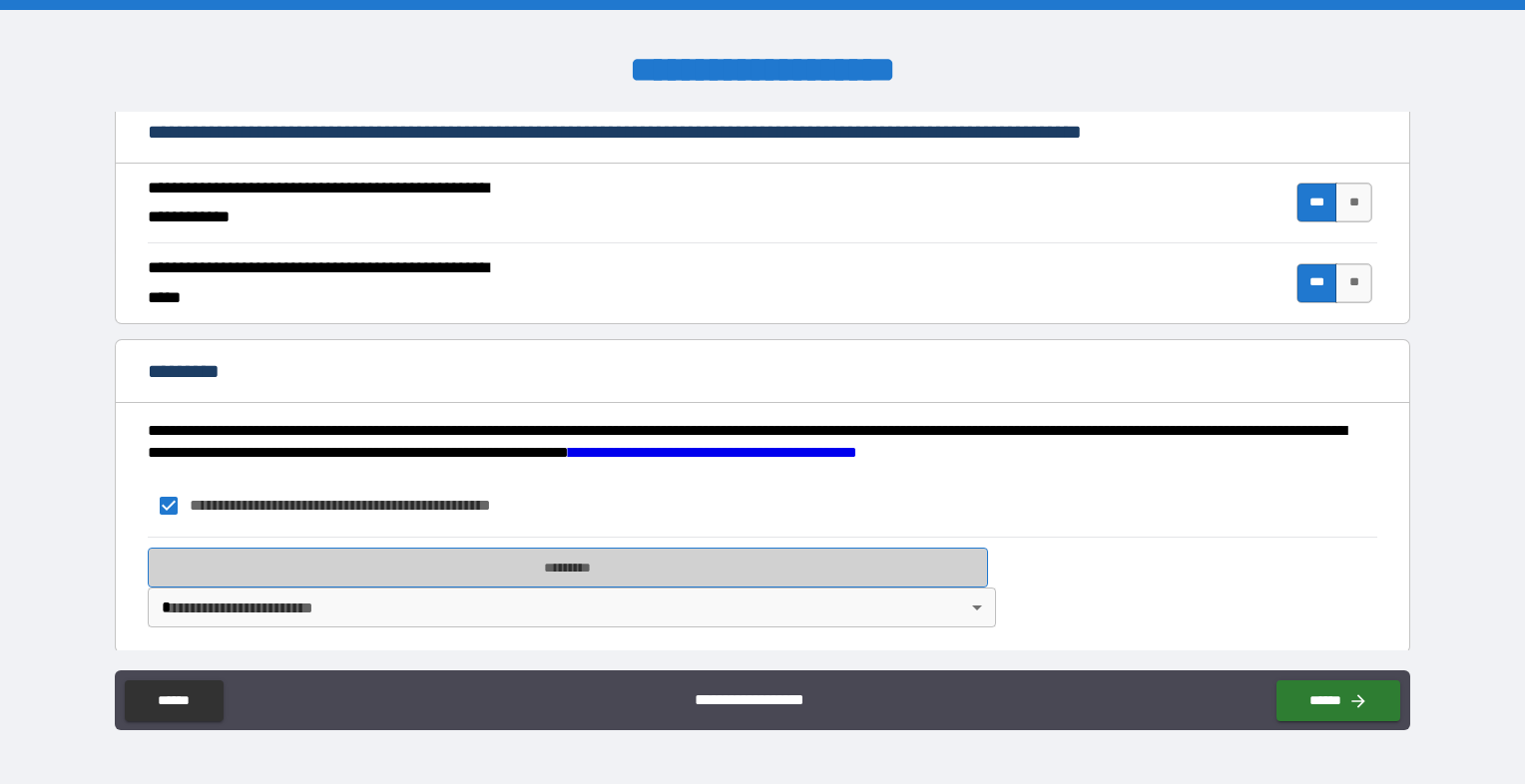 click on "*********" at bounding box center [568, 568] 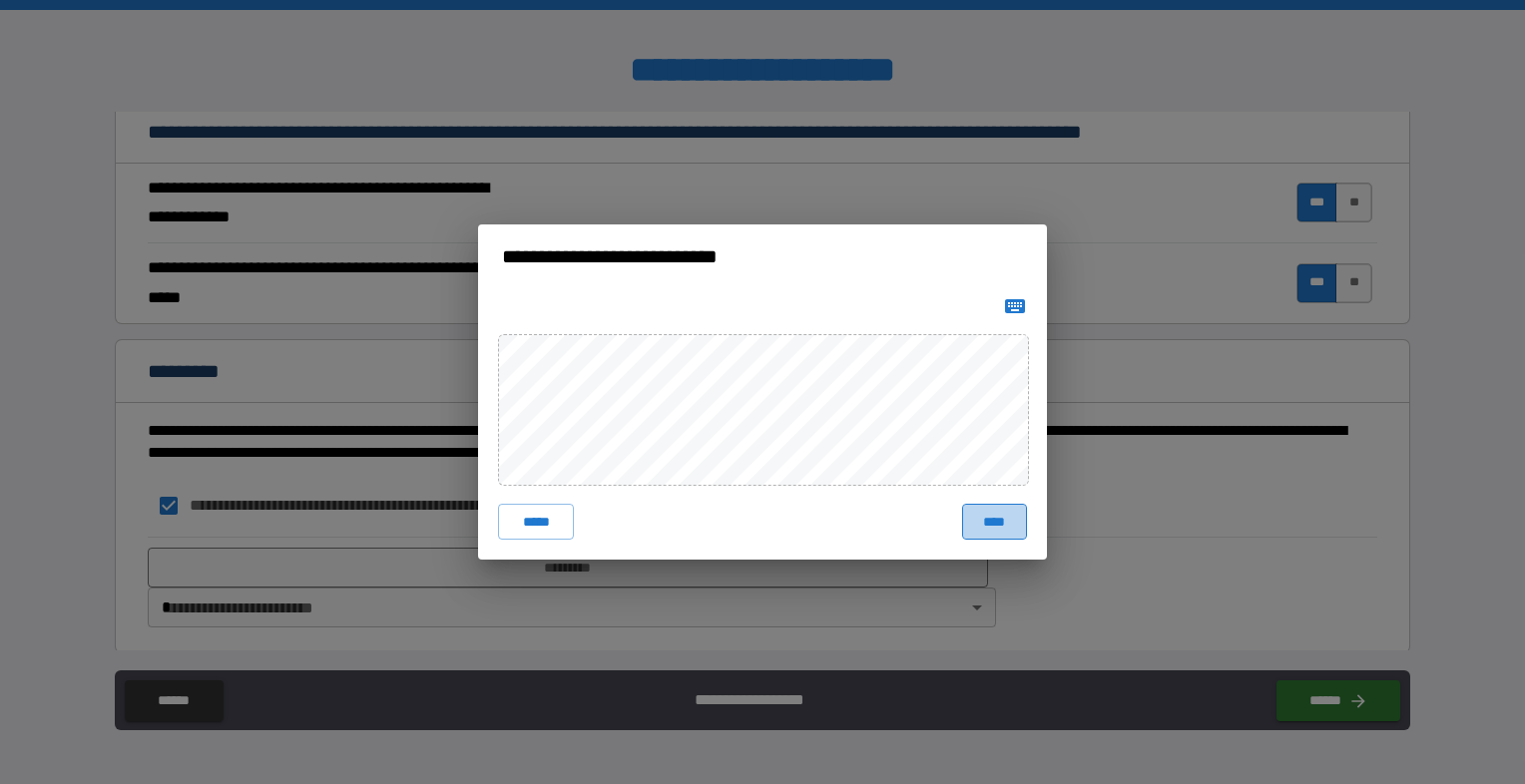 click on "****" at bounding box center [994, 522] 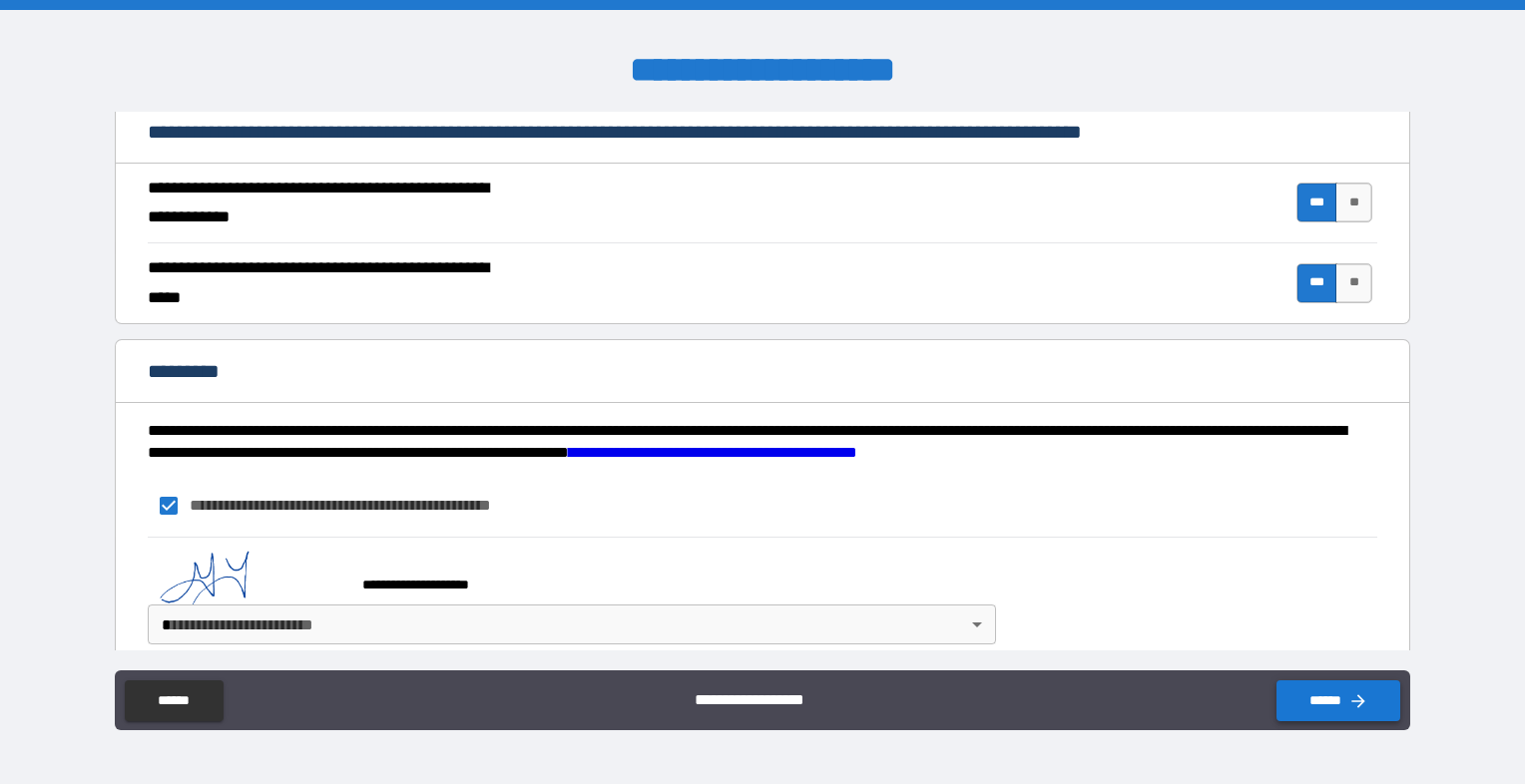 click on "******" at bounding box center [1338, 700] 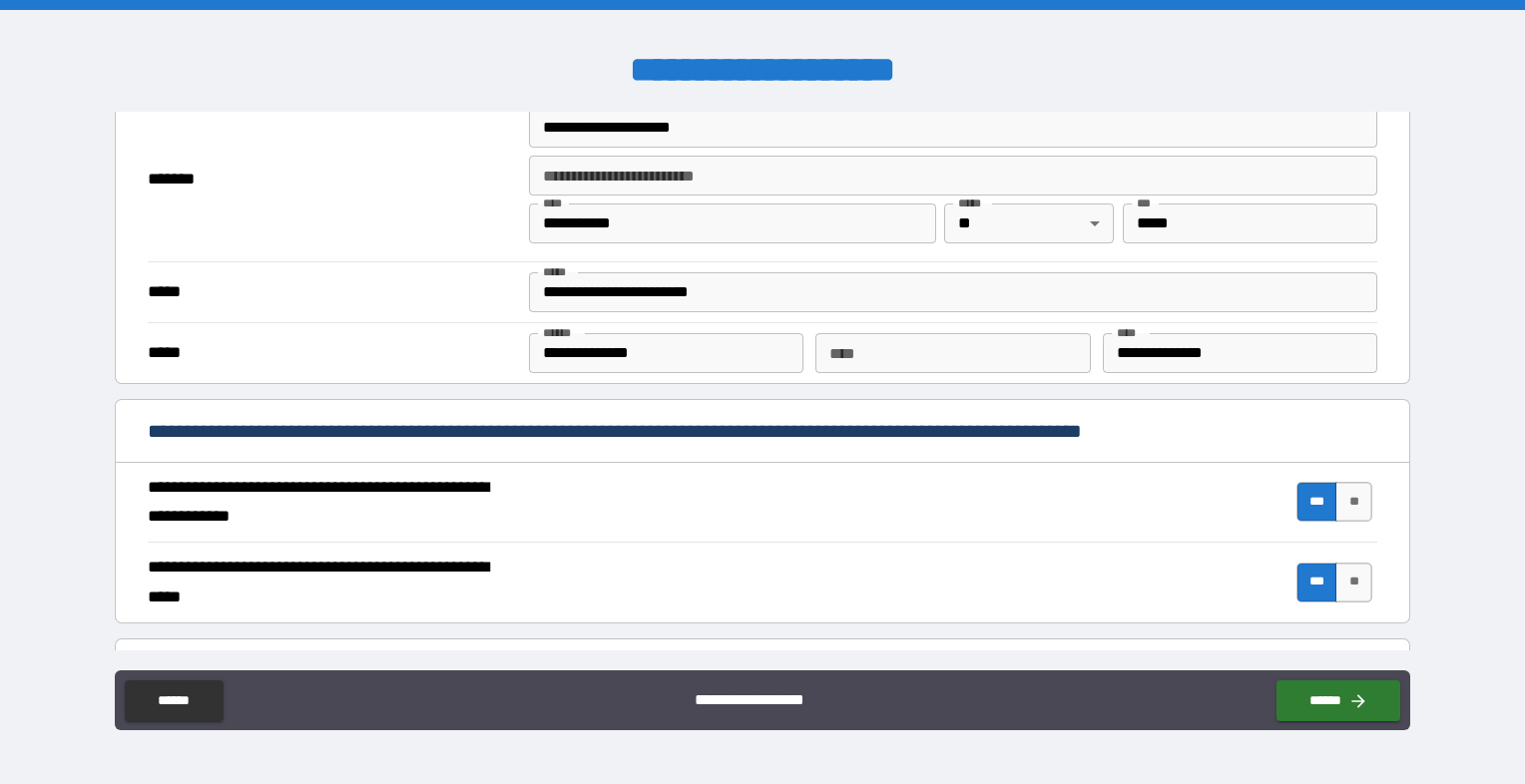 scroll, scrollTop: 1823, scrollLeft: 0, axis: vertical 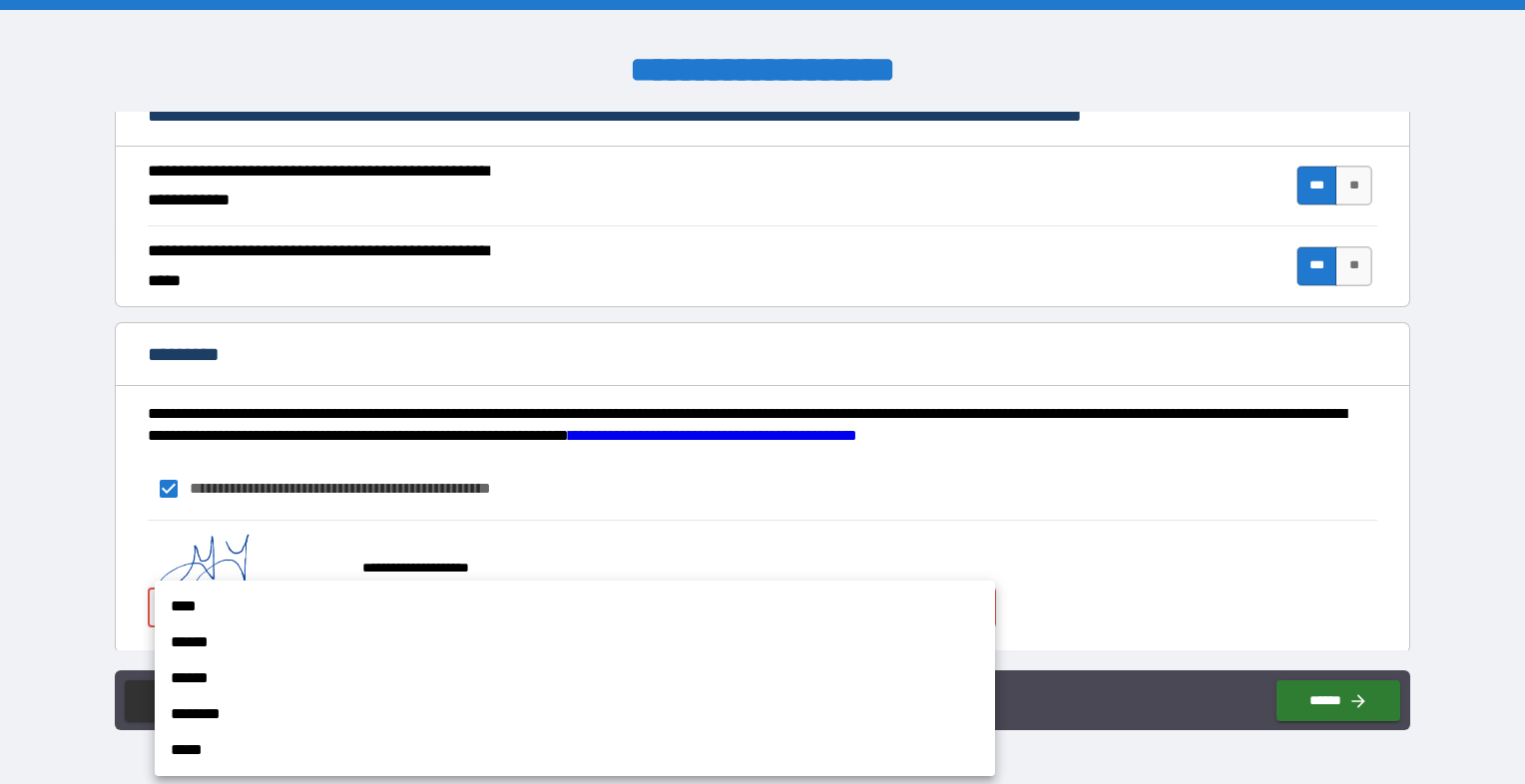 click on "**********" at bounding box center (762, 392) 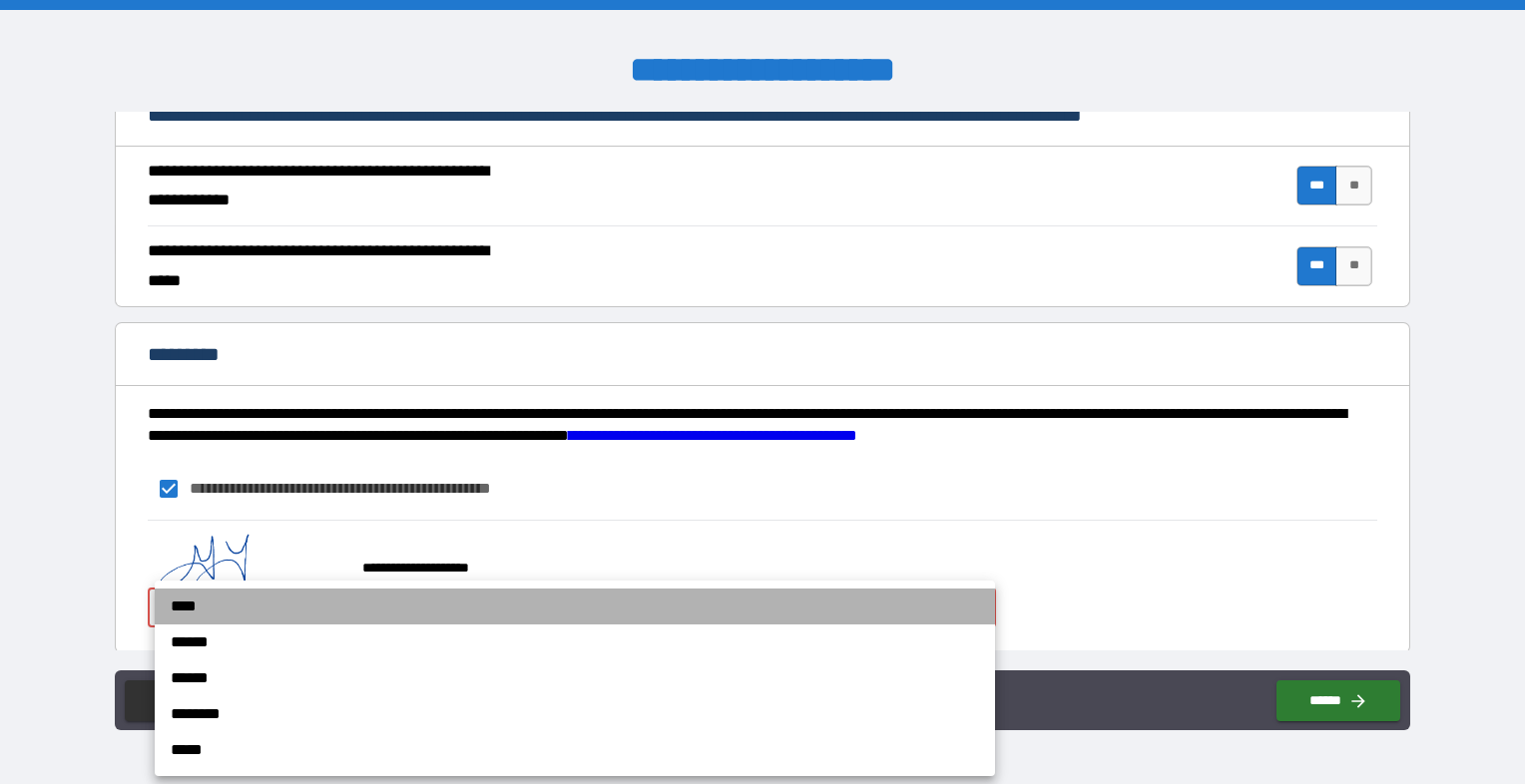 click on "****" at bounding box center (575, 606) 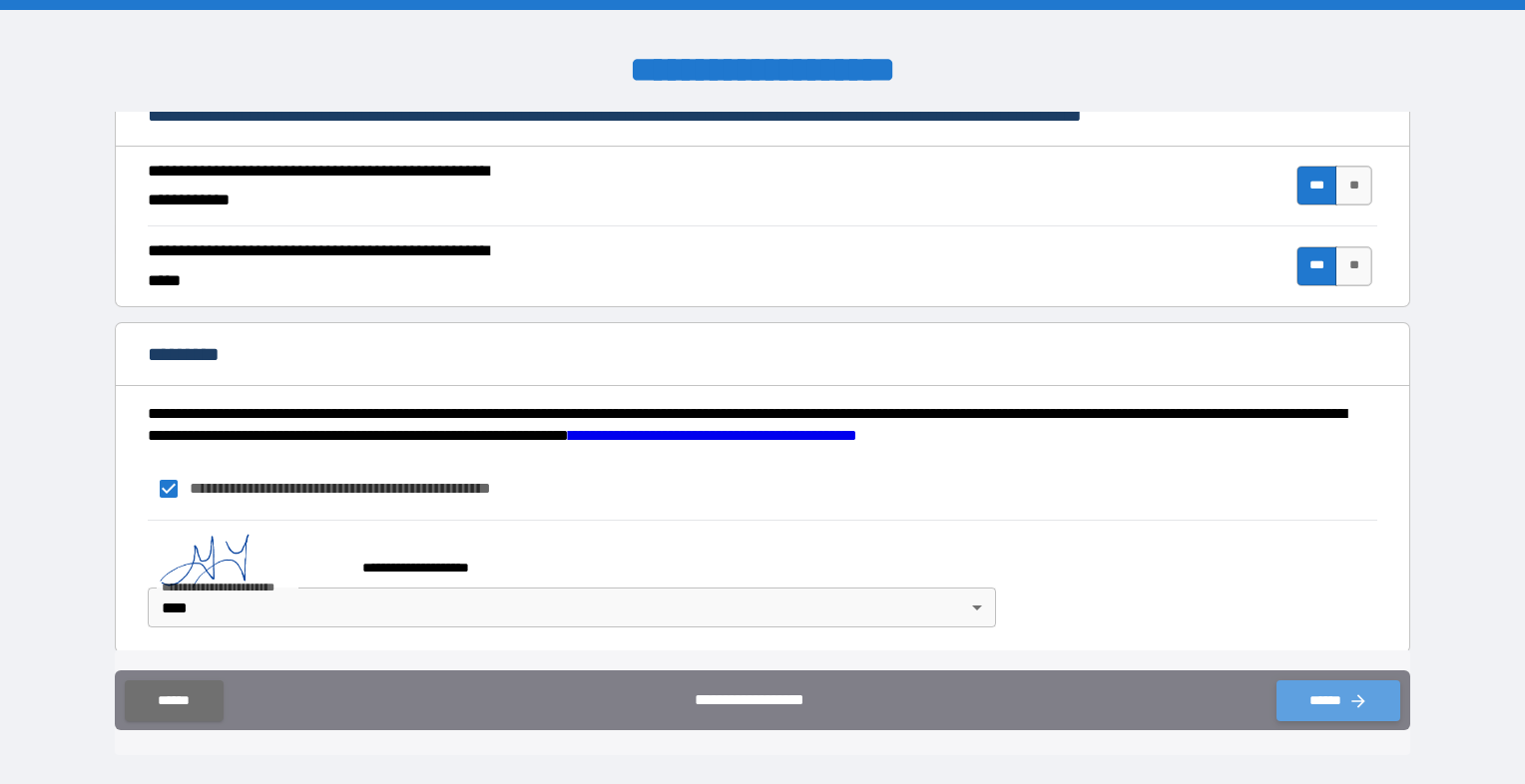 click on "******" at bounding box center (1338, 700) 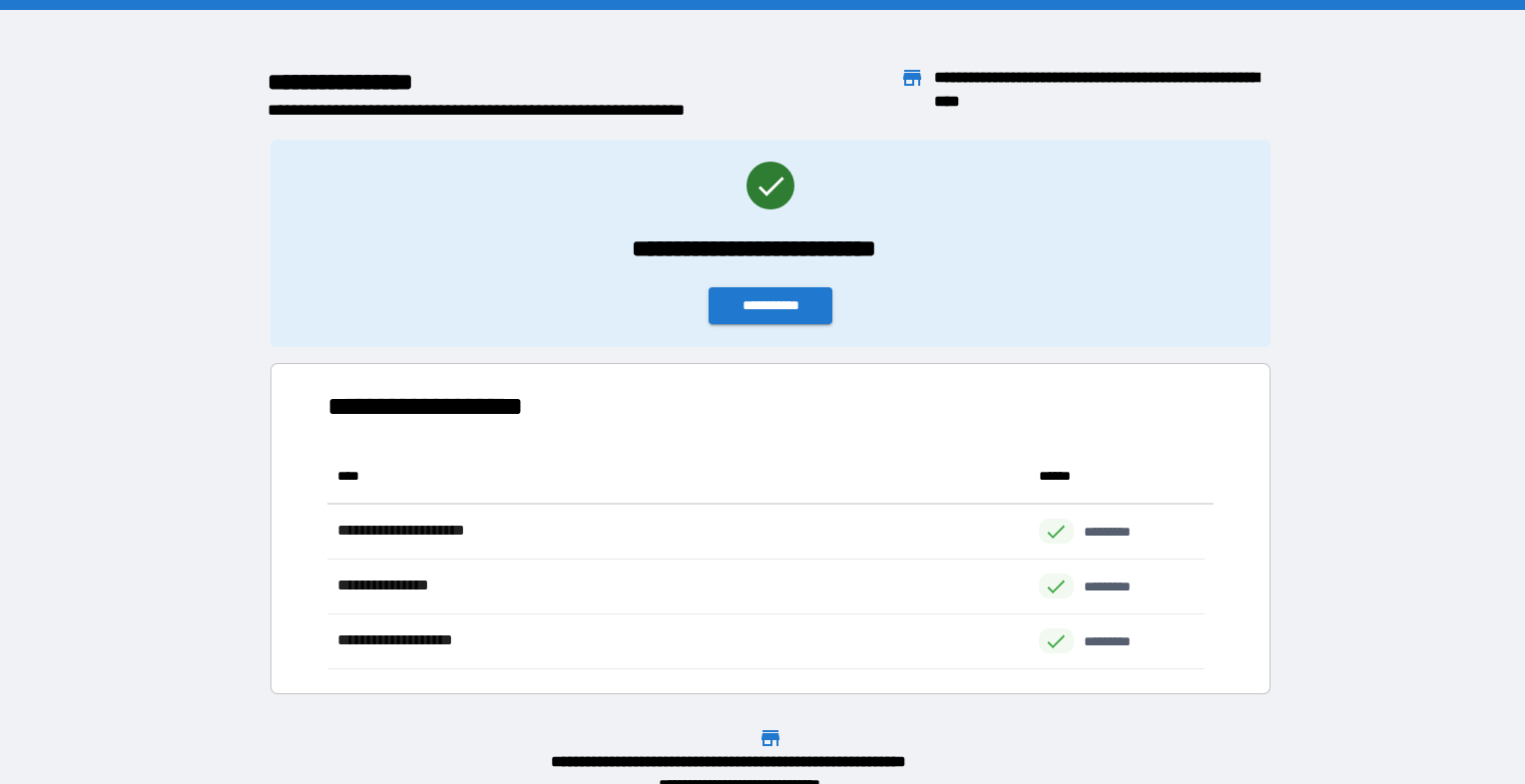 scroll, scrollTop: 16, scrollLeft: 16, axis: both 